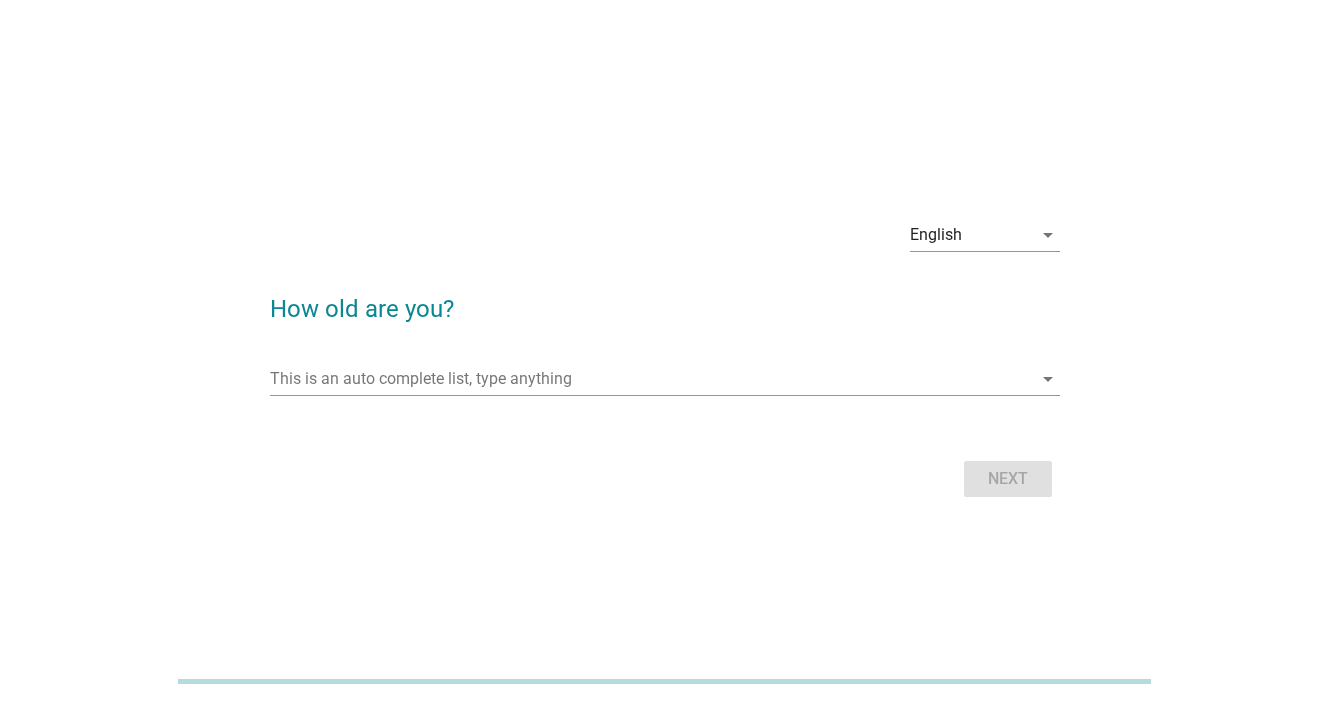 scroll, scrollTop: 0, scrollLeft: 0, axis: both 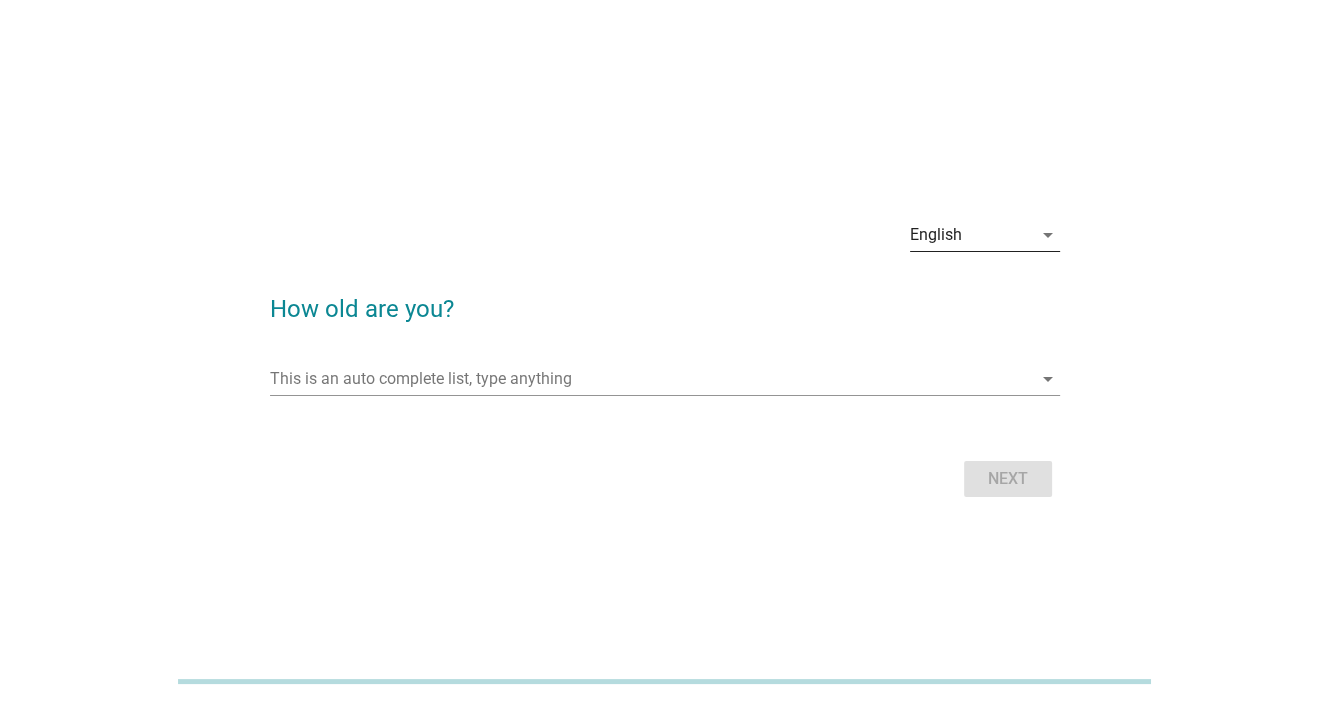 click on "English" at bounding box center [936, 235] 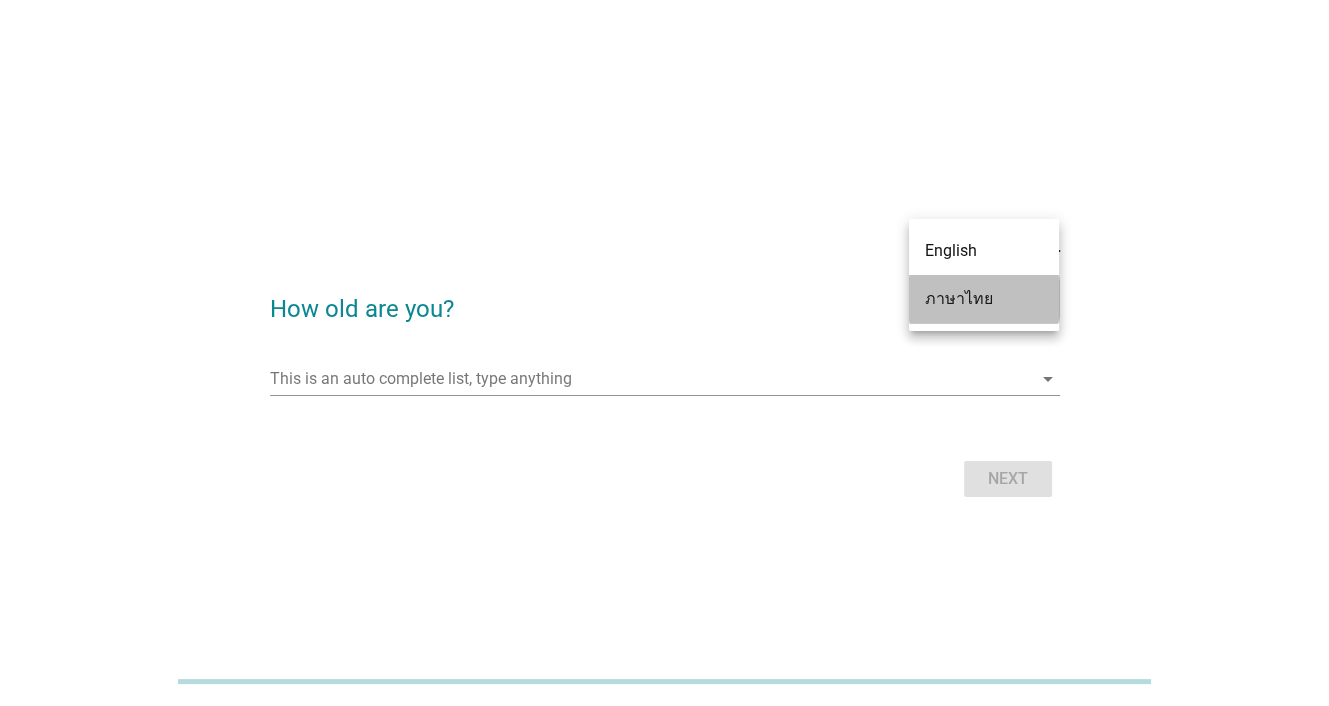 click on "ภาษาไทย" at bounding box center [984, 299] 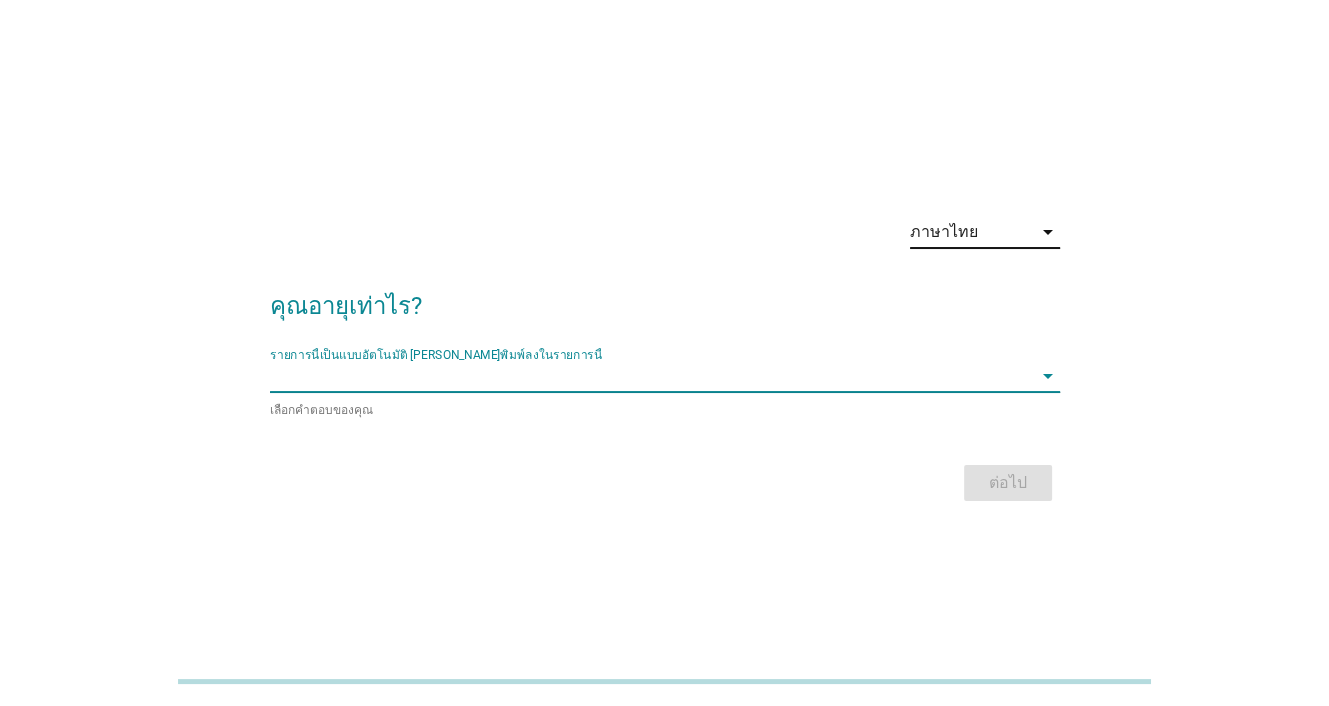 click at bounding box center (651, 376) 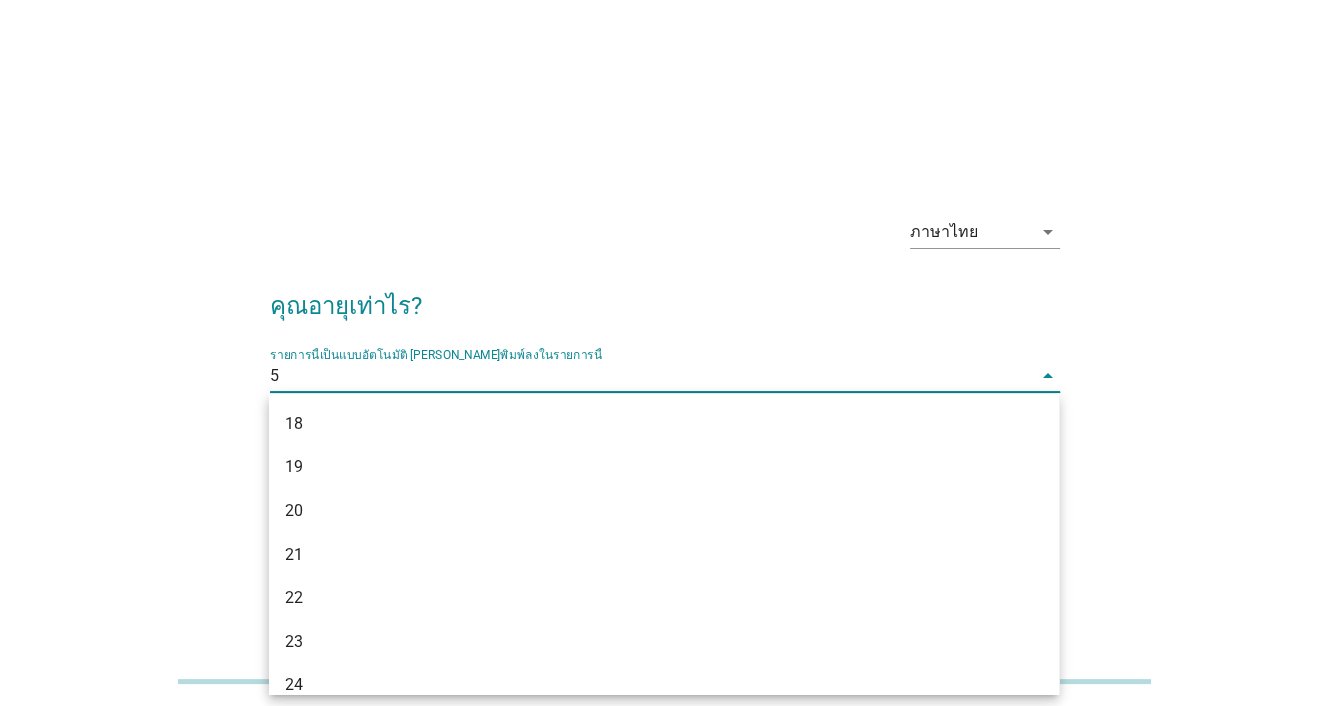 type on "53" 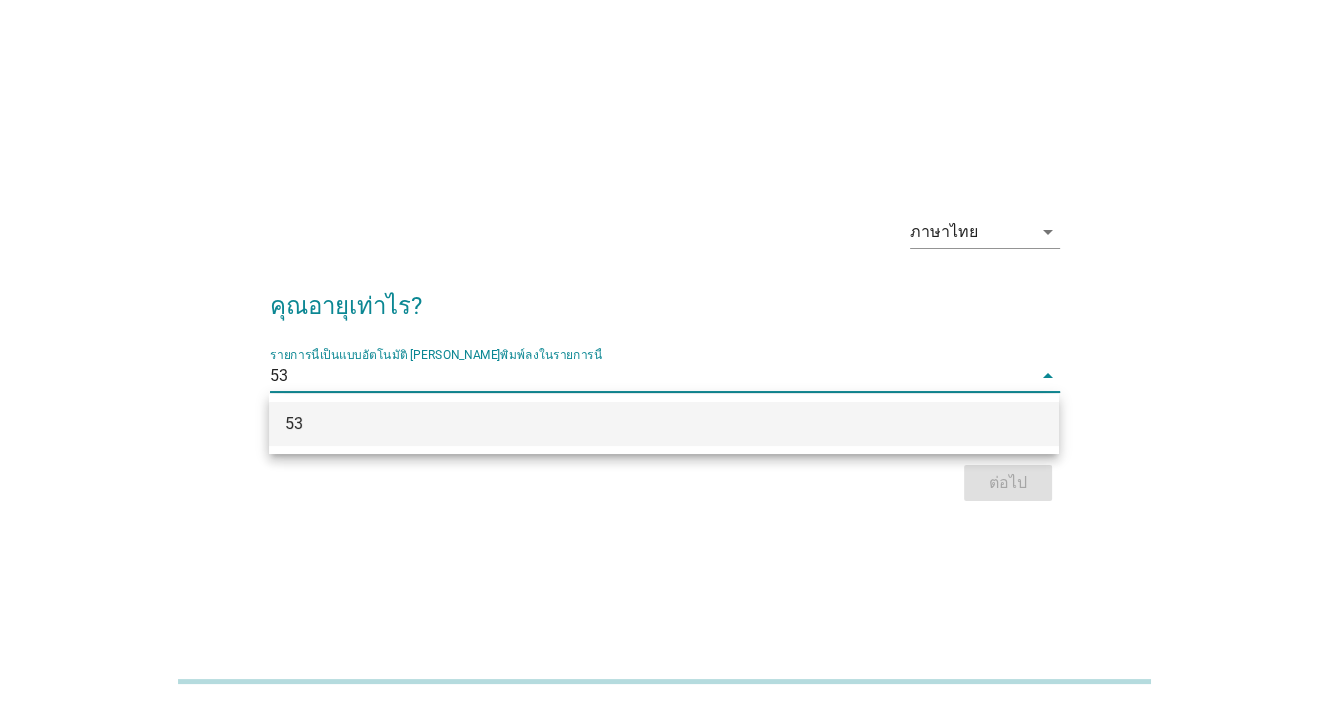 click on "53" at bounding box center (632, 424) 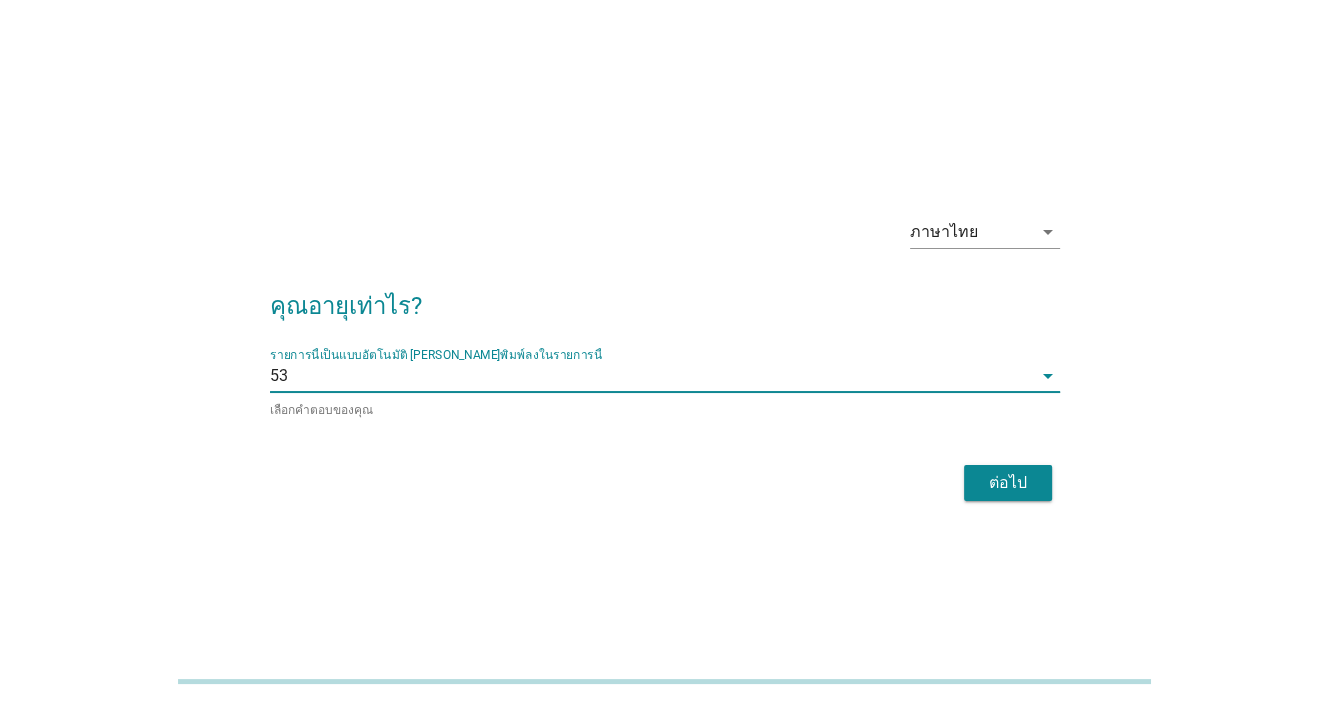 click on "ต่อไป" at bounding box center [1008, 483] 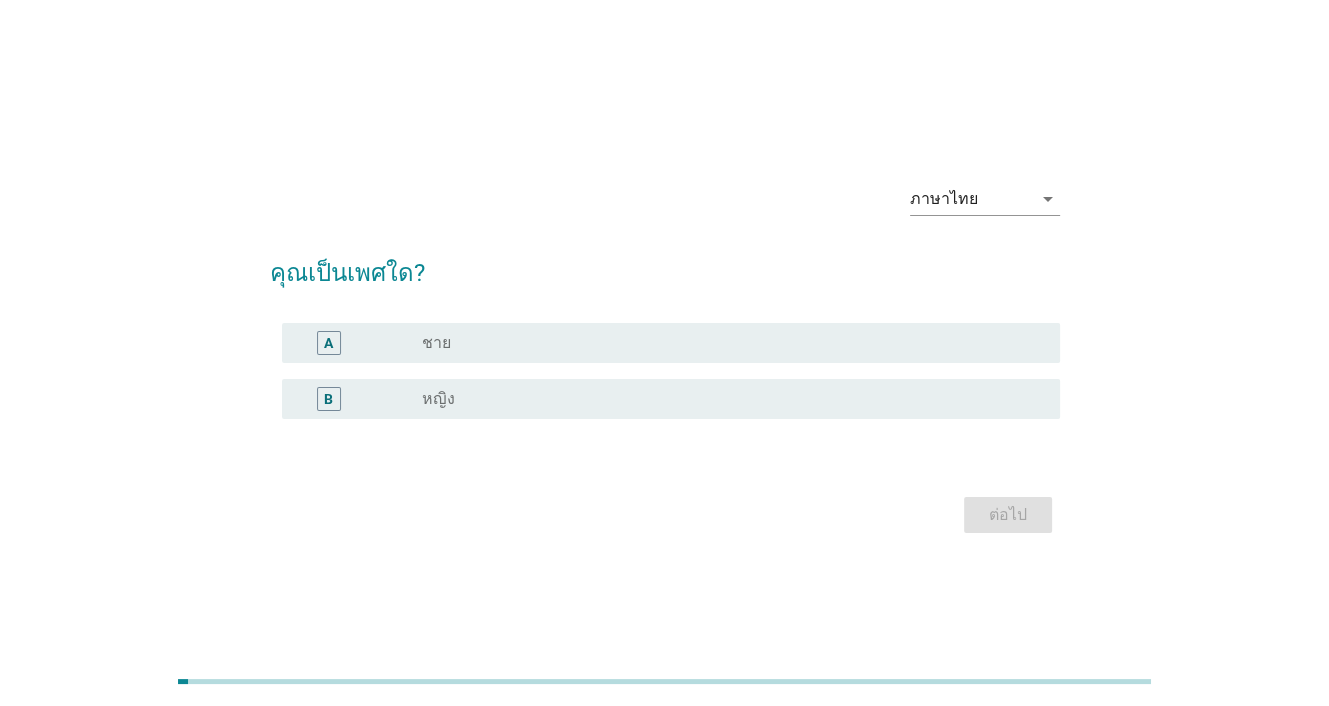 click on "radio_button_unchecked หญิง" at bounding box center [725, 399] 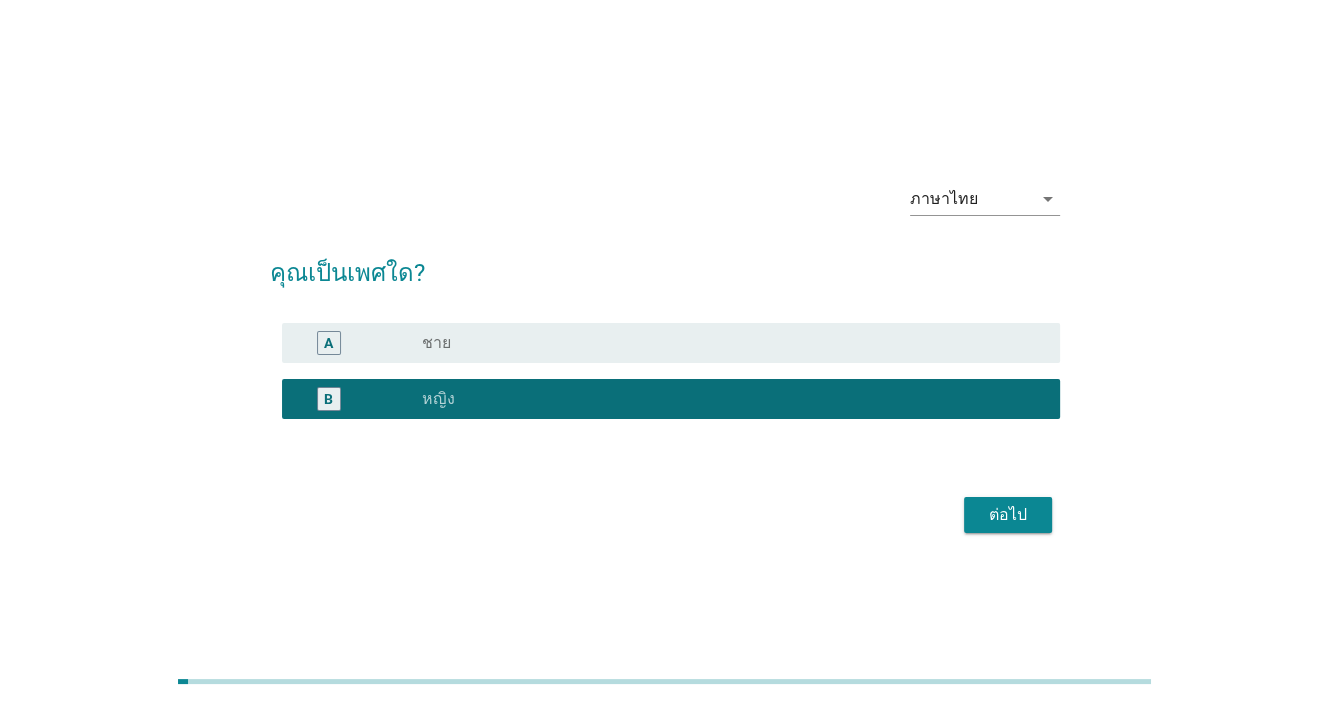 click on "ต่อไป" at bounding box center [1008, 515] 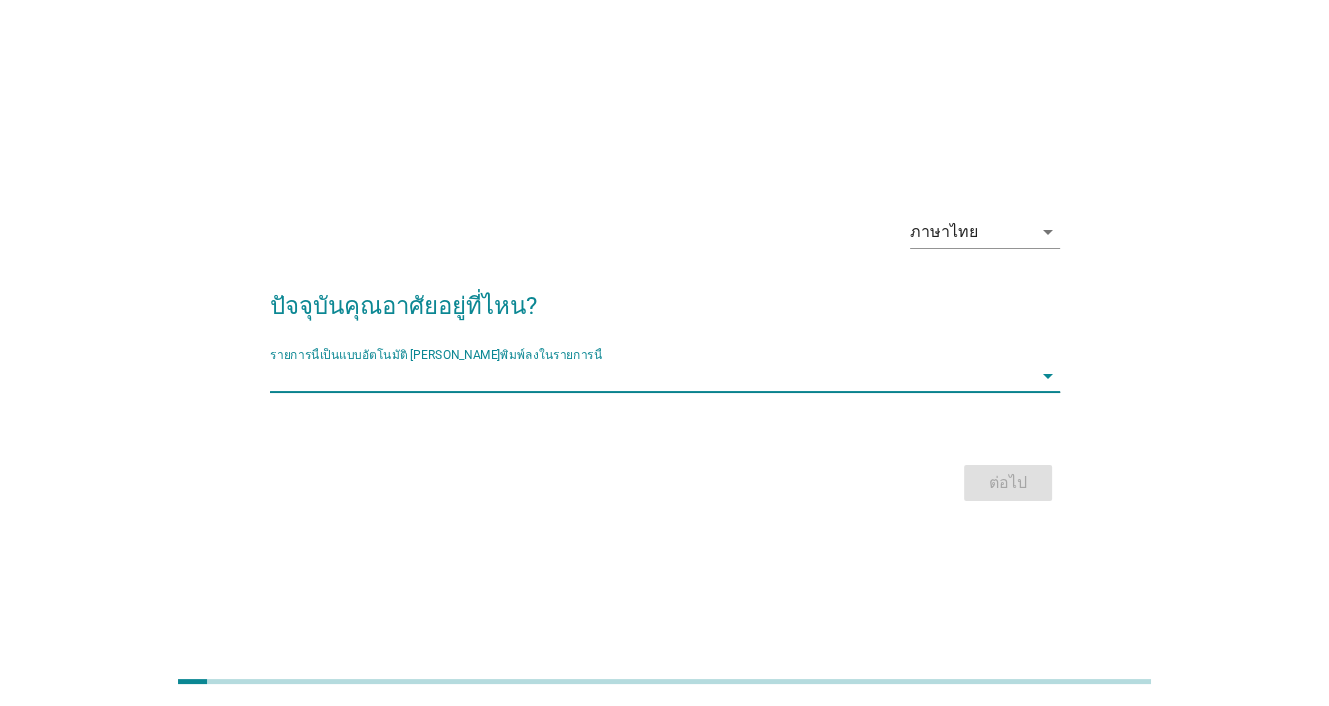 click at bounding box center [651, 376] 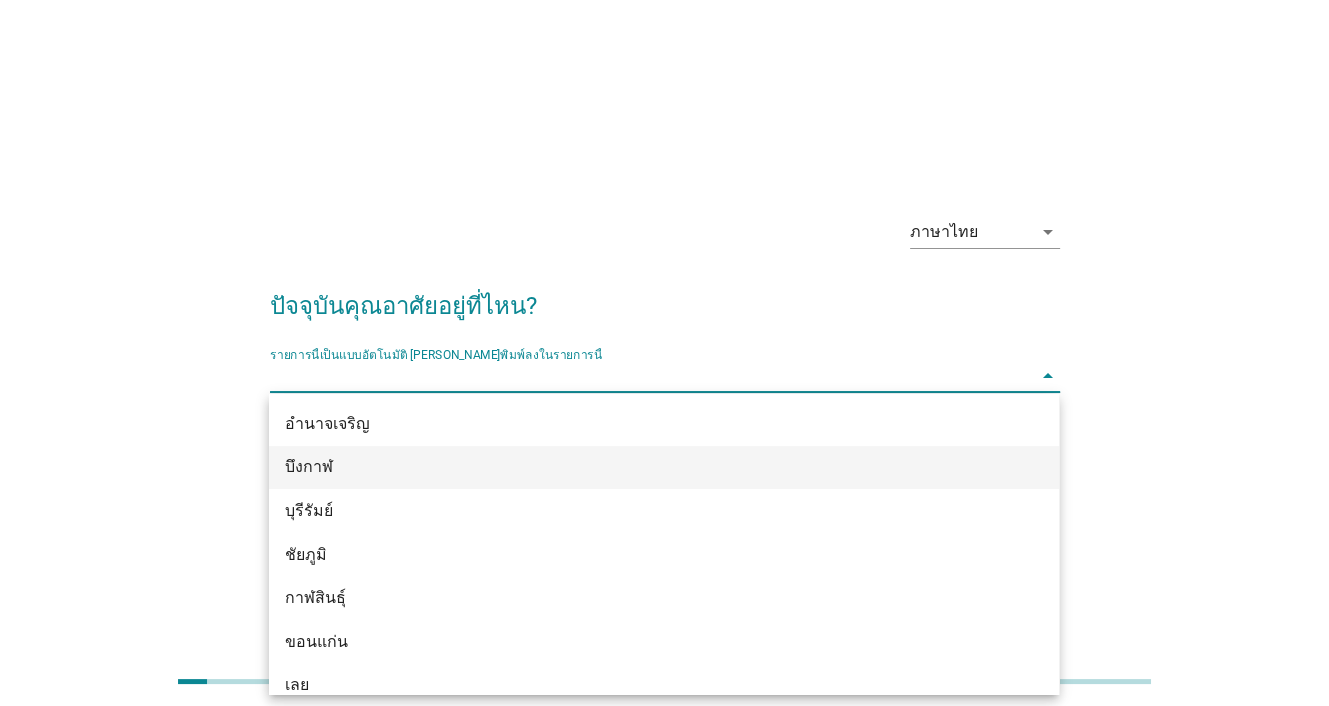 type on "ป" 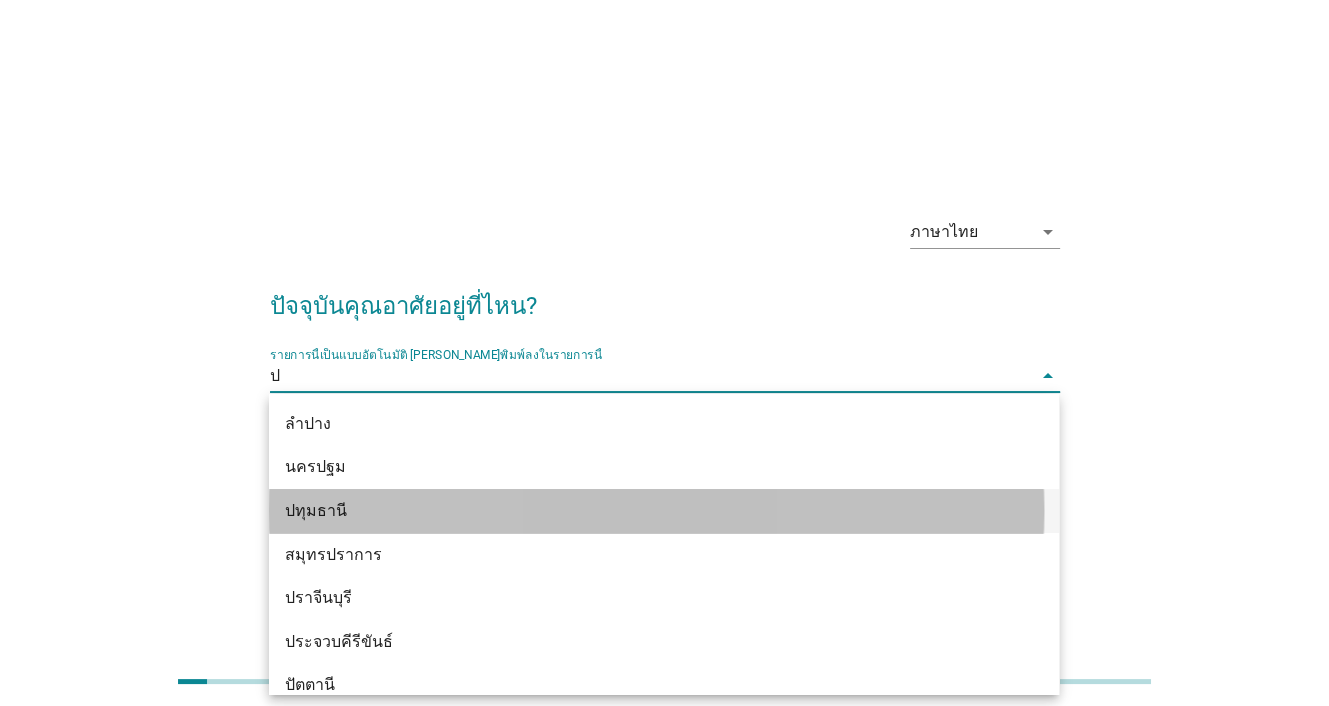 click on "ปทุมธานี" at bounding box center (632, 511) 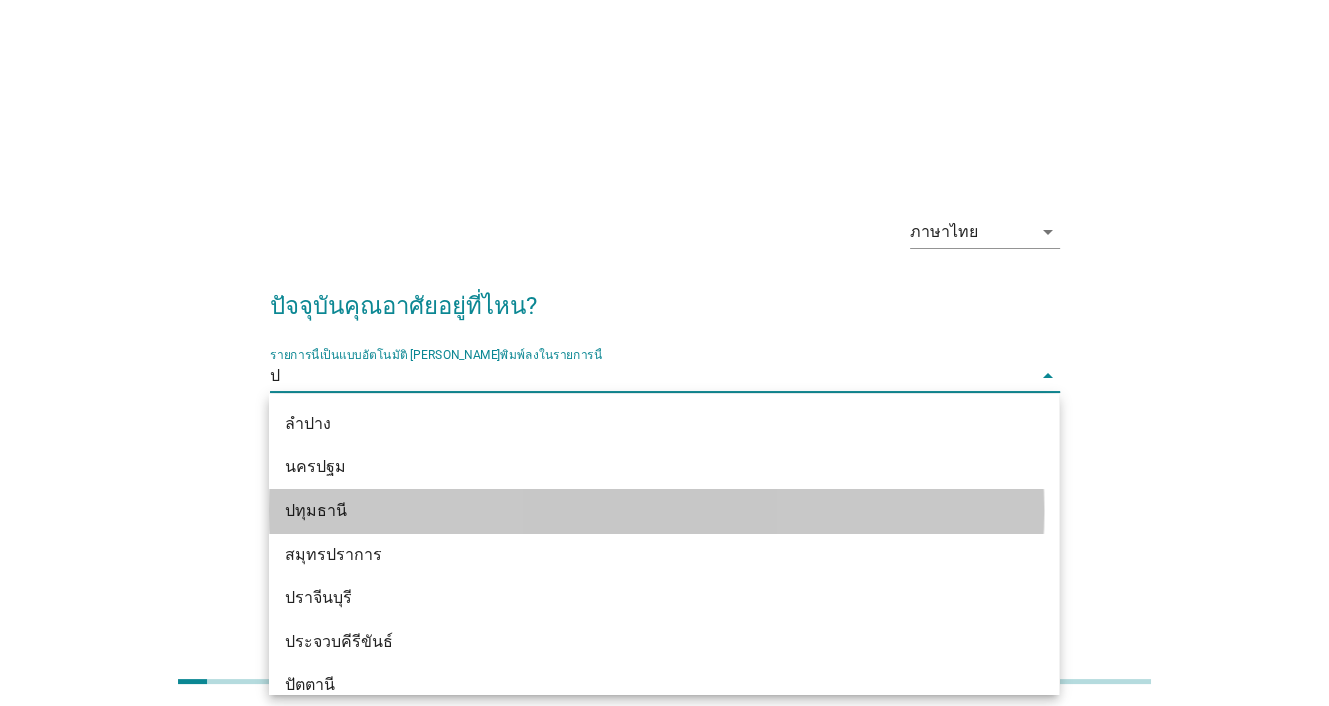 type 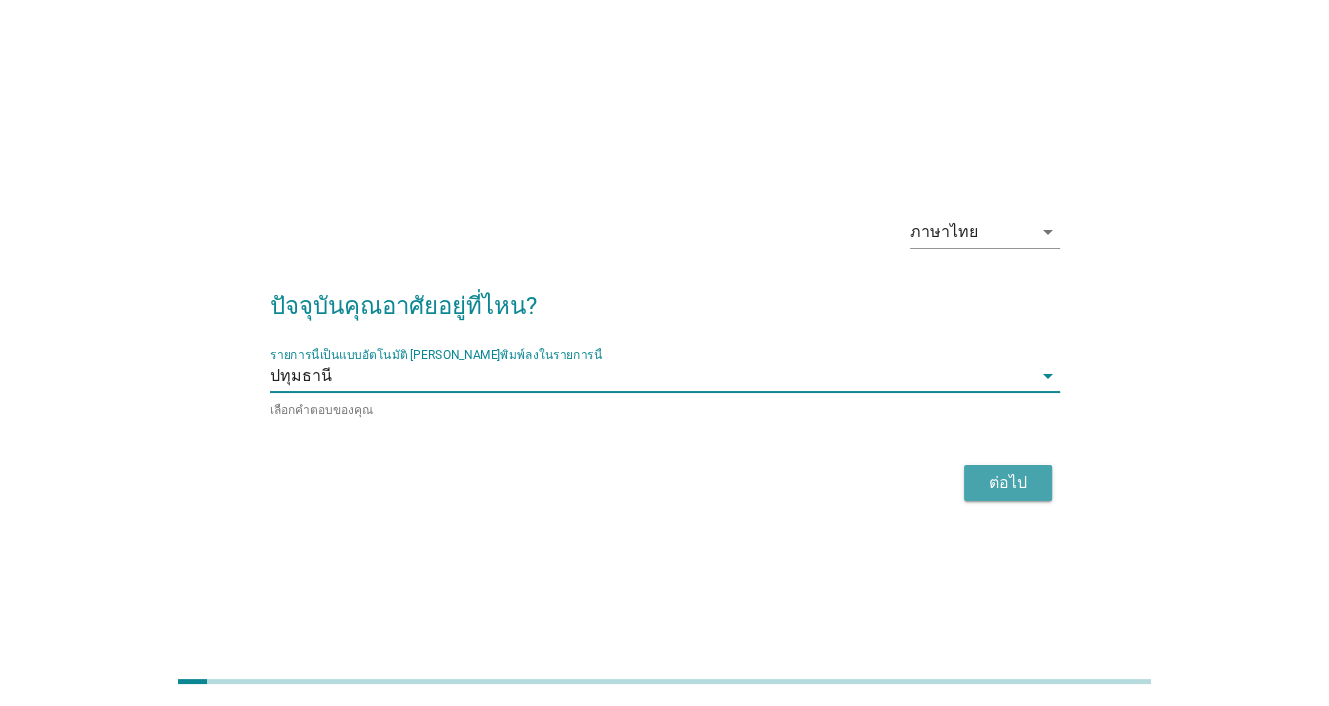 click on "ต่อไป" at bounding box center (1008, 483) 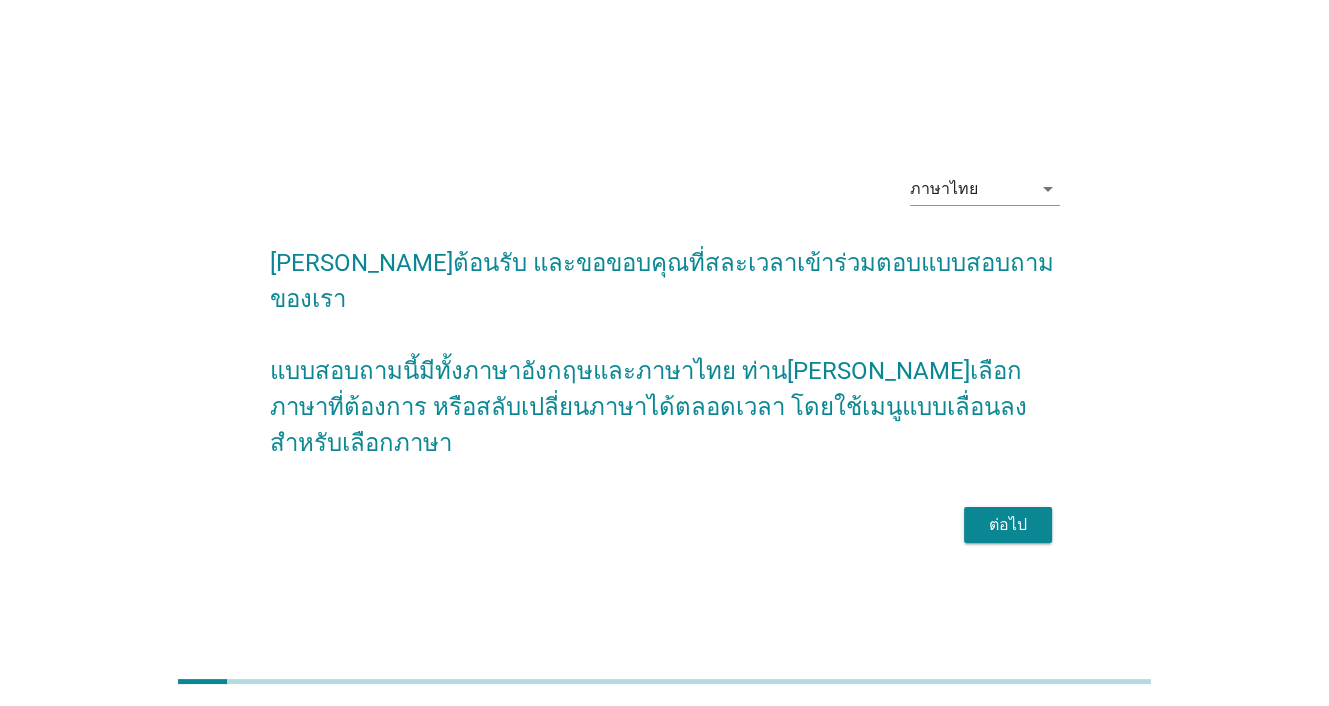 click on "ต่อไป" at bounding box center (1008, 525) 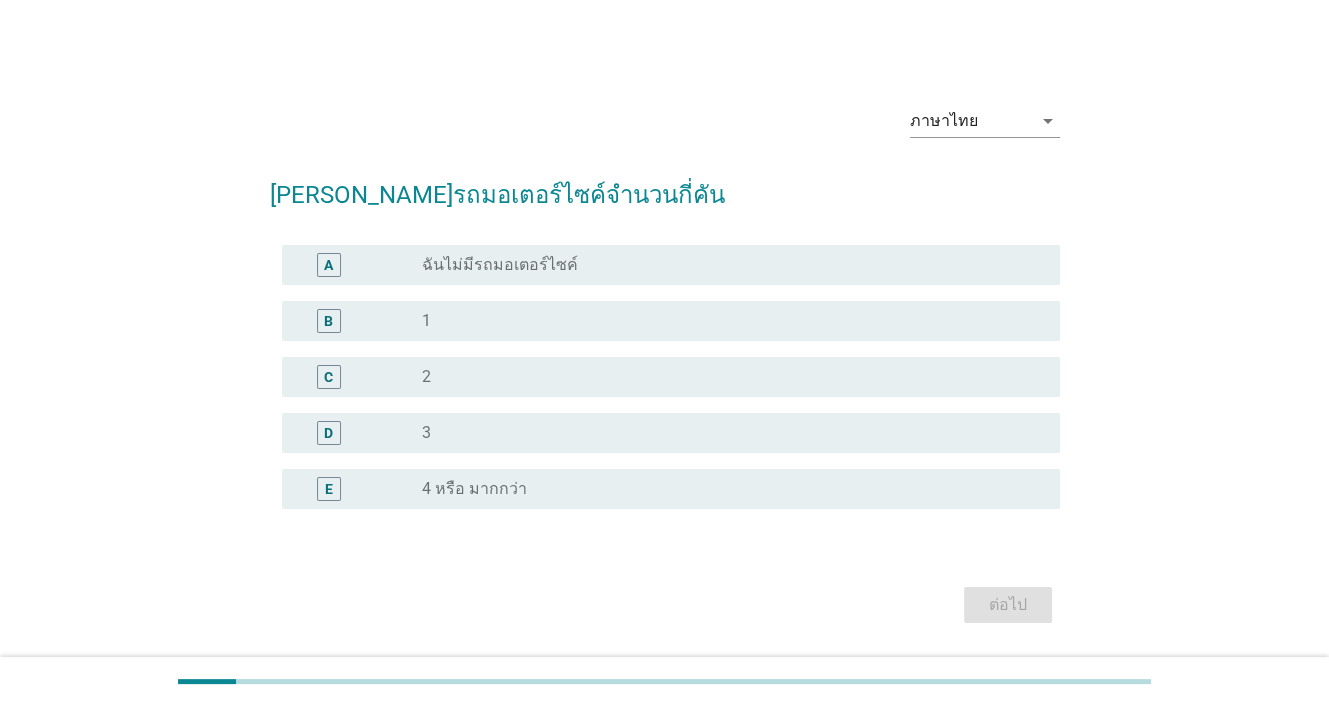 click on "B" at bounding box center (328, 320) 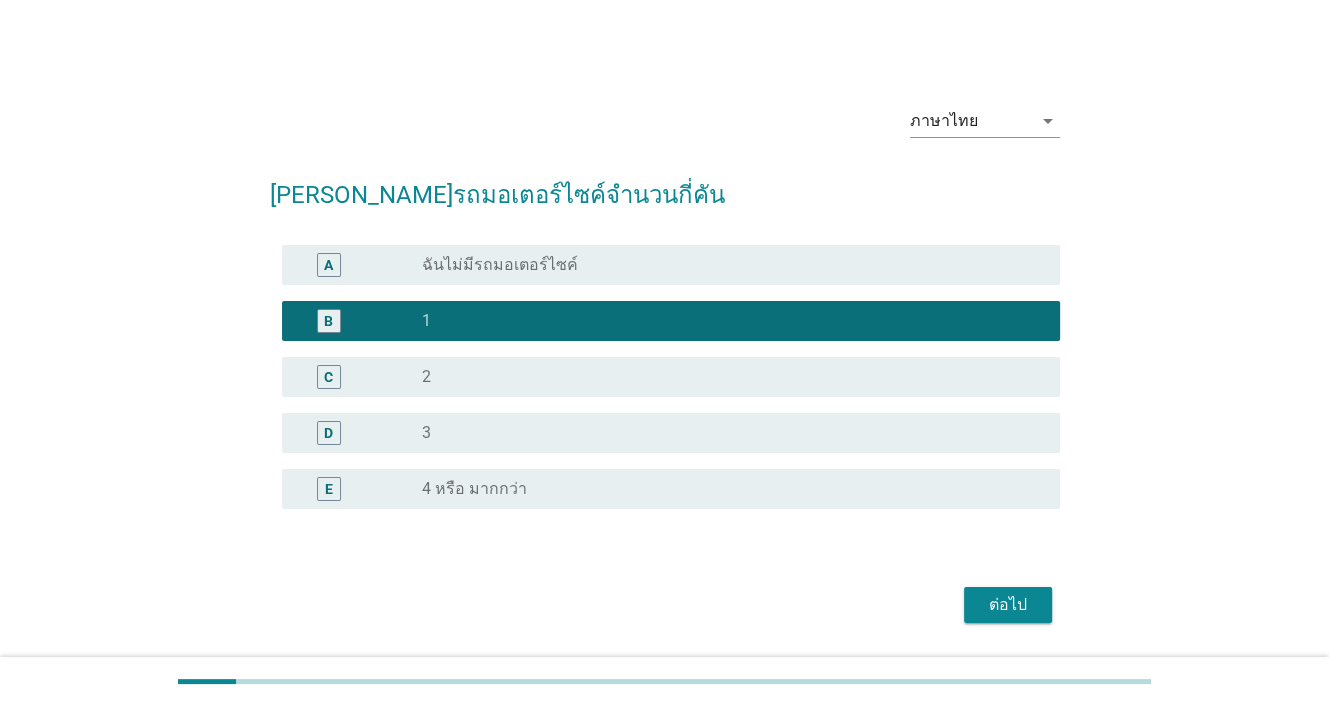 click on "ต่อไป" at bounding box center [1008, 605] 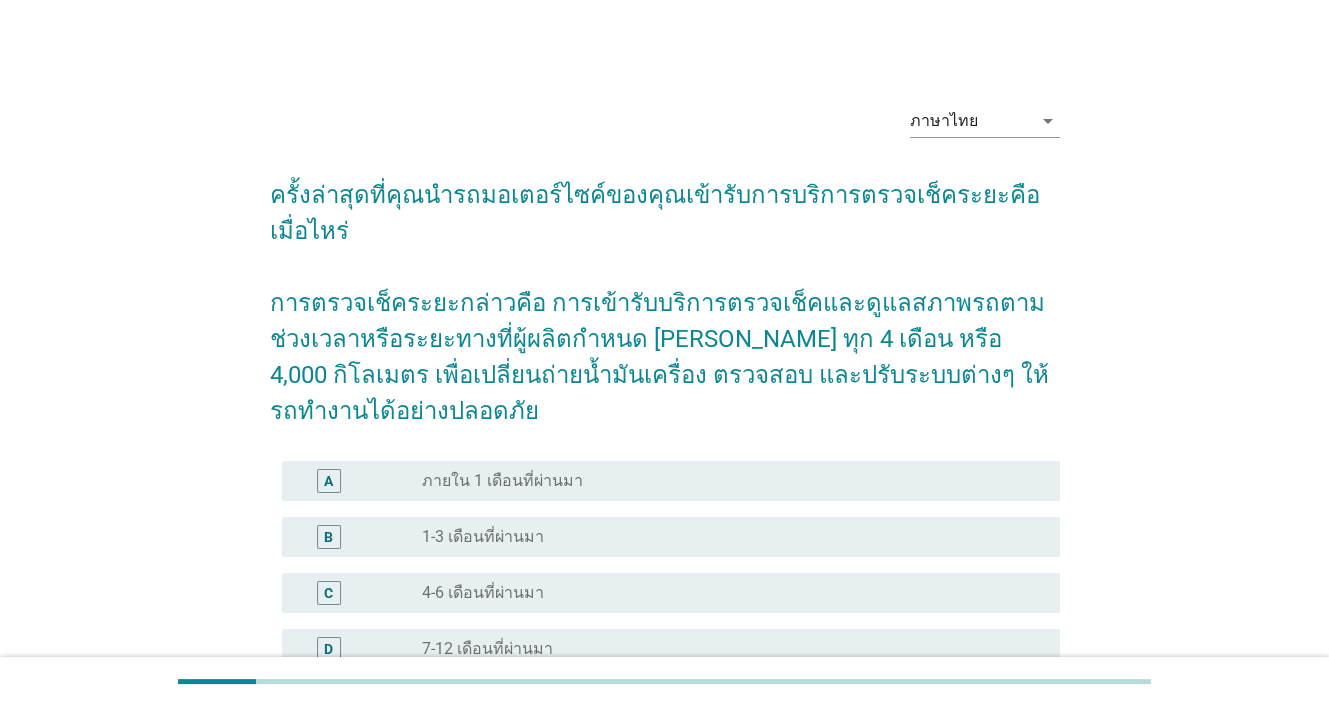 click on "ภายใน 1 เดือนที่ผ่านมา" at bounding box center [502, 481] 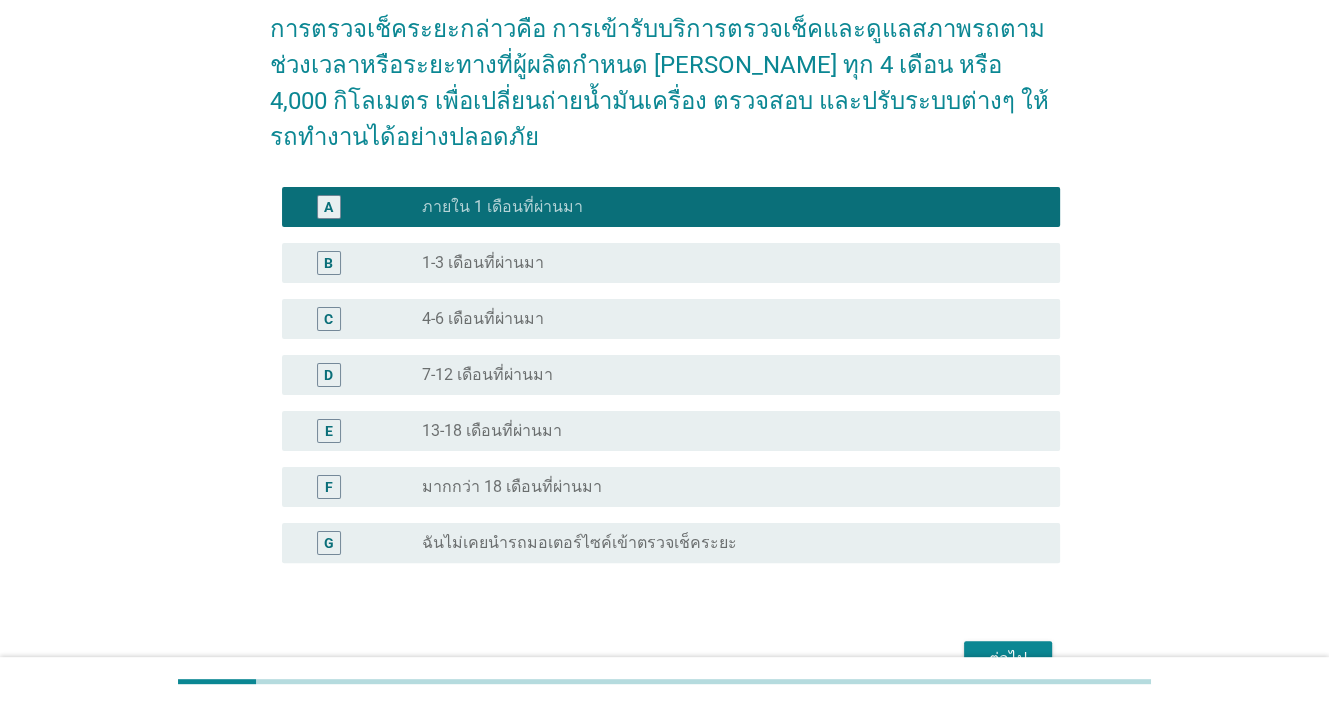 scroll, scrollTop: 300, scrollLeft: 0, axis: vertical 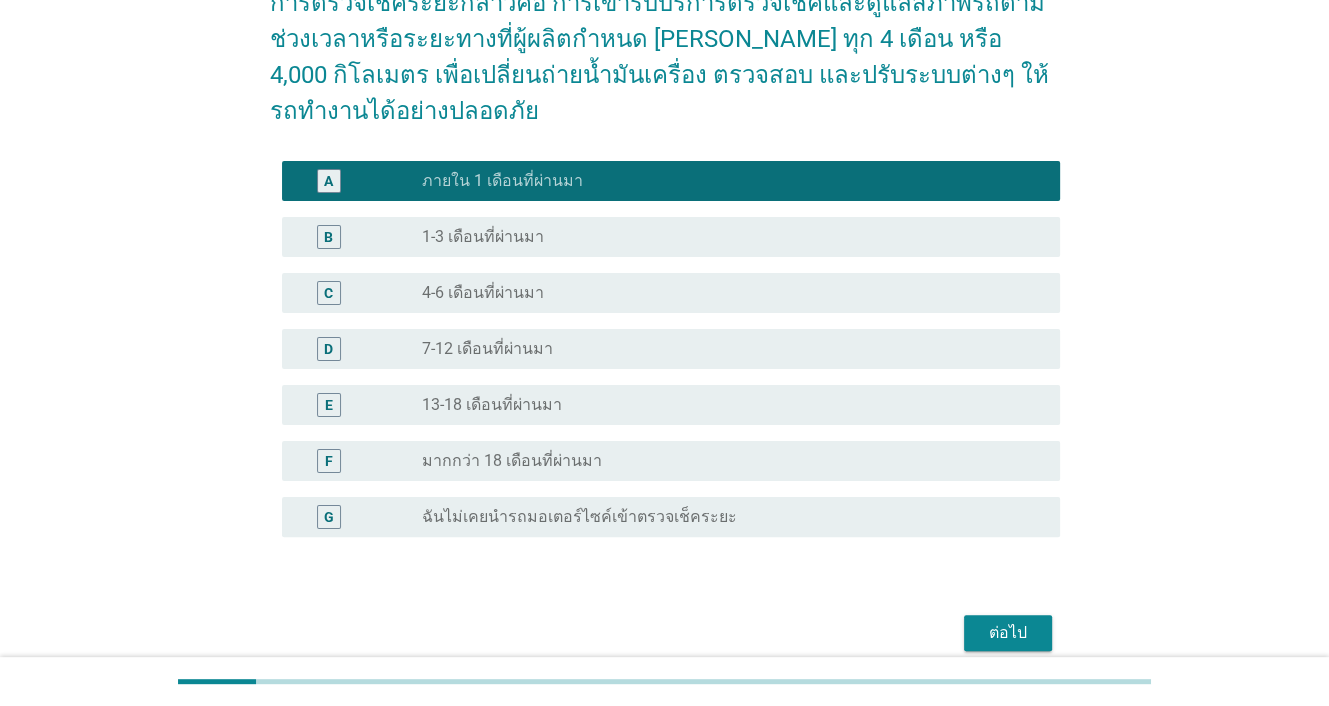 click on "ต่อไป" at bounding box center [1008, 633] 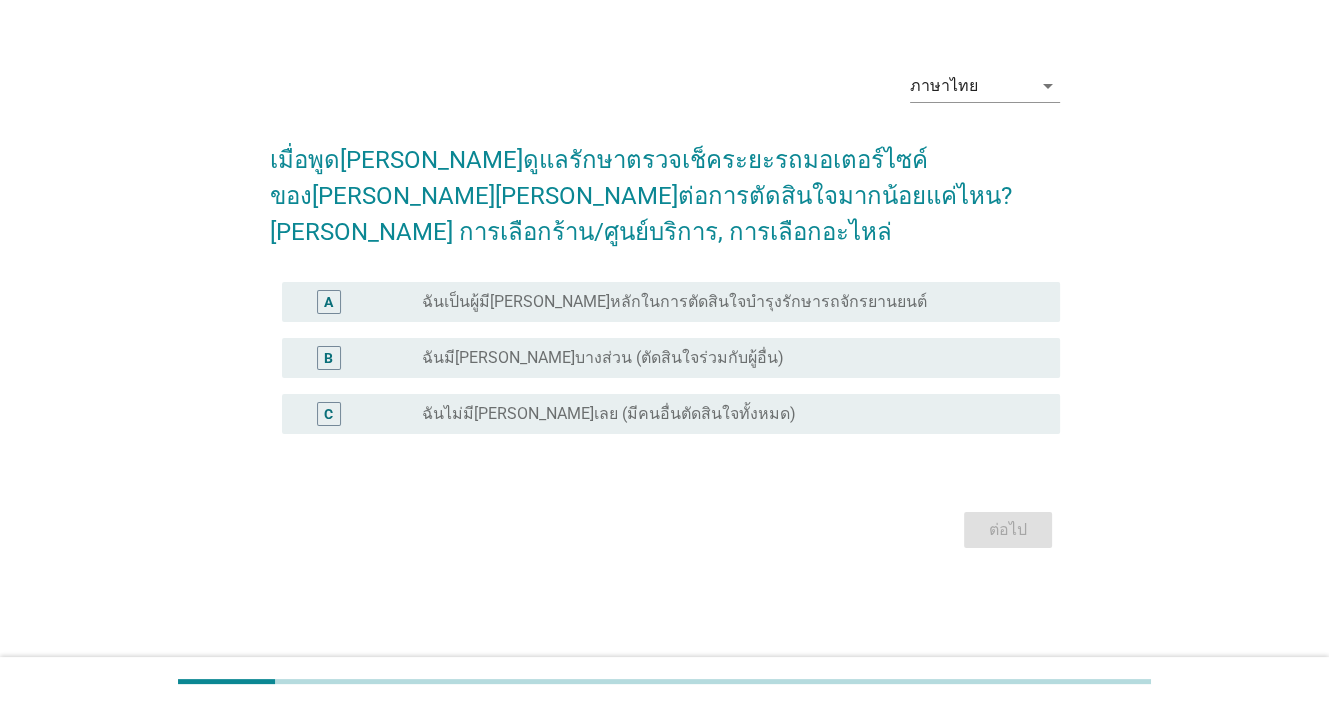 scroll, scrollTop: 0, scrollLeft: 0, axis: both 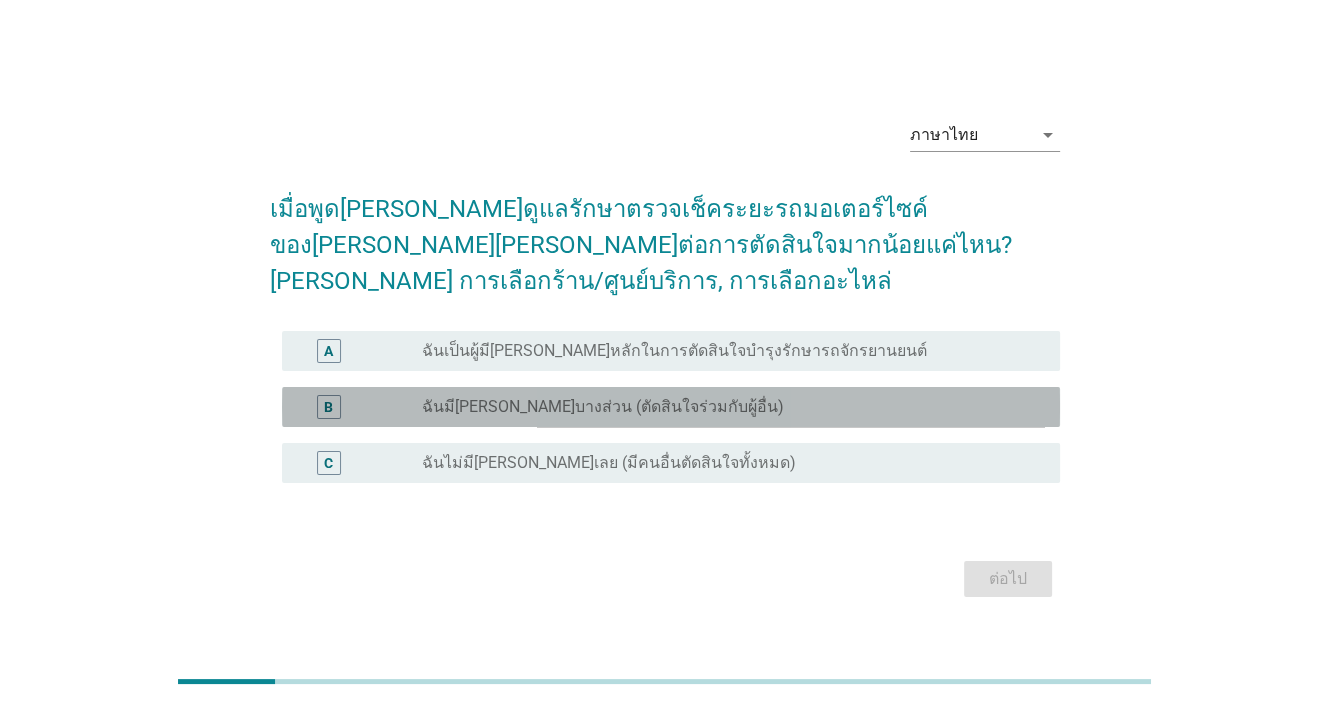 click on "ฉันมี[PERSON_NAME]บางส่วน (ตัดสินใจร่วมกับผู้อื่น)" at bounding box center (603, 407) 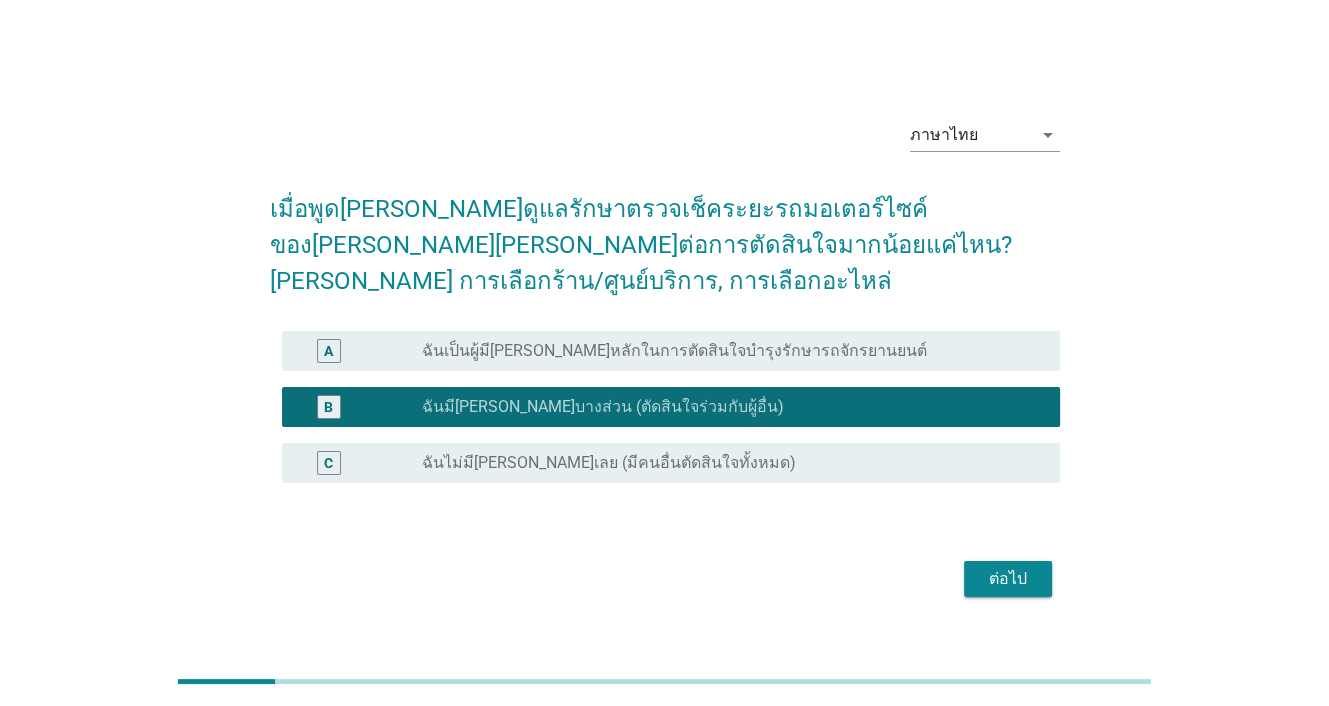 click on "ต่อไป" at bounding box center [1008, 579] 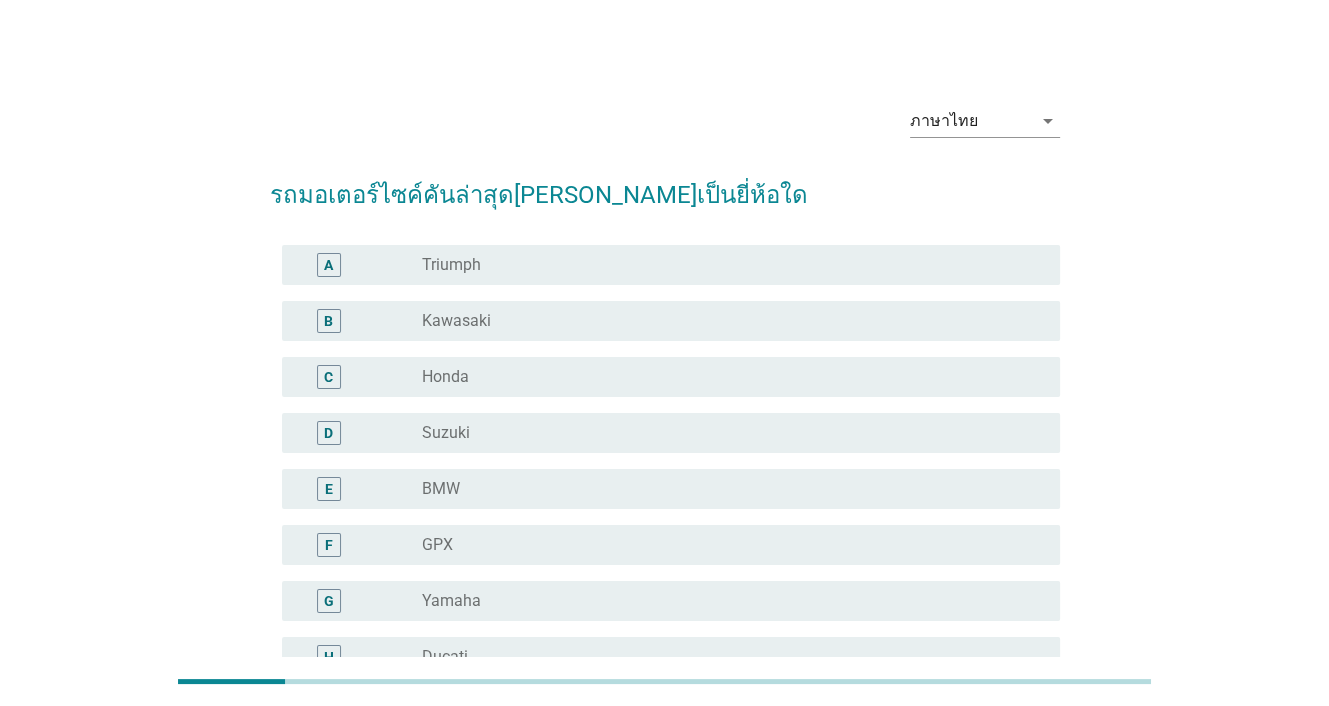 scroll, scrollTop: 100, scrollLeft: 0, axis: vertical 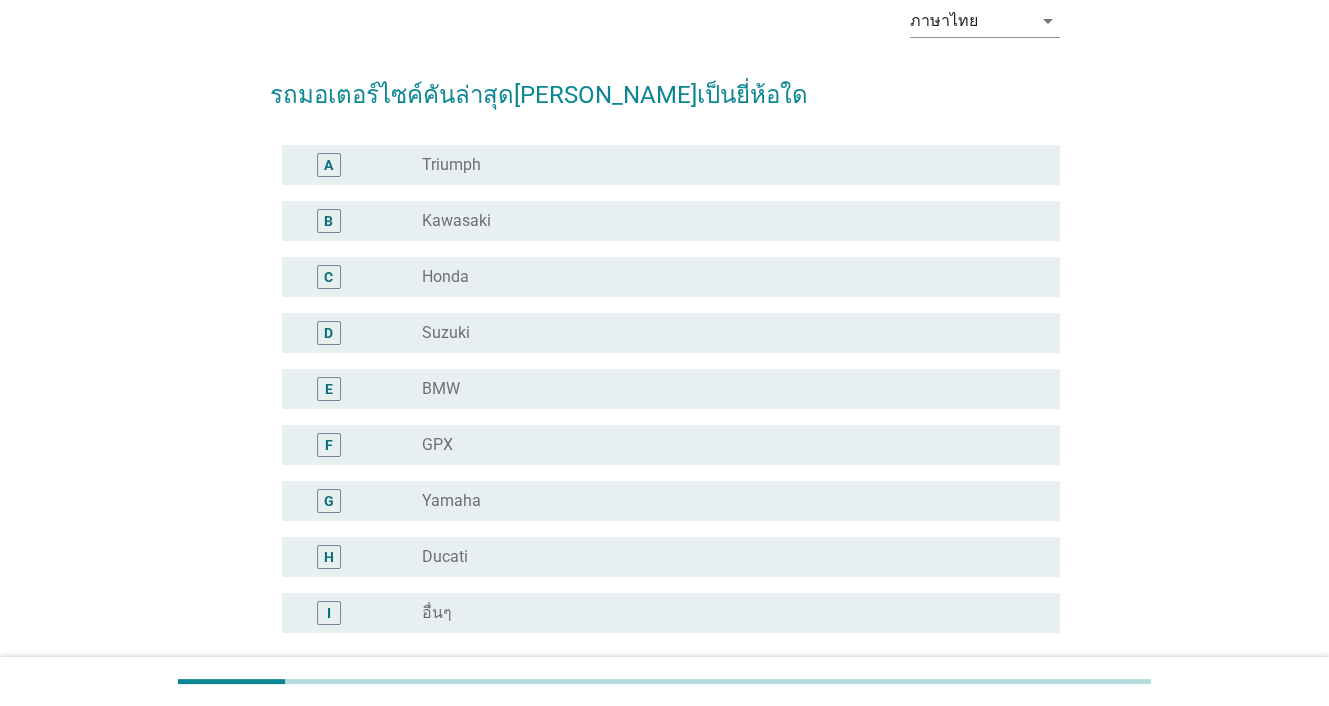 click on "Yamaha" at bounding box center (451, 501) 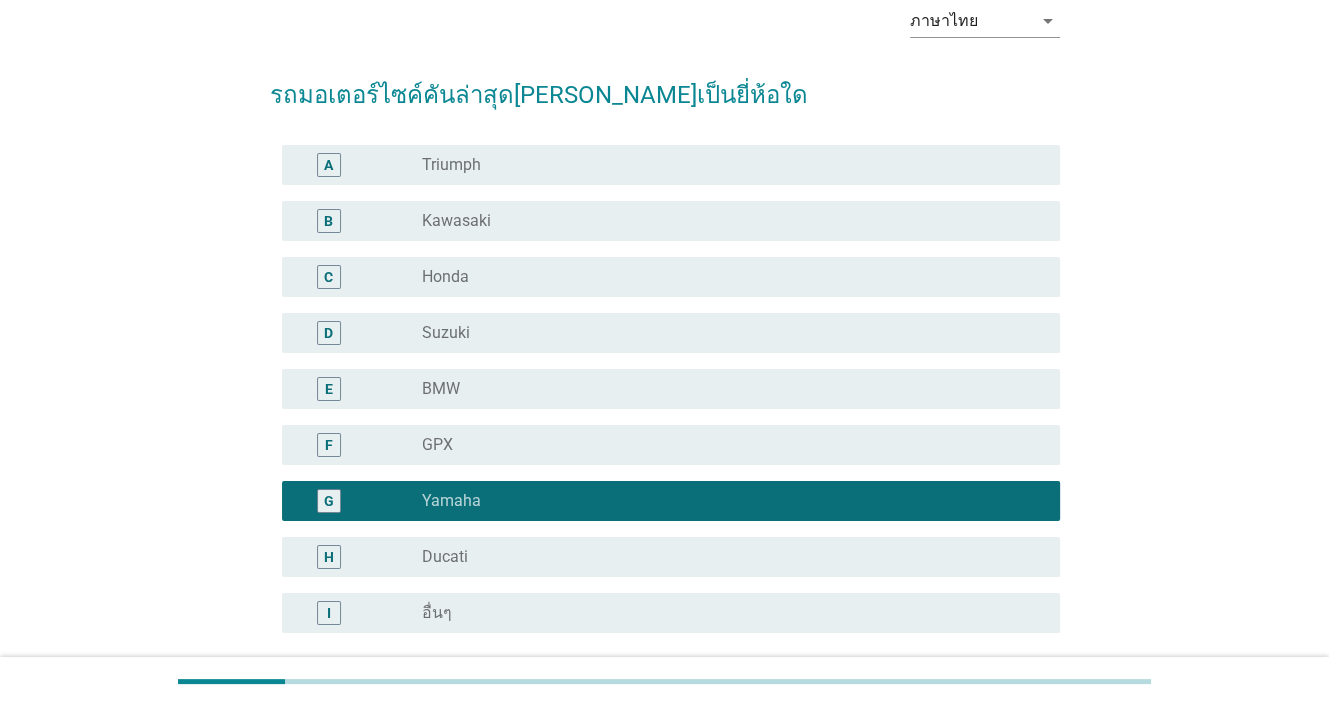 scroll, scrollTop: 200, scrollLeft: 0, axis: vertical 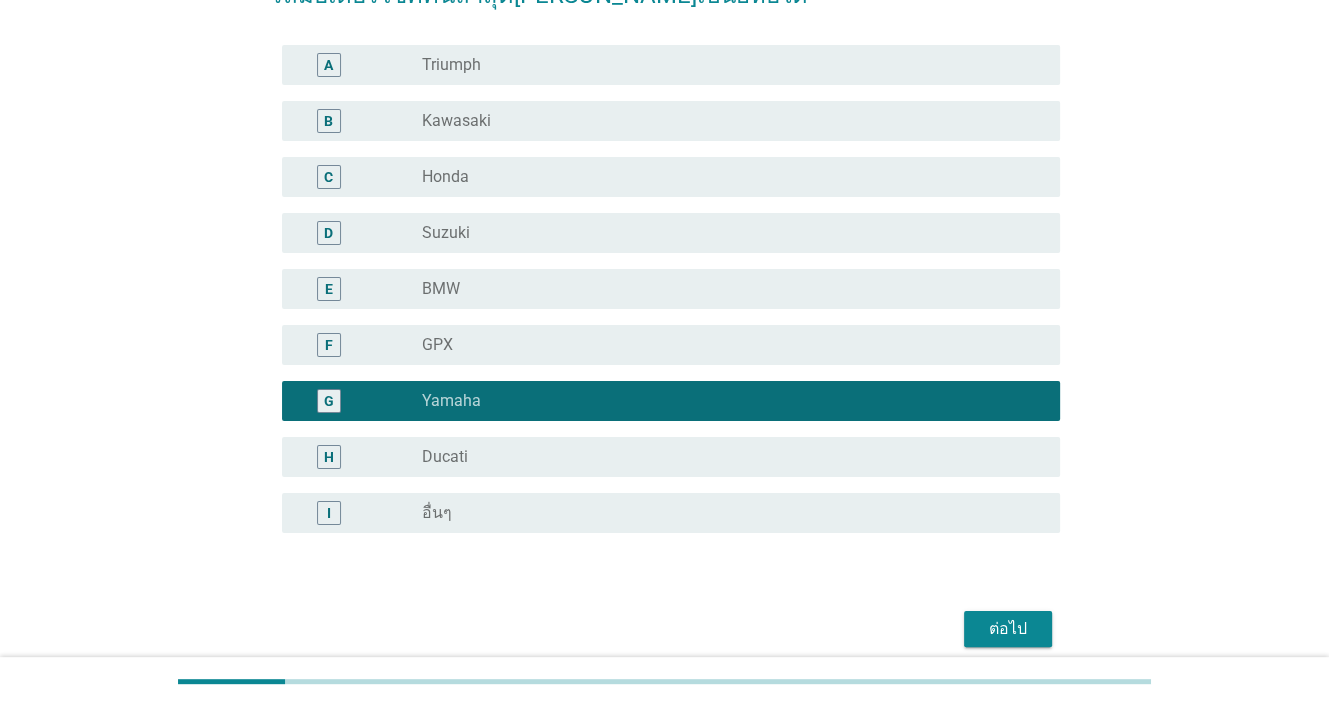 click on "ต่อไป" at bounding box center (1008, 629) 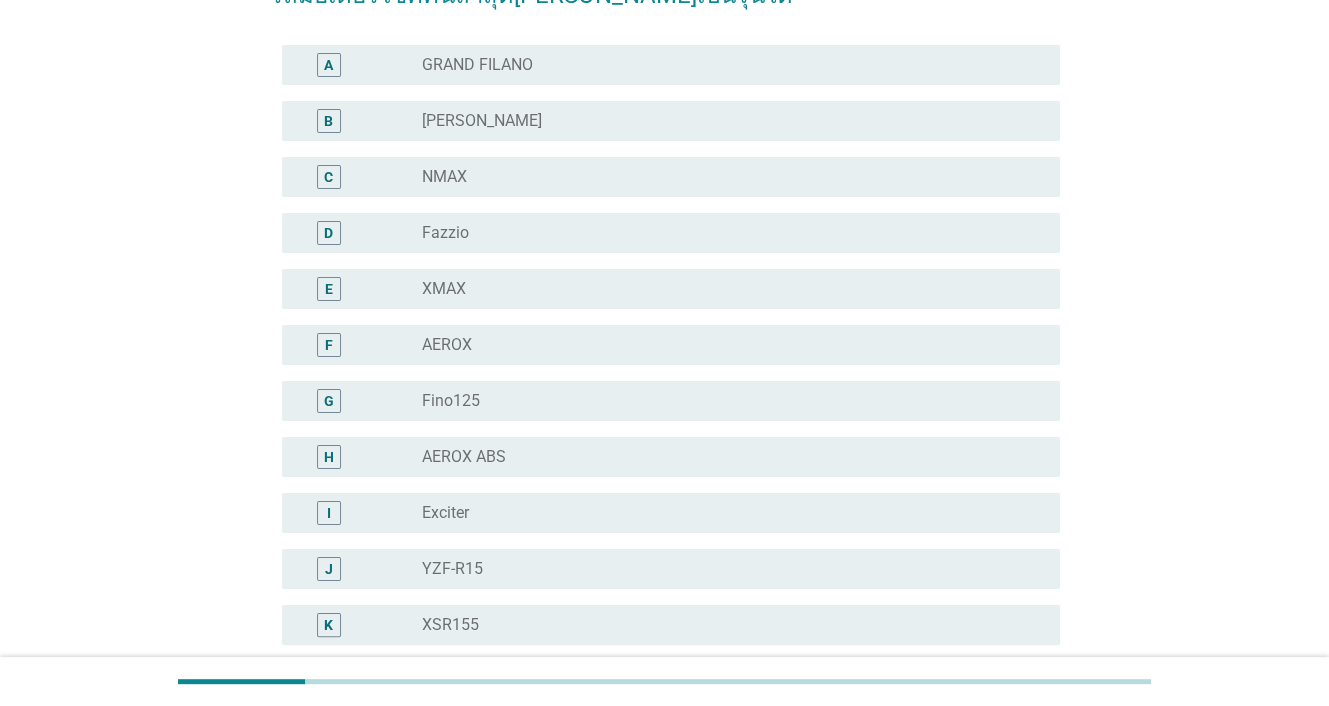 scroll, scrollTop: 0, scrollLeft: 0, axis: both 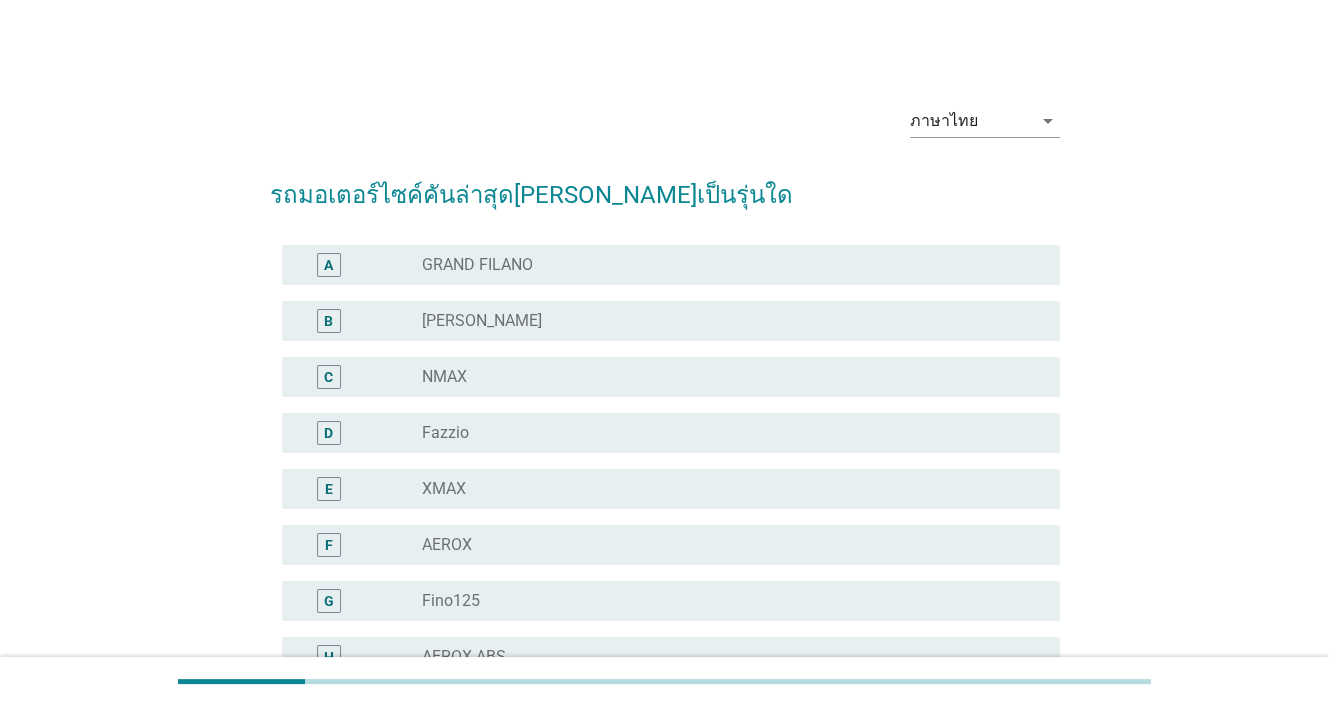 click on "GRAND FILANO" at bounding box center [477, 265] 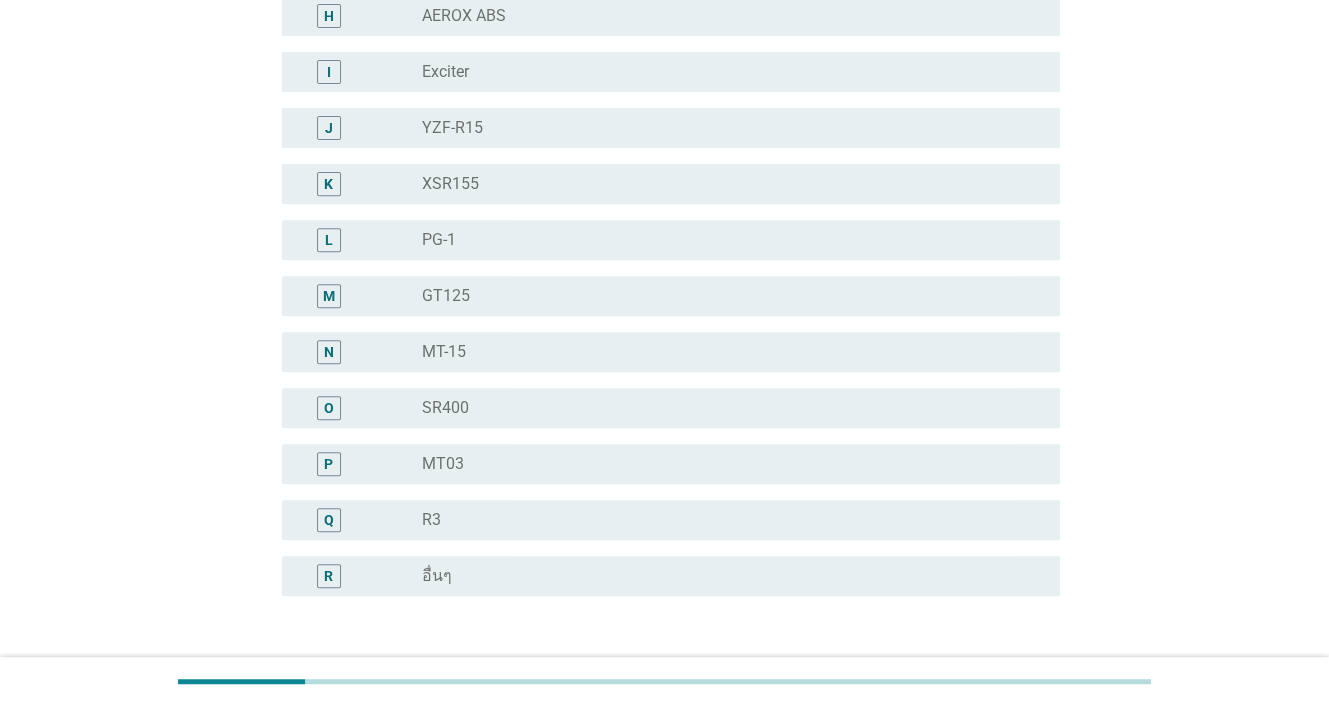 scroll, scrollTop: 788, scrollLeft: 0, axis: vertical 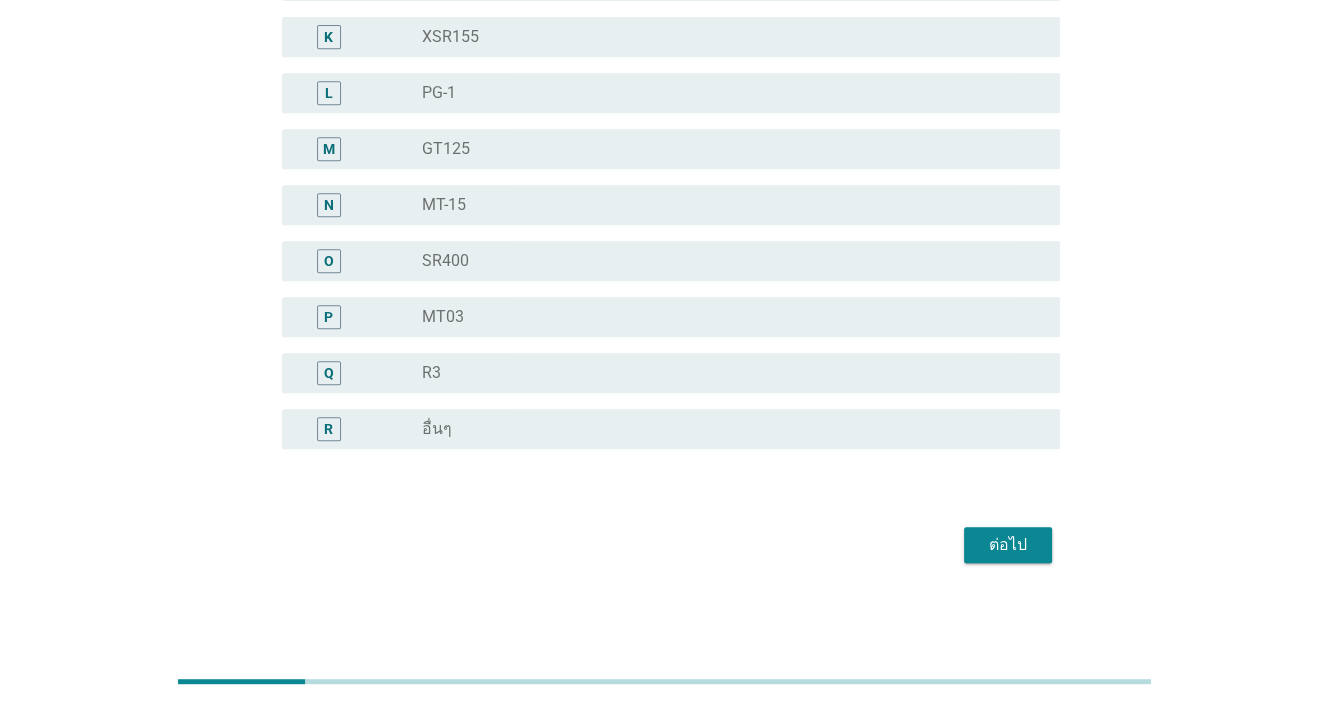 click on "ต่อไป" at bounding box center [1008, 545] 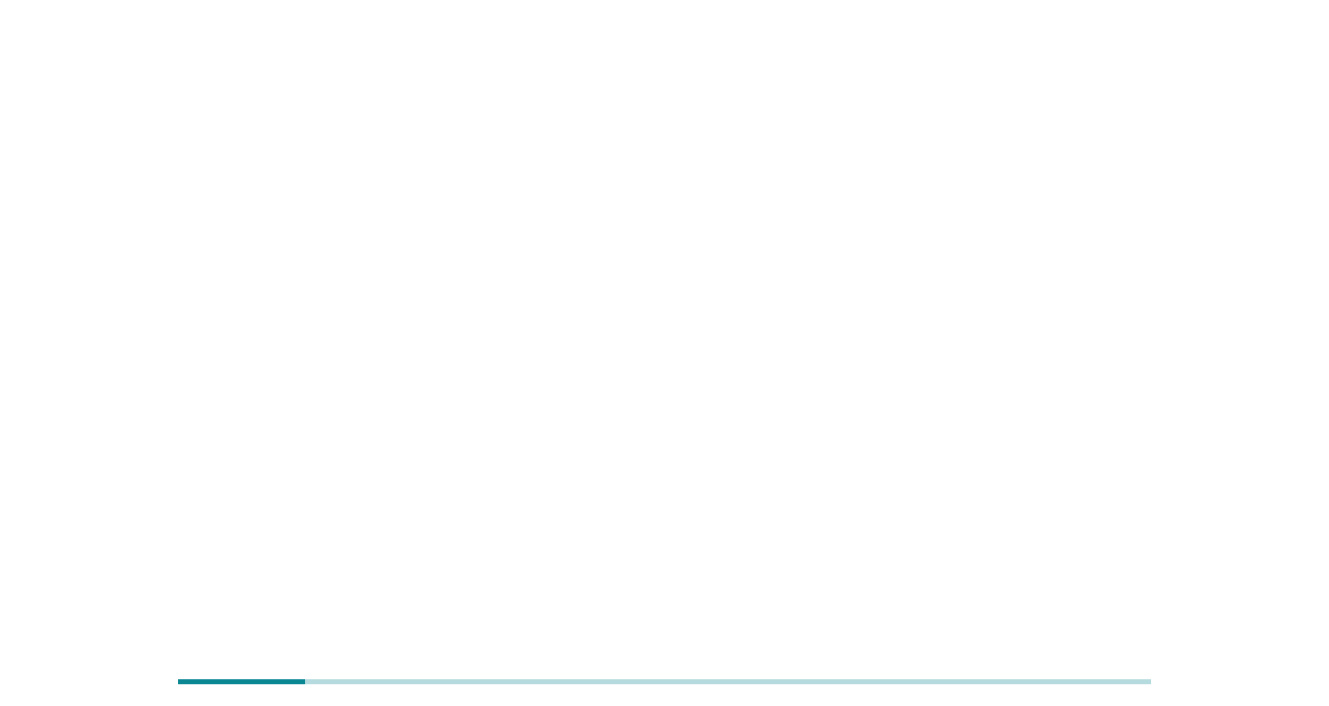 scroll, scrollTop: 0, scrollLeft: 0, axis: both 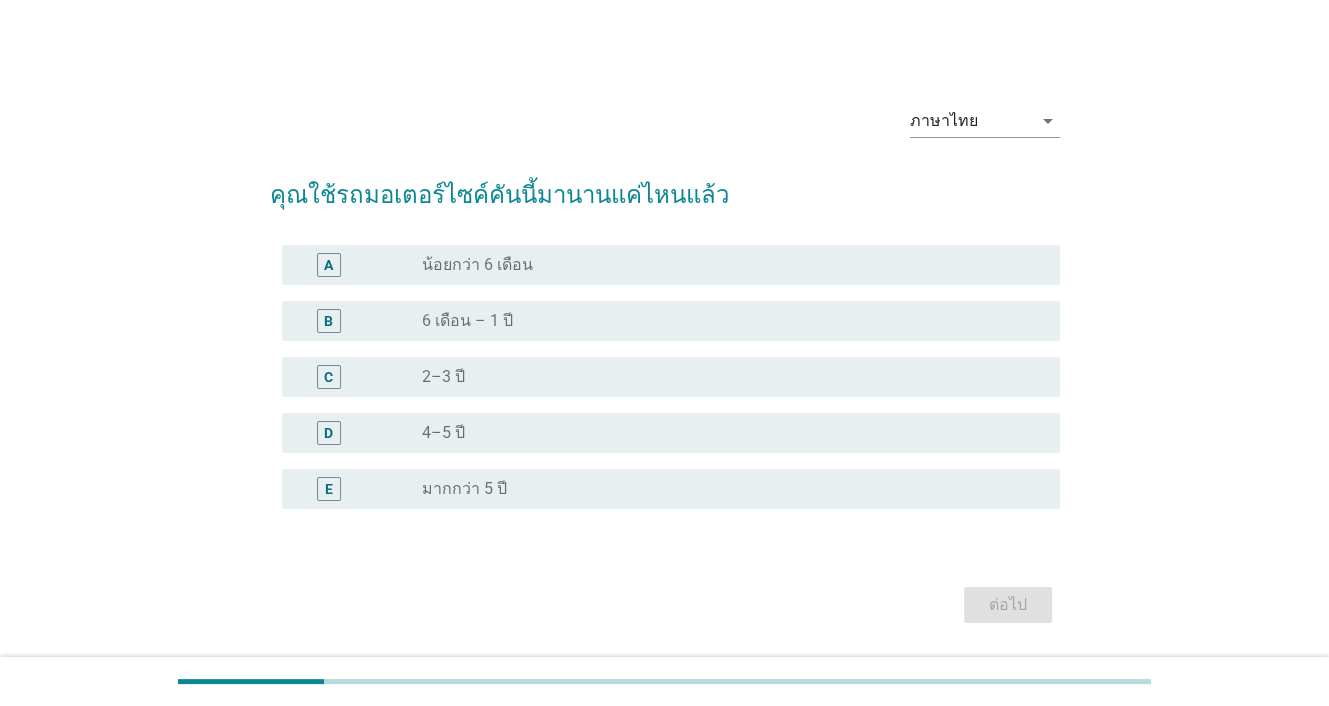 click on "6 เดือน – 1 ปี" at bounding box center [467, 321] 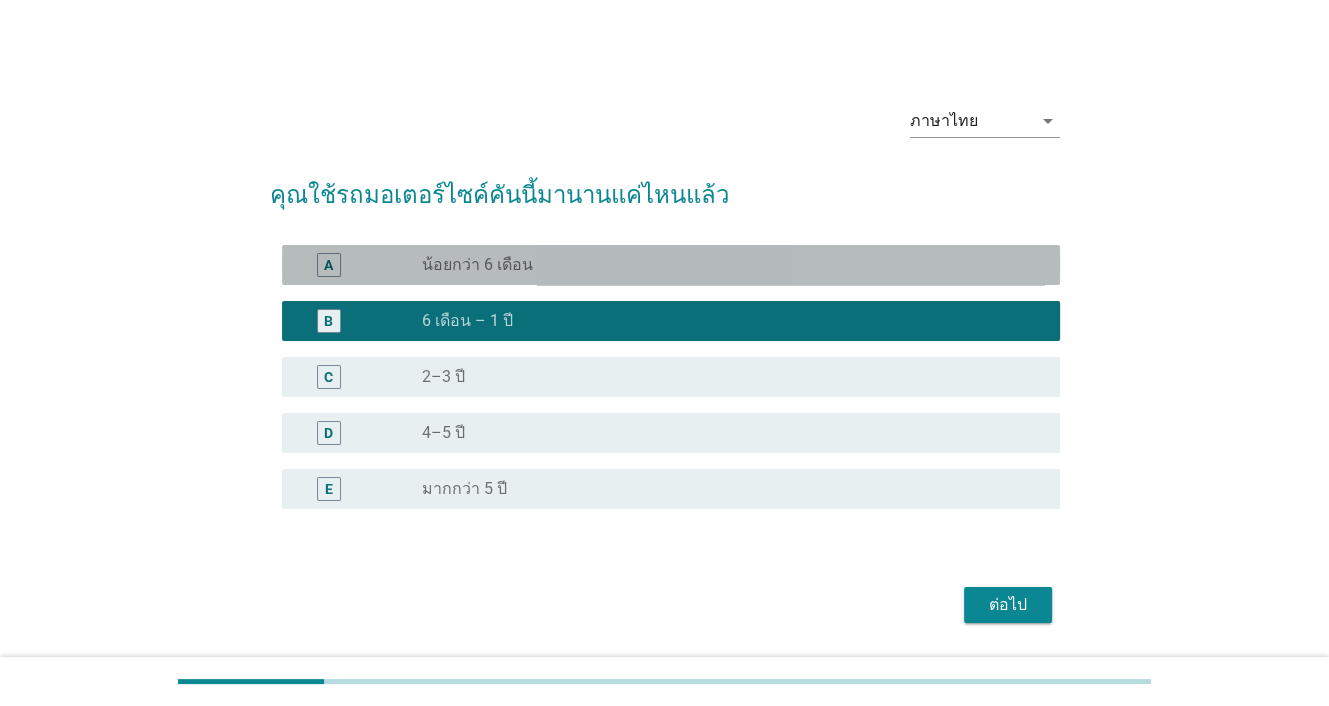 drag, startPoint x: 497, startPoint y: 263, endPoint x: 630, endPoint y: 257, distance: 133.13527 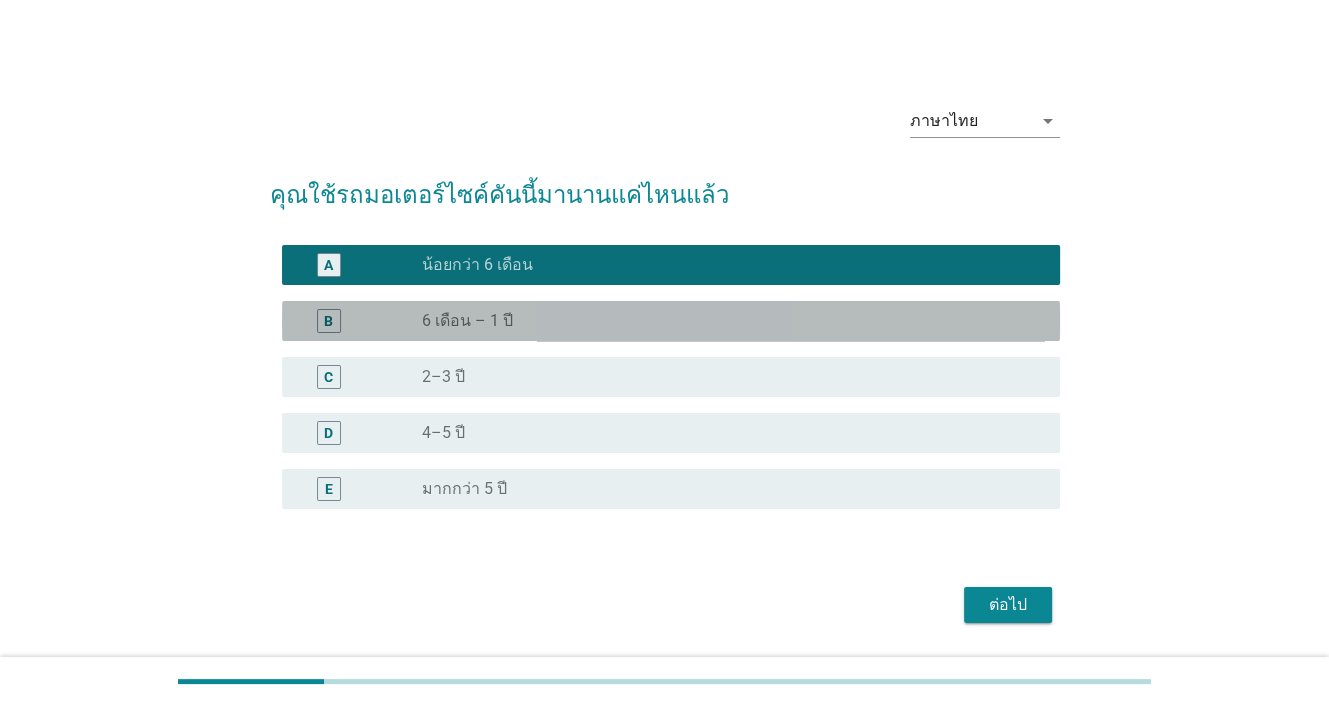 click on "B     radio_button_unchecked 6 เดือน – 1 ปี" at bounding box center [671, 321] 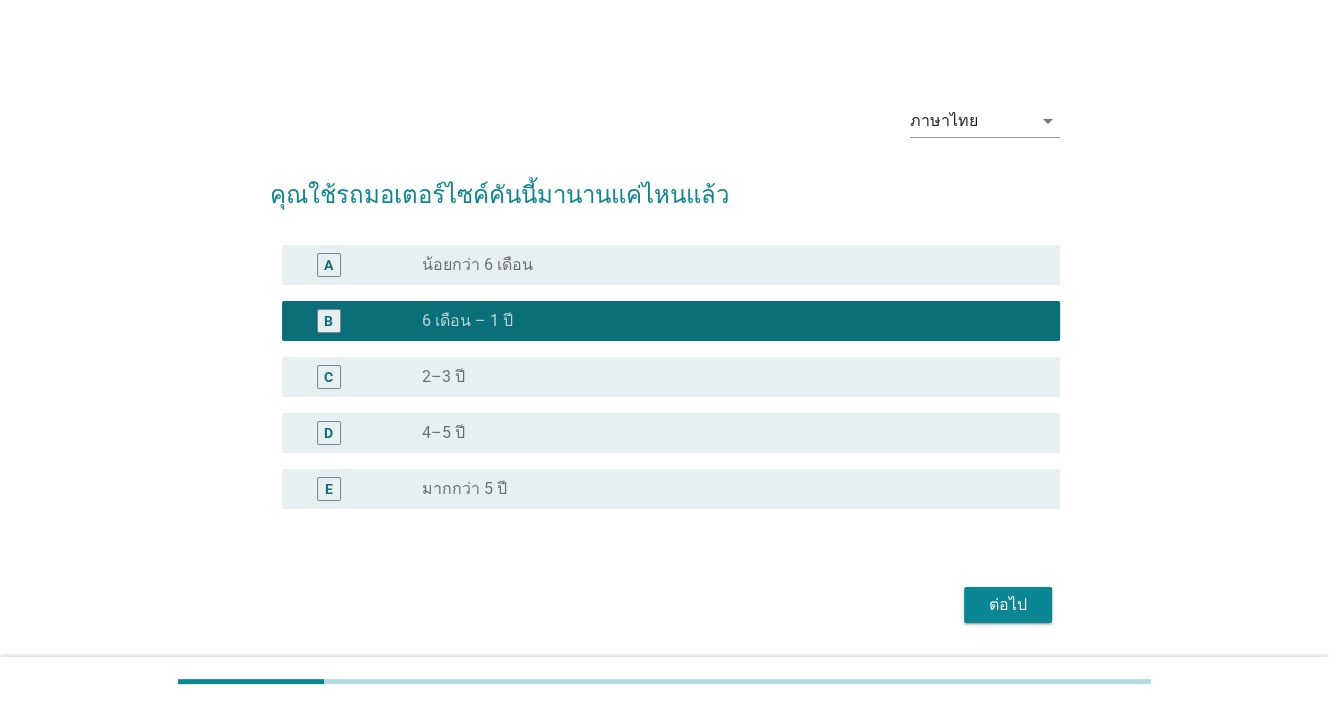 click on "ต่อไป" at bounding box center (1008, 605) 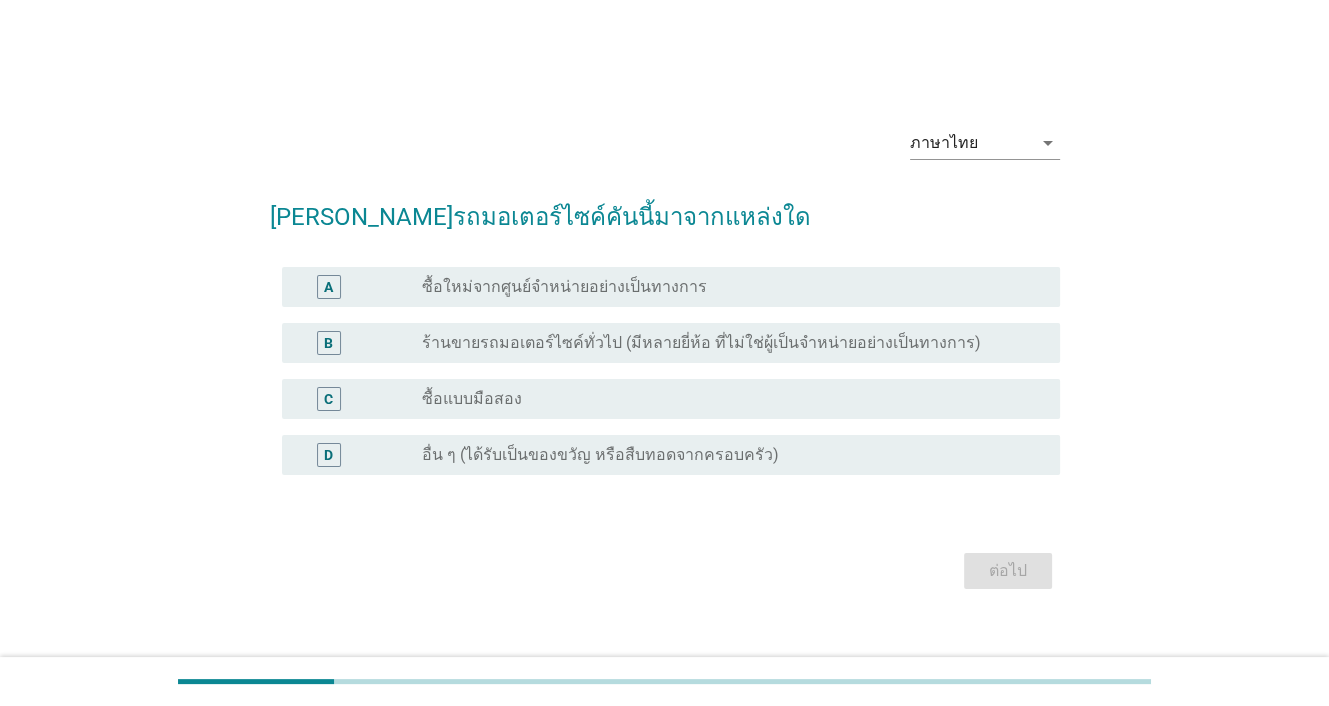 click on "ซื้อใหม่จากศูนย์จำหน่ายอย่างเป็นทางการ" at bounding box center [564, 287] 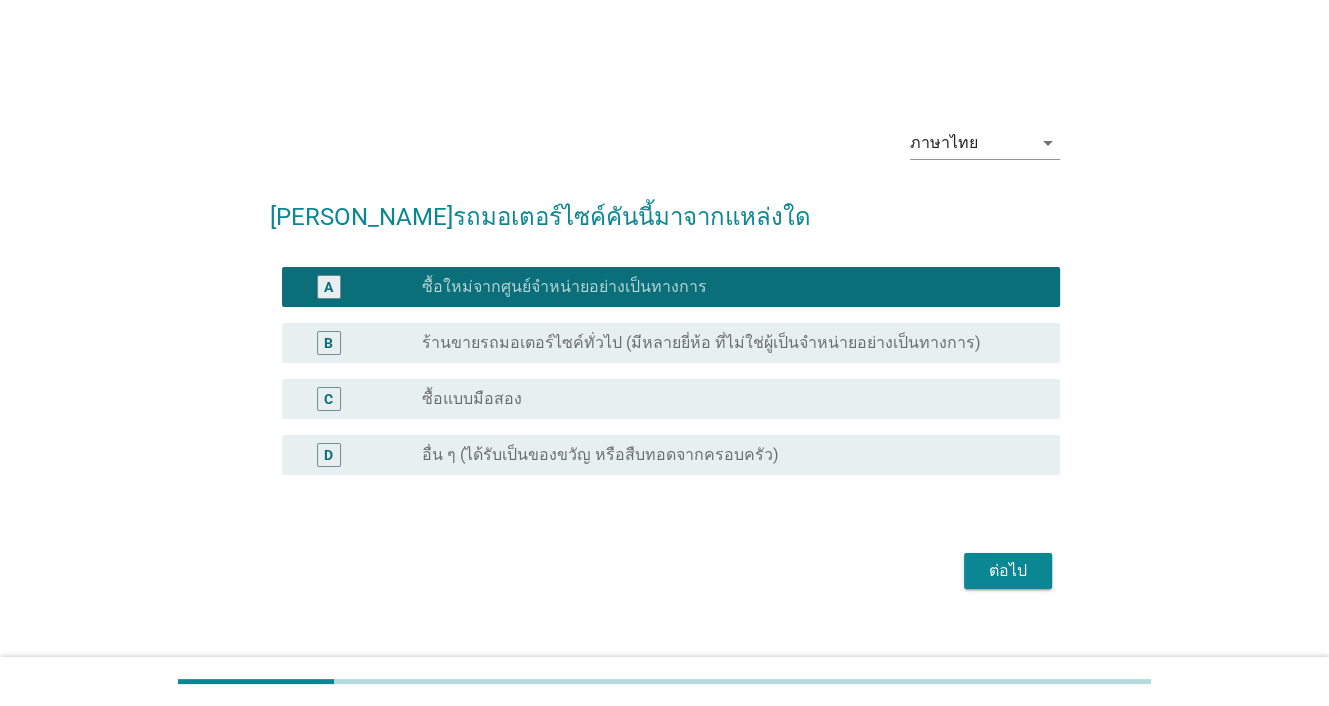 click on "ต่อไป" at bounding box center (1008, 571) 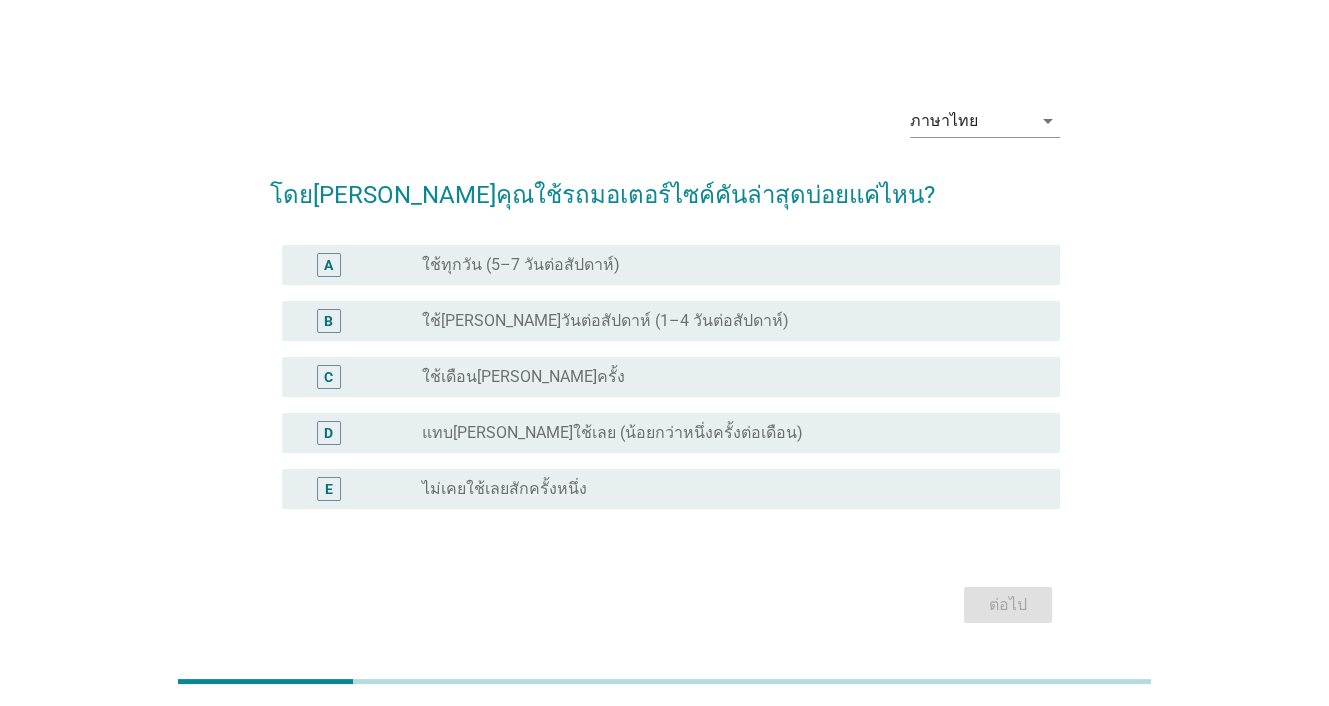 click on "ใช้ทุกวัน (5–7 วันต่อสัปดาห์)" at bounding box center [521, 265] 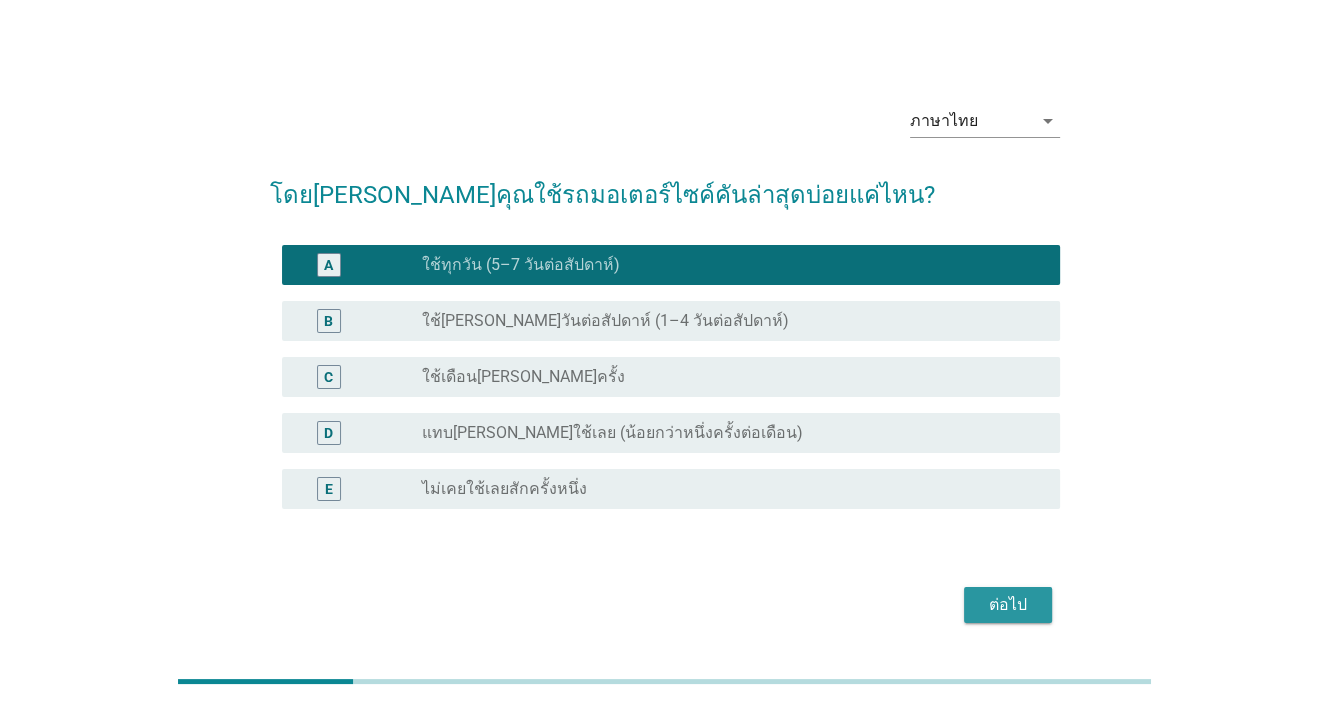 click on "ต่อไป" at bounding box center (1008, 605) 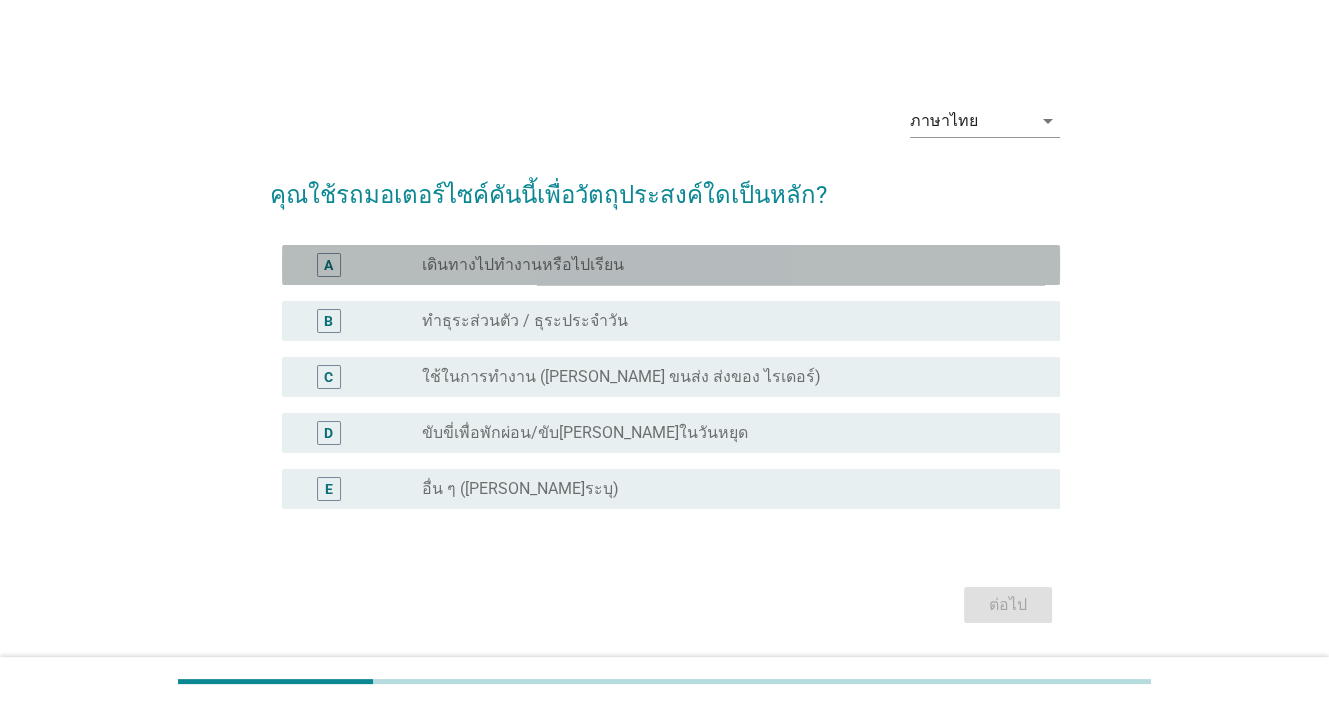 click on "เดินทางไปทำงานหรือไปเรียน" at bounding box center (523, 265) 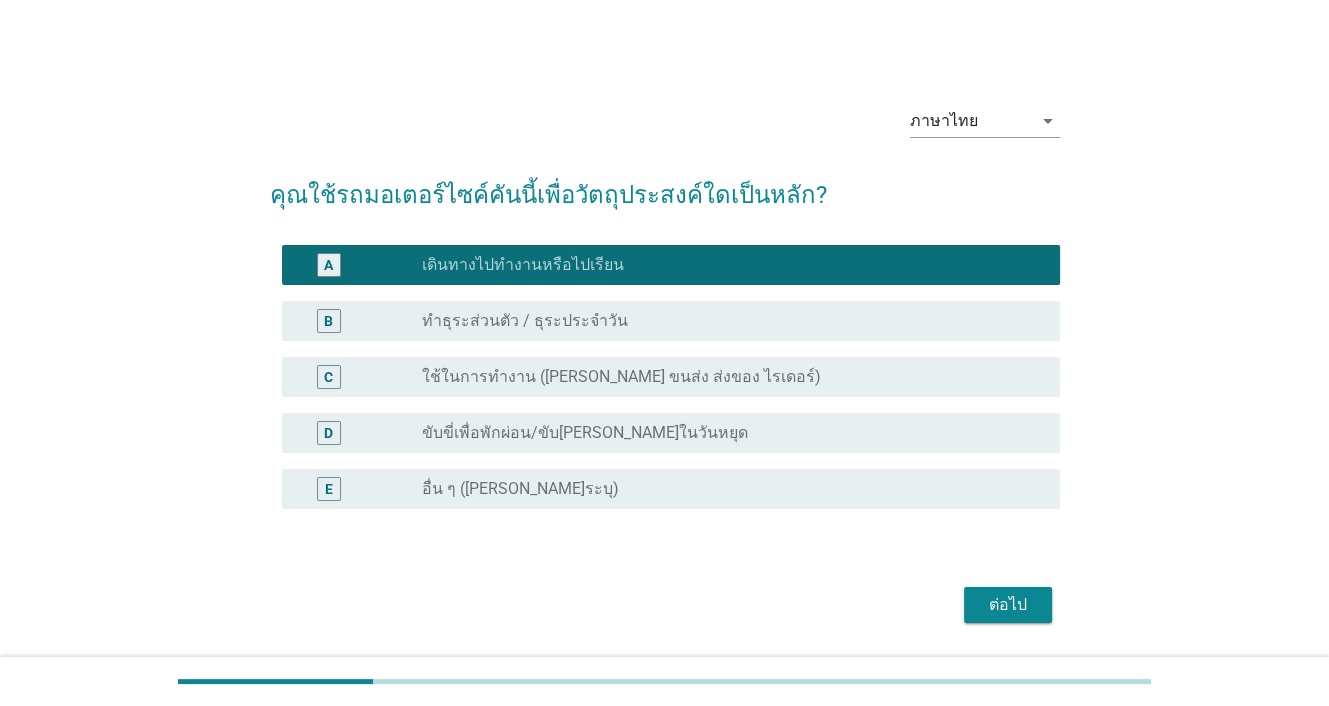 click on "ใช้ในการทำงาน ([PERSON_NAME] ขนส่ง ส่งของ ไรเดอร์)" at bounding box center (621, 377) 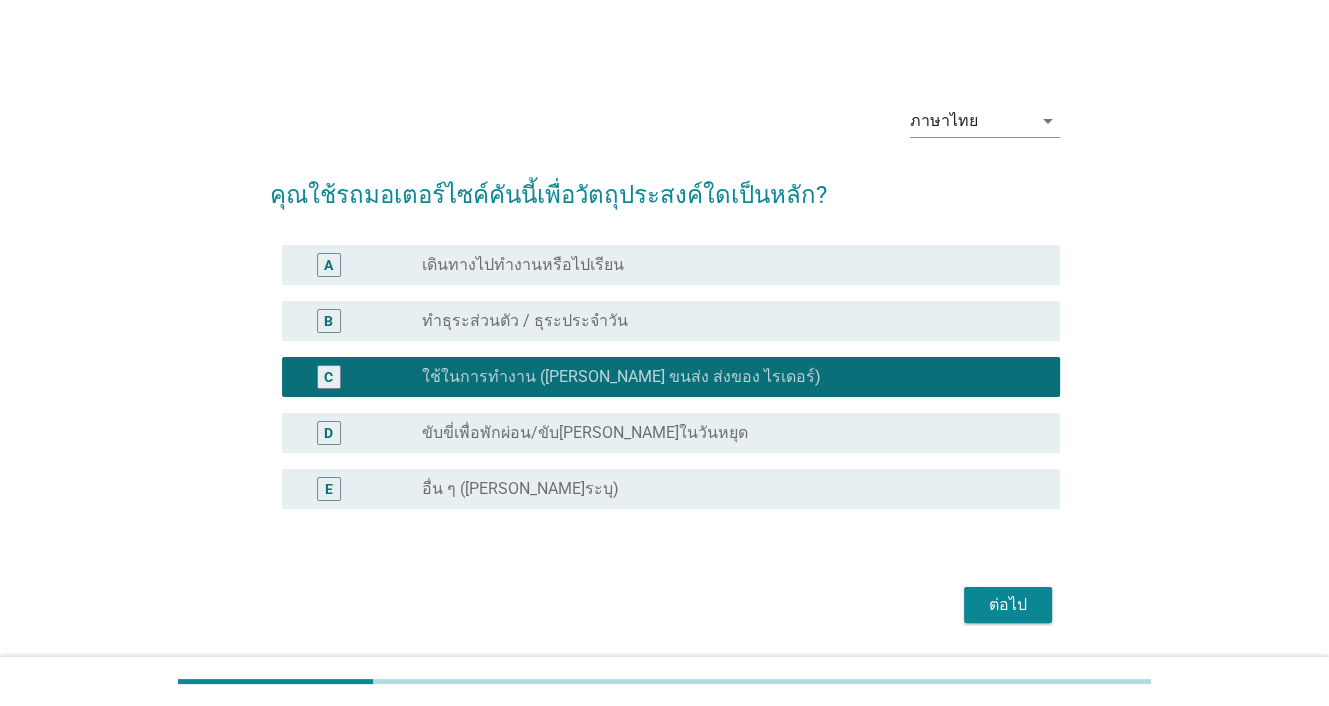 click on "ต่อไป" at bounding box center [1008, 605] 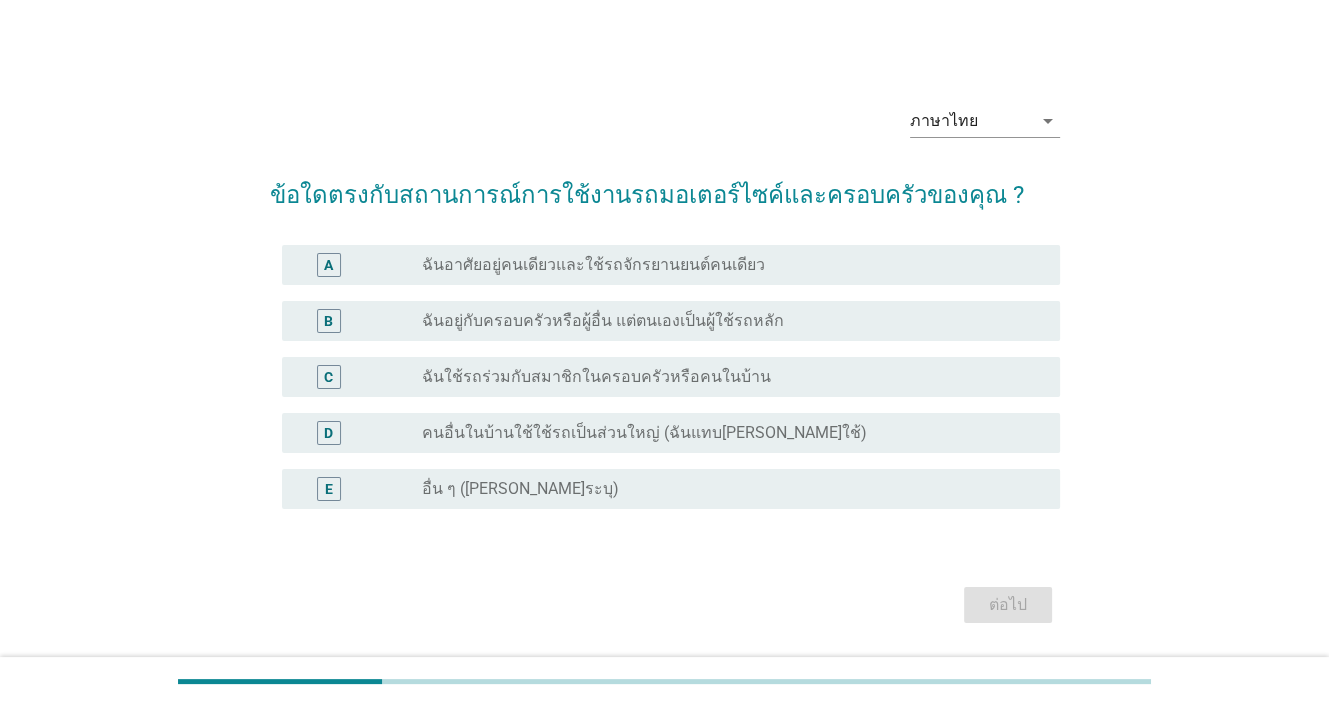 click on "radio_button_unchecked ฉันใช้รถร่วมกับสมาชิกในครอบครัวหรือคนในบ้าน" at bounding box center (733, 377) 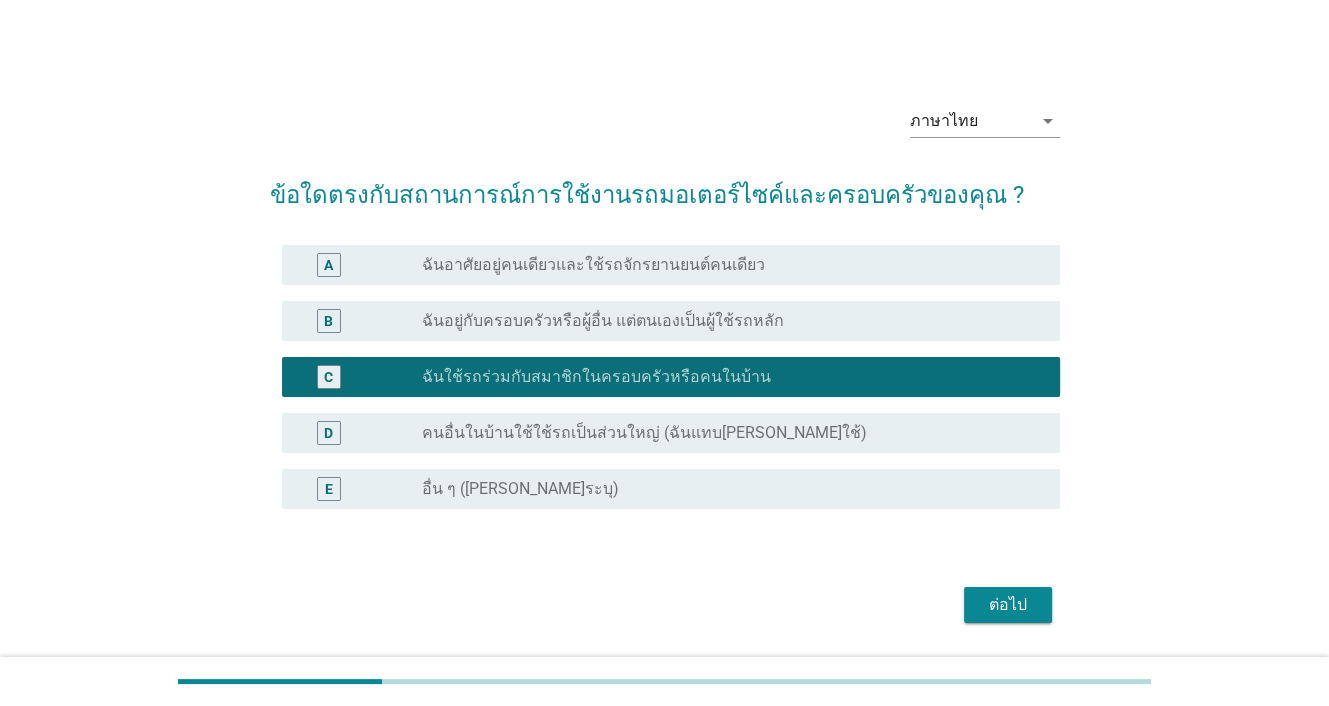 click on "ต่อไป" at bounding box center (1008, 605) 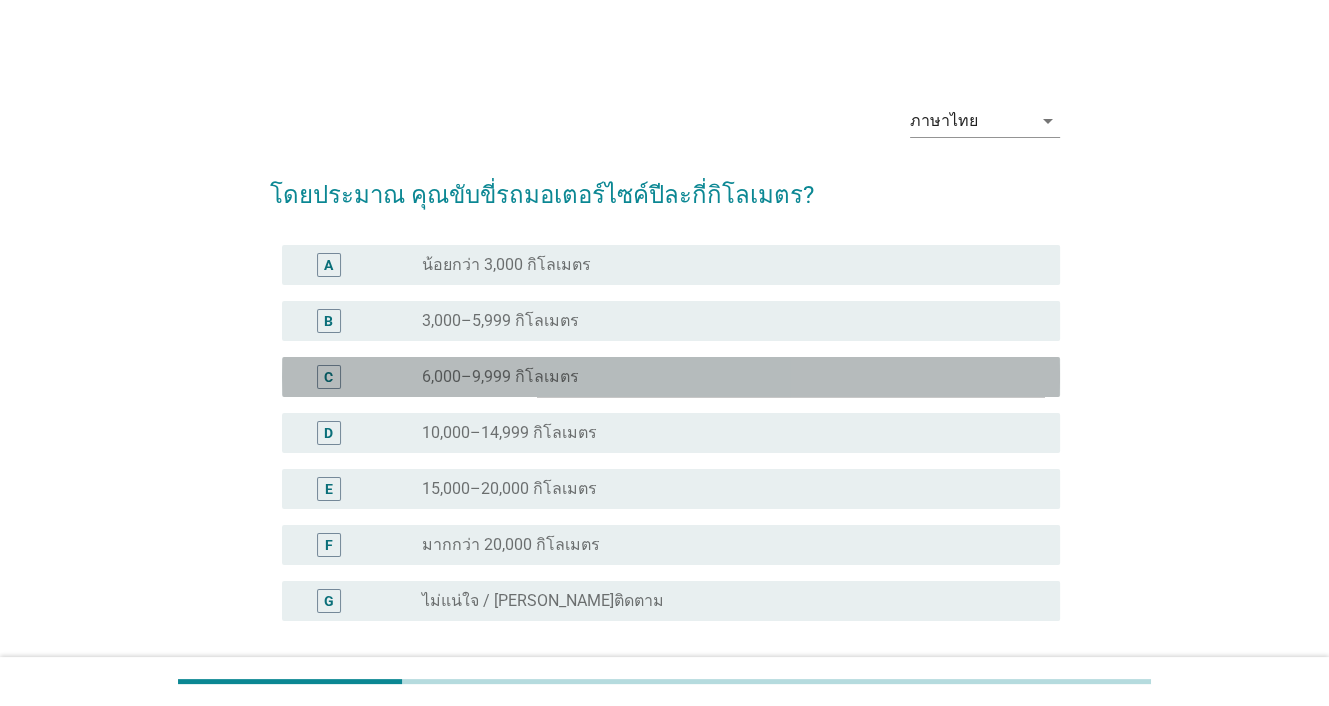 click on "C" at bounding box center (360, 377) 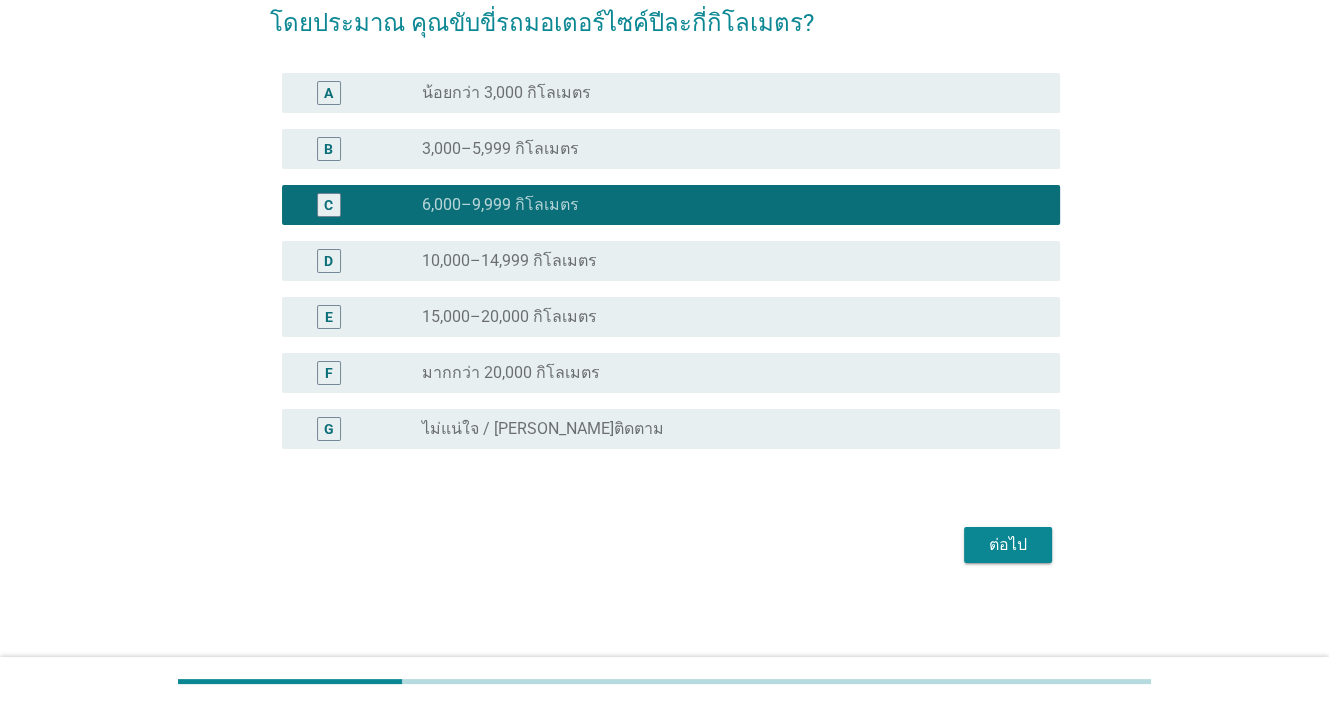 scroll, scrollTop: 172, scrollLeft: 0, axis: vertical 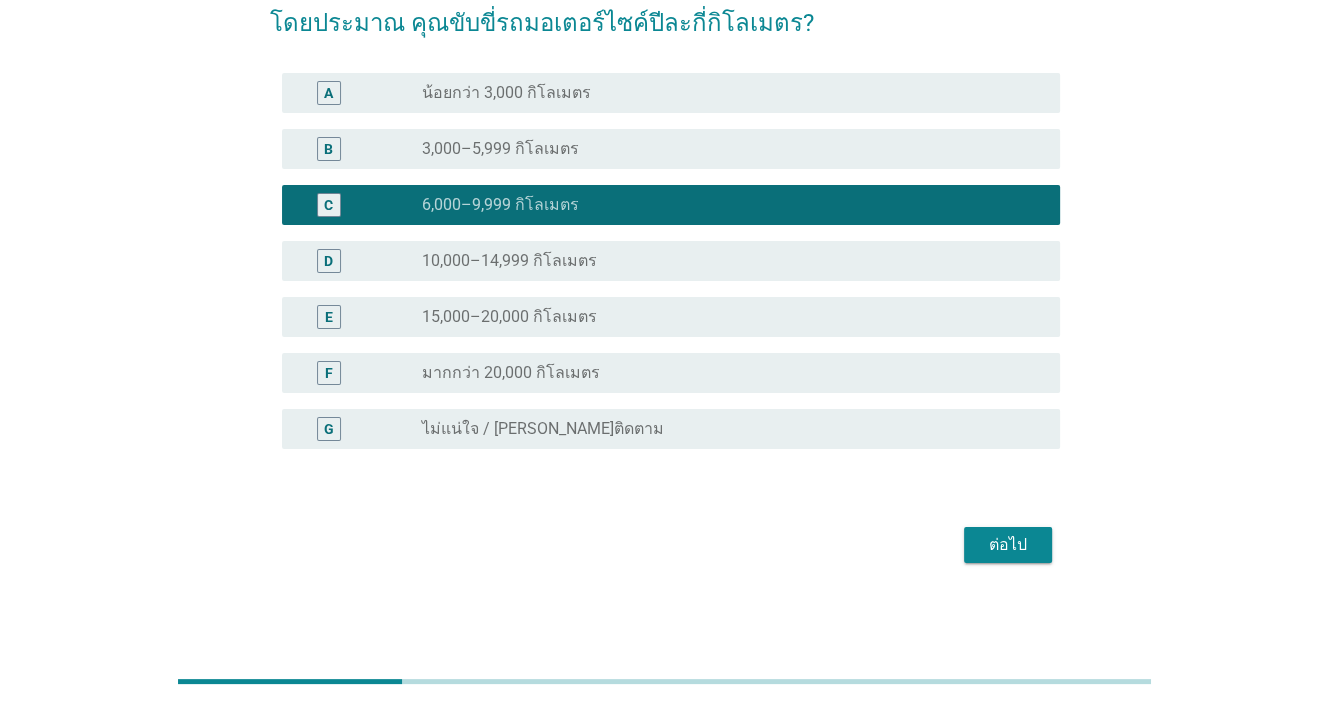 click on "ต่อไป" at bounding box center [1008, 545] 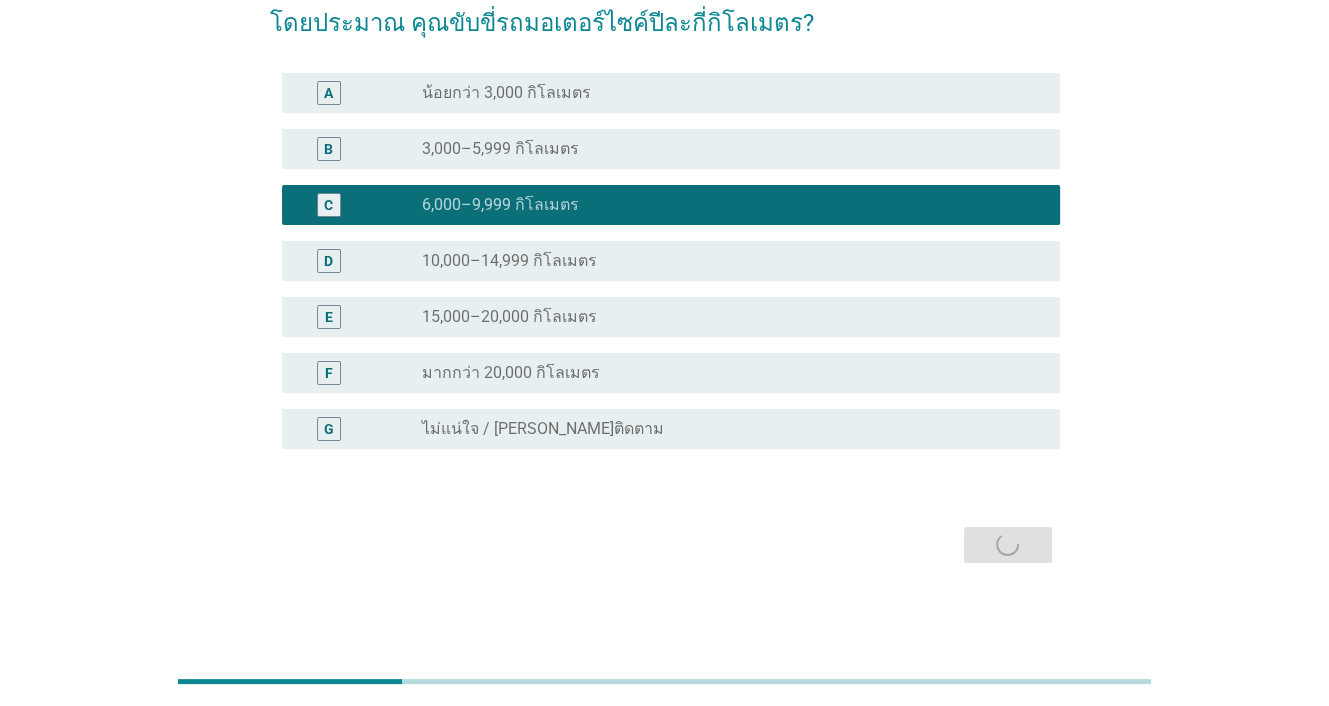 scroll, scrollTop: 0, scrollLeft: 0, axis: both 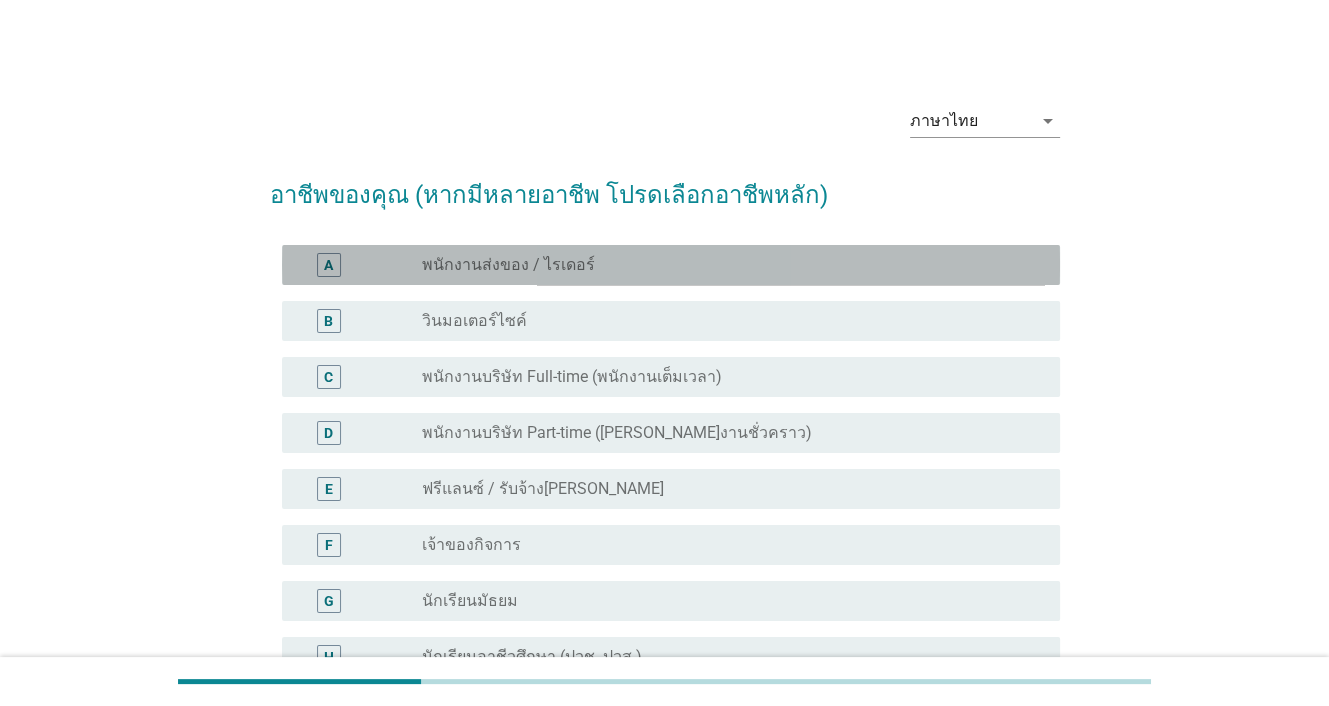 click on "พนักงานส่งของ / ไรเดอร์" at bounding box center (508, 265) 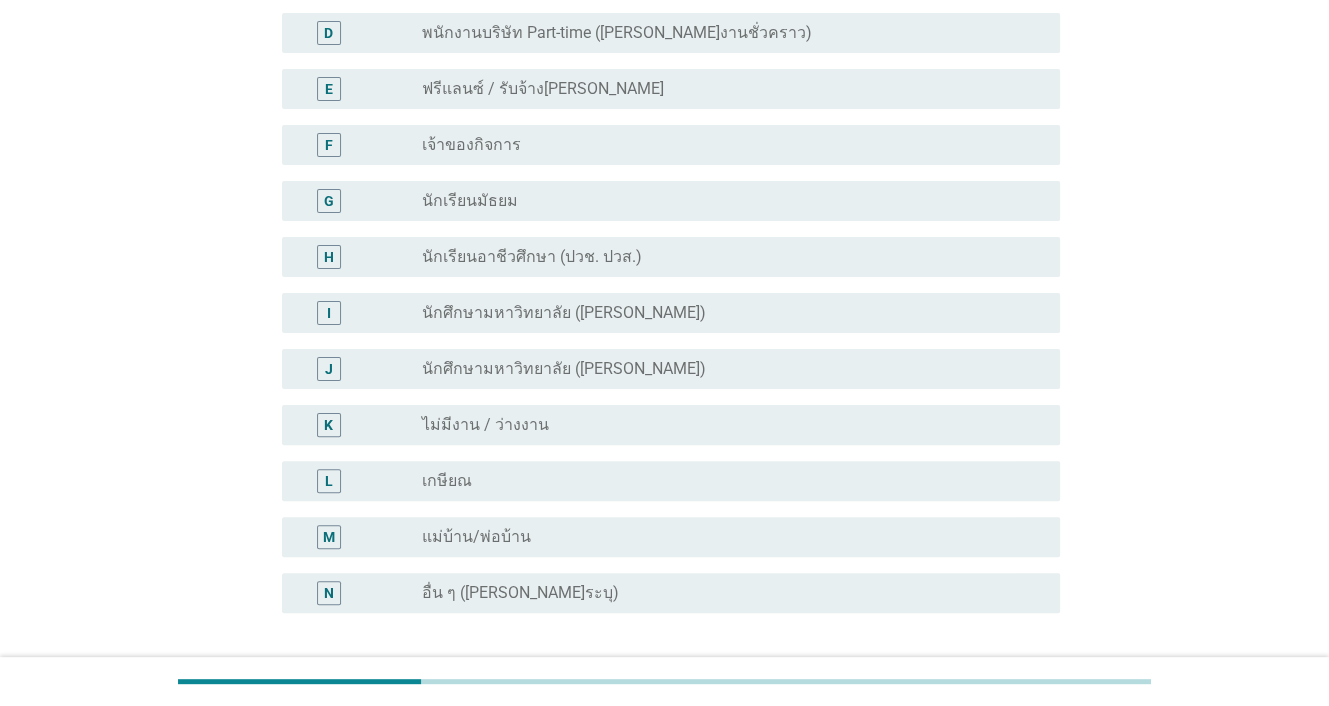 scroll, scrollTop: 0, scrollLeft: 0, axis: both 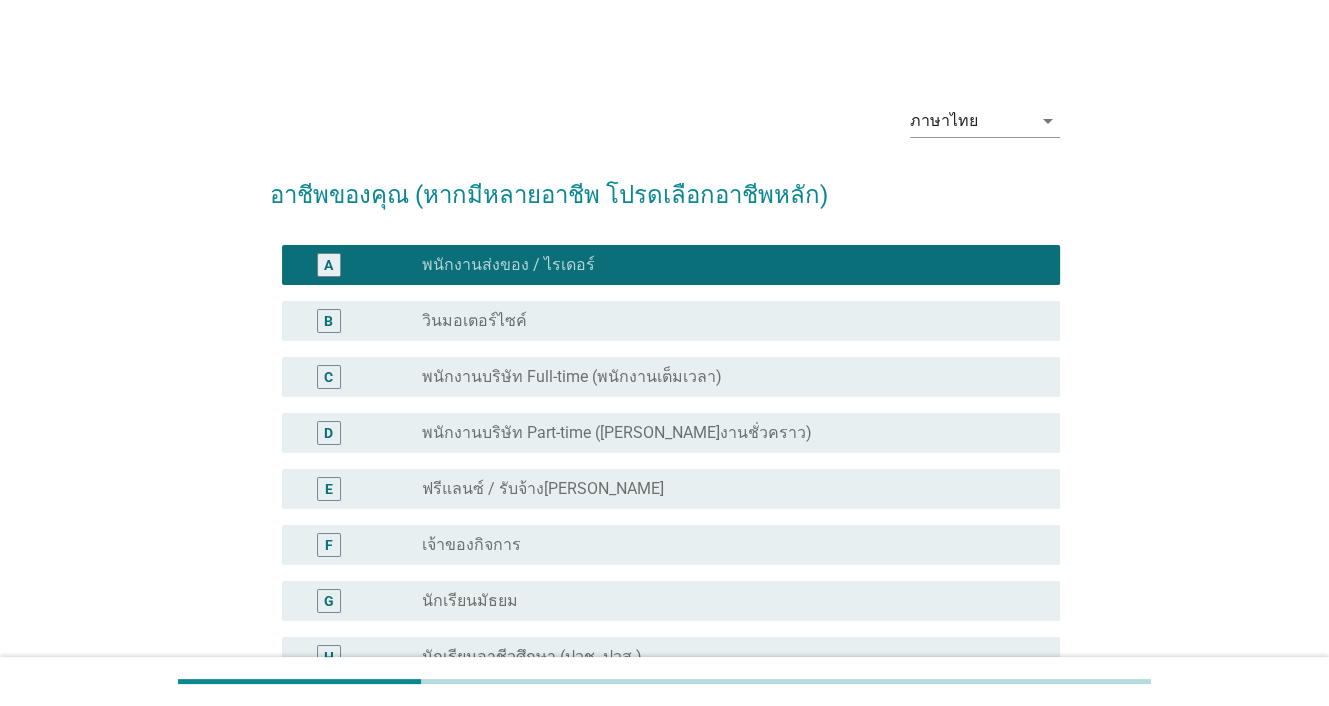 click on "พนักงานบริษัท Full-time (พนักงานเต็มเวลา)" at bounding box center [572, 377] 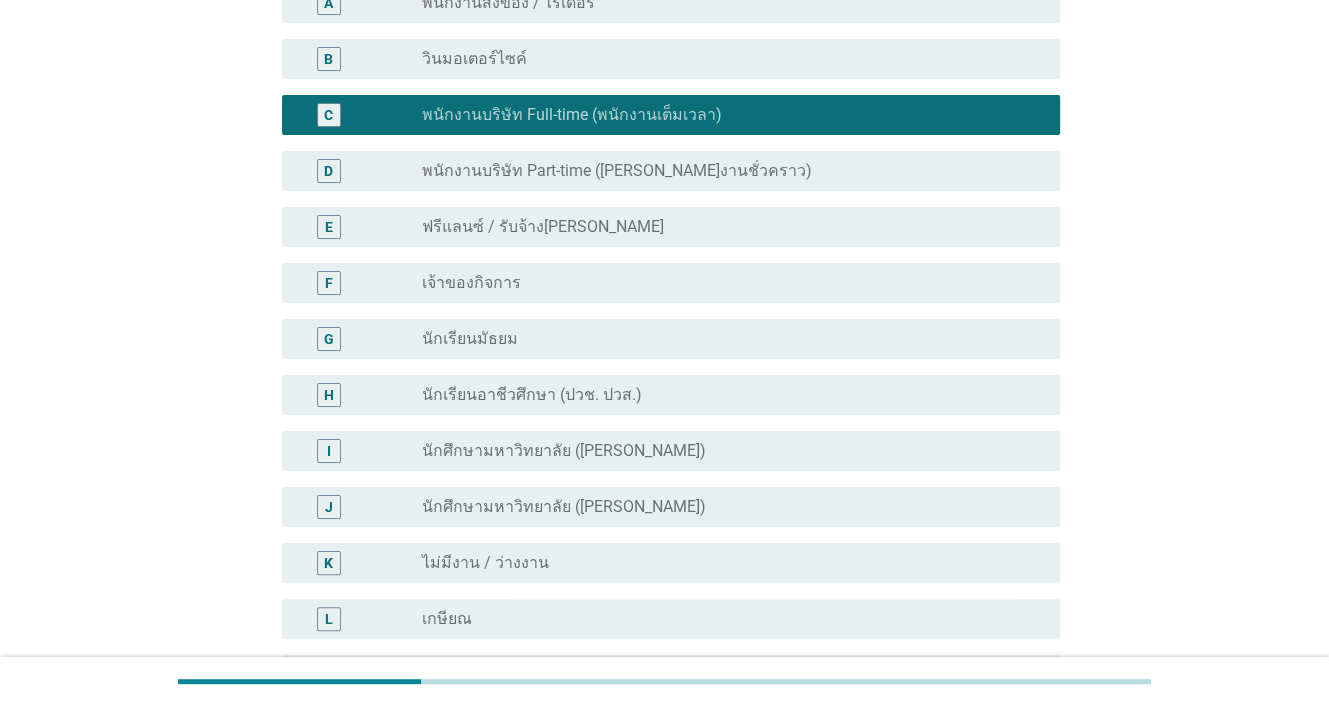 scroll, scrollTop: 500, scrollLeft: 0, axis: vertical 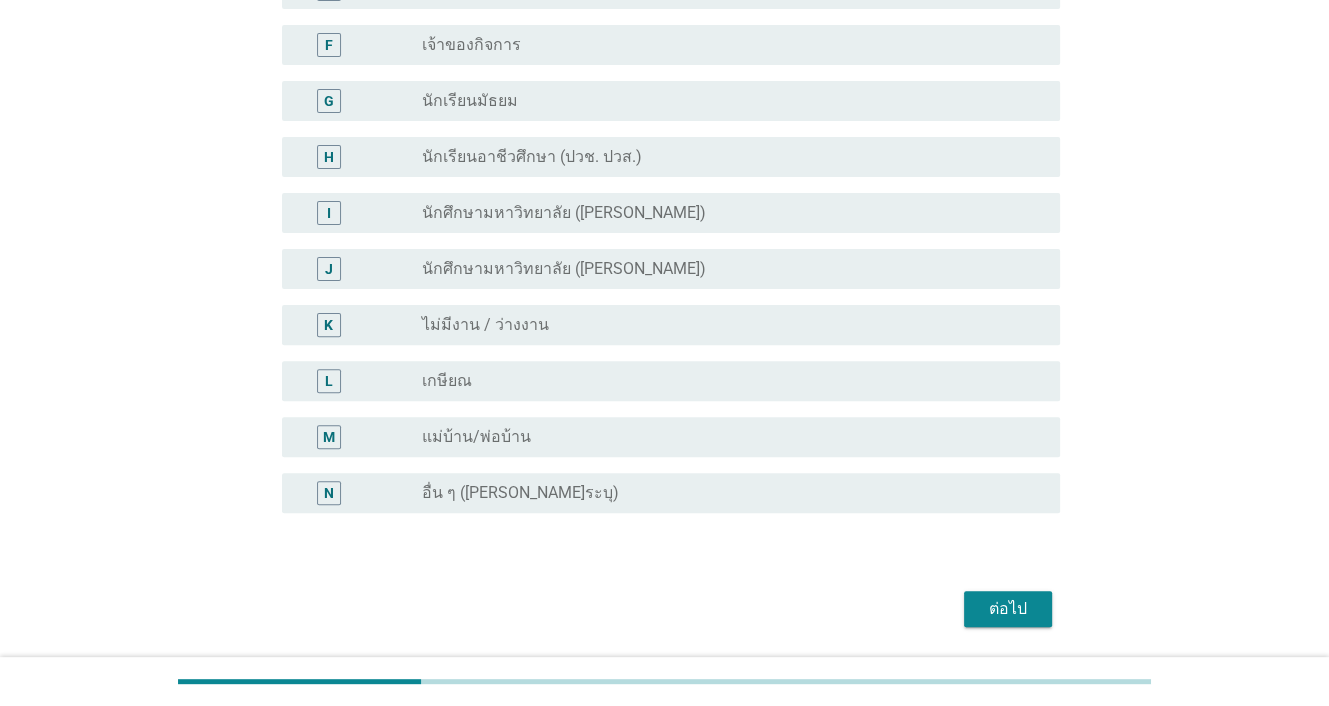 click on "ต่อไป" at bounding box center [1008, 609] 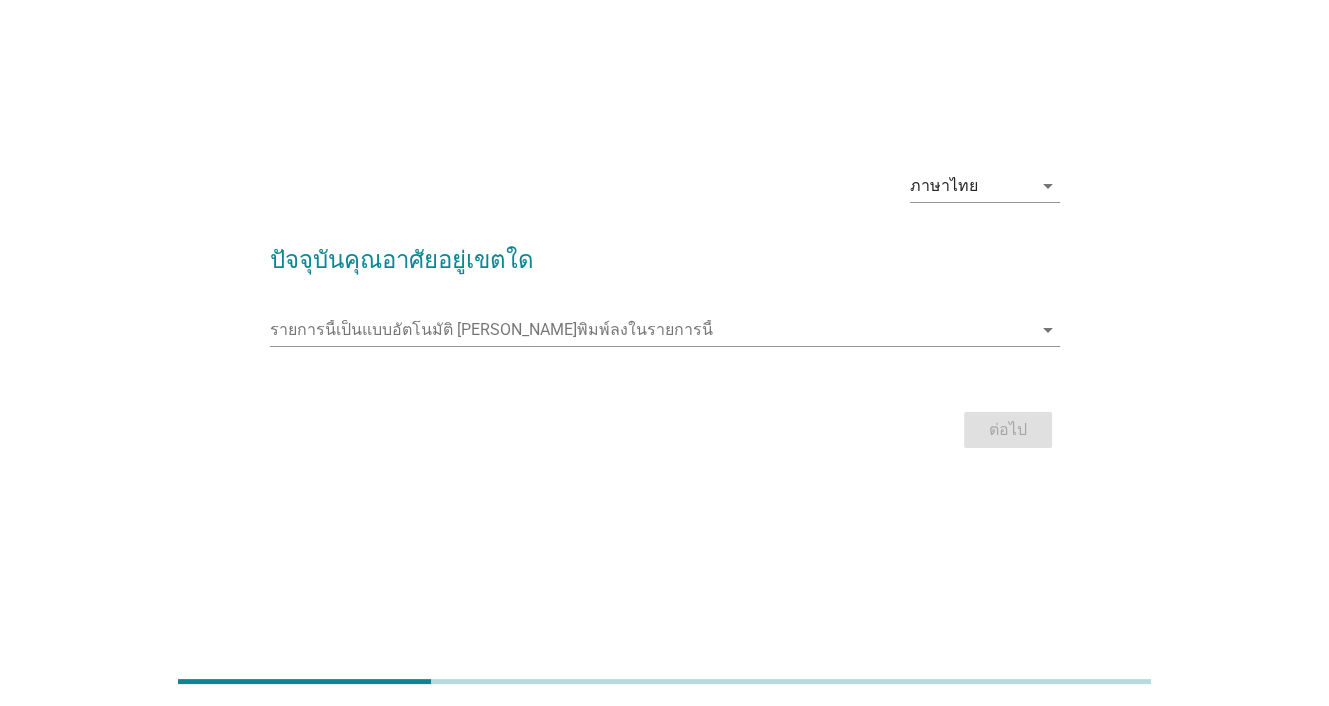 scroll, scrollTop: 0, scrollLeft: 0, axis: both 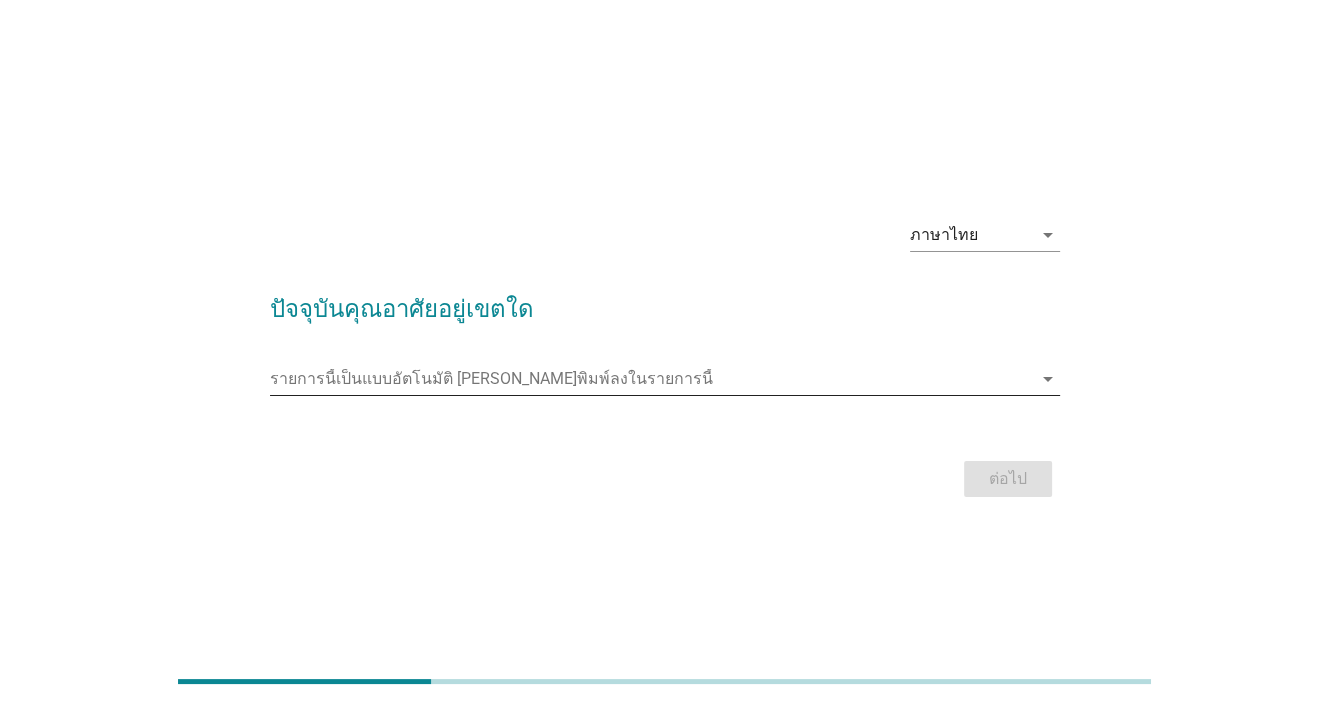 click at bounding box center (651, 379) 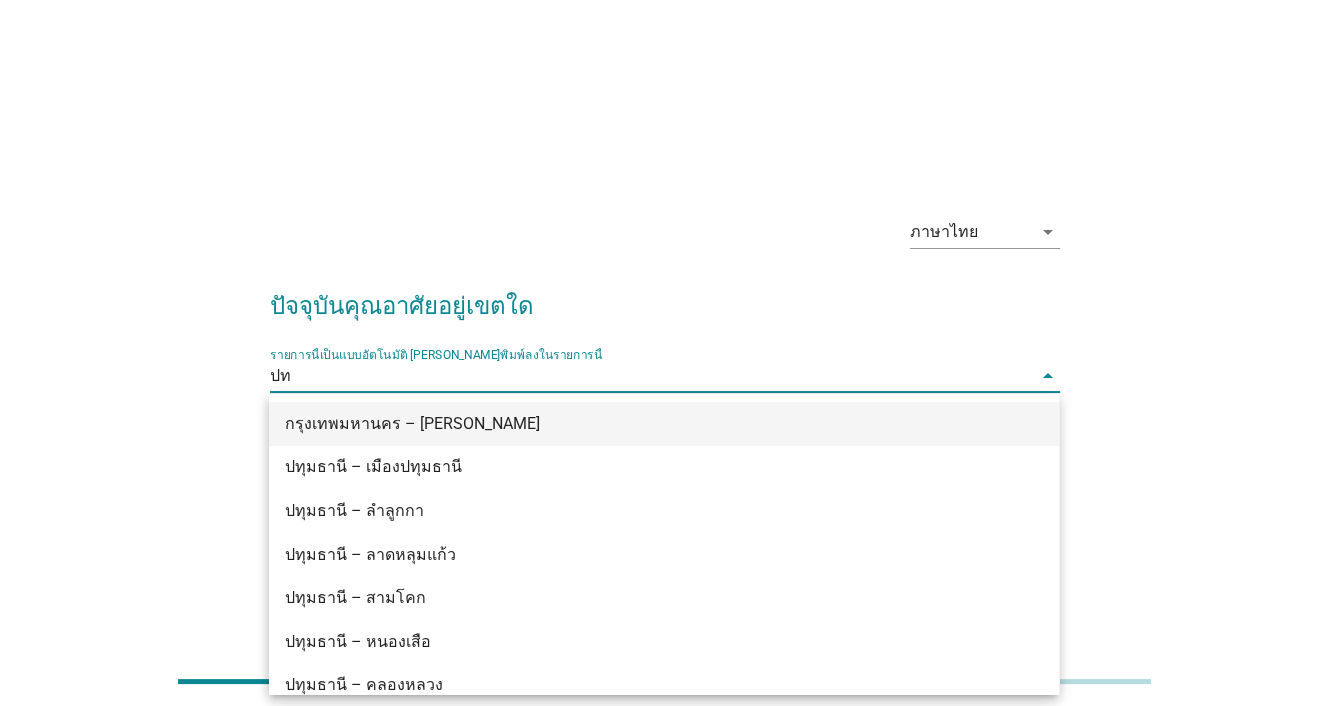 type on "ปทุ" 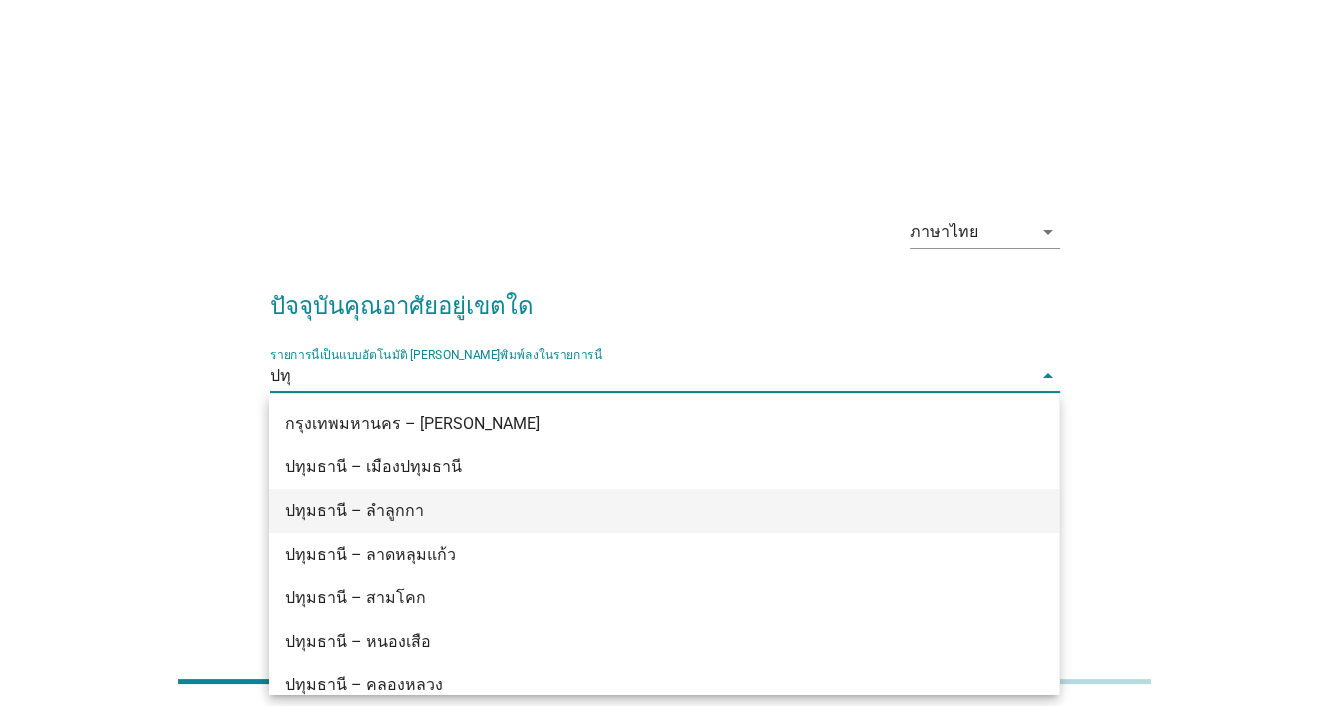 click on "ปทุมธานี – ลำลูกกา" at bounding box center [632, 511] 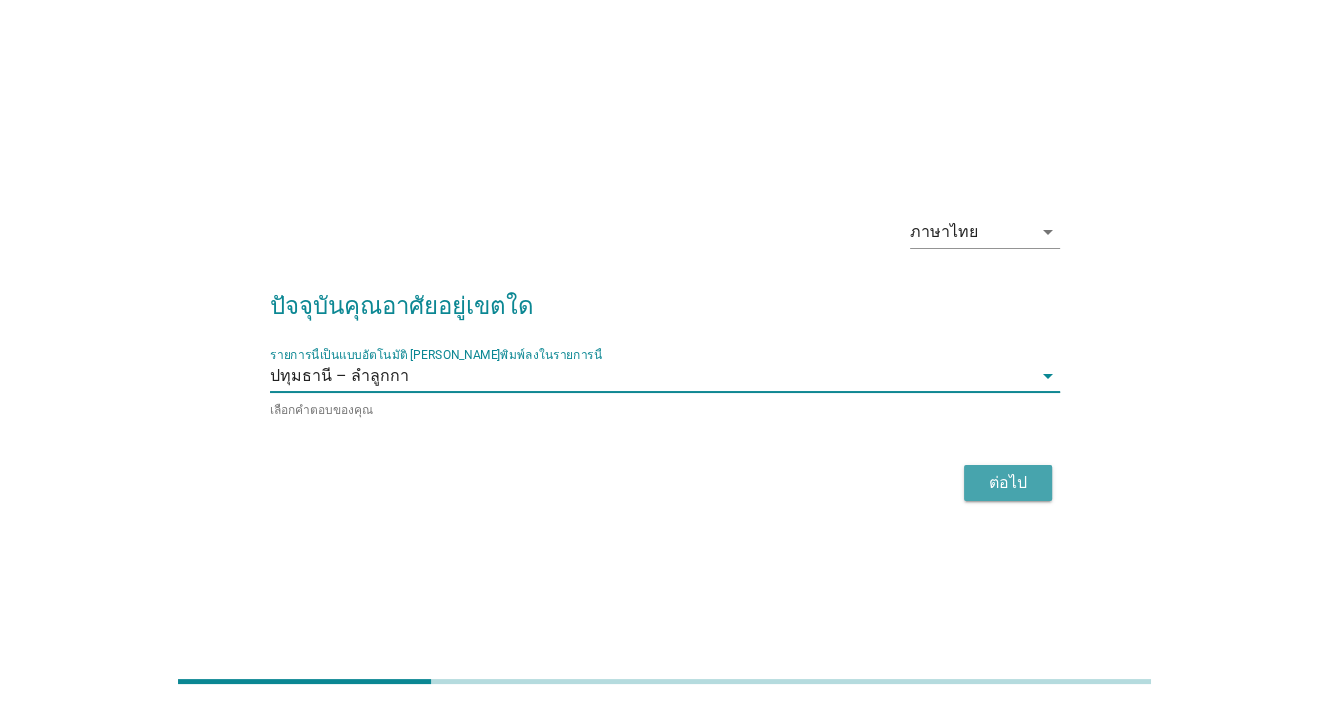click on "ต่อไป" at bounding box center (1008, 483) 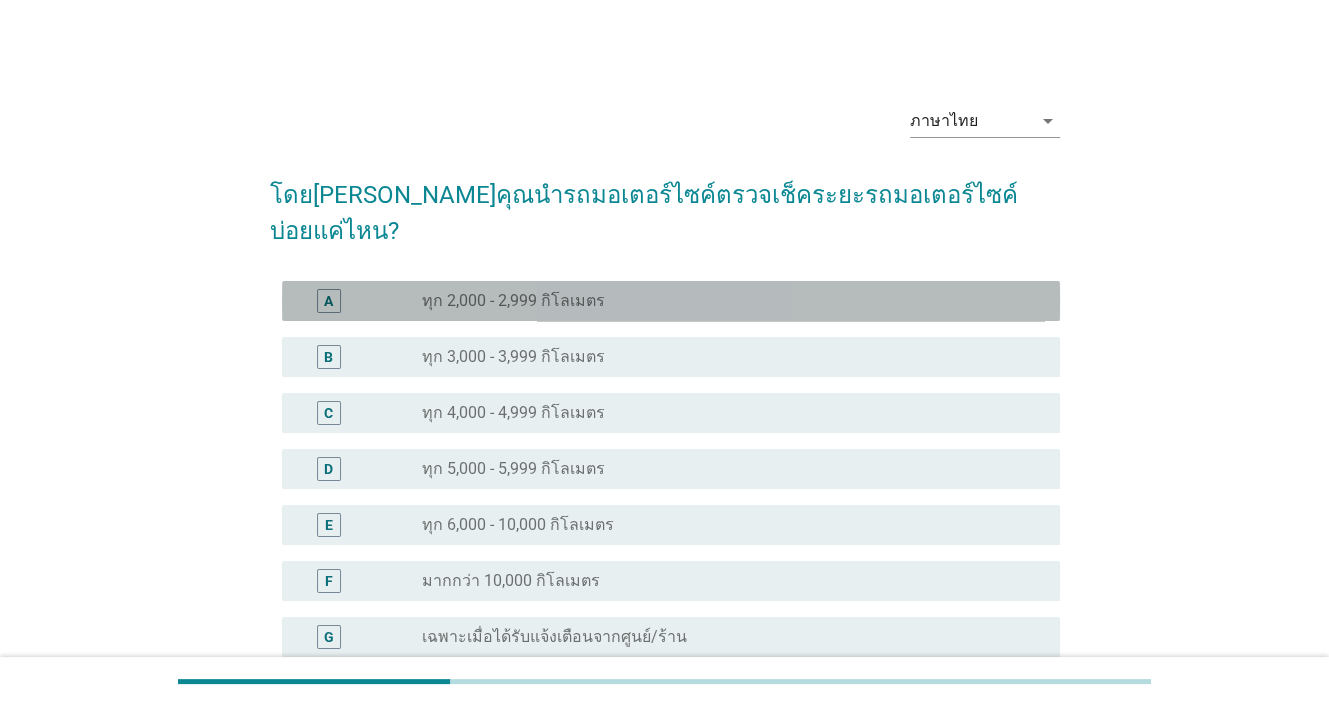 click on "ทุก 2,000 - 2,999 กิโลเมตร" at bounding box center (513, 301) 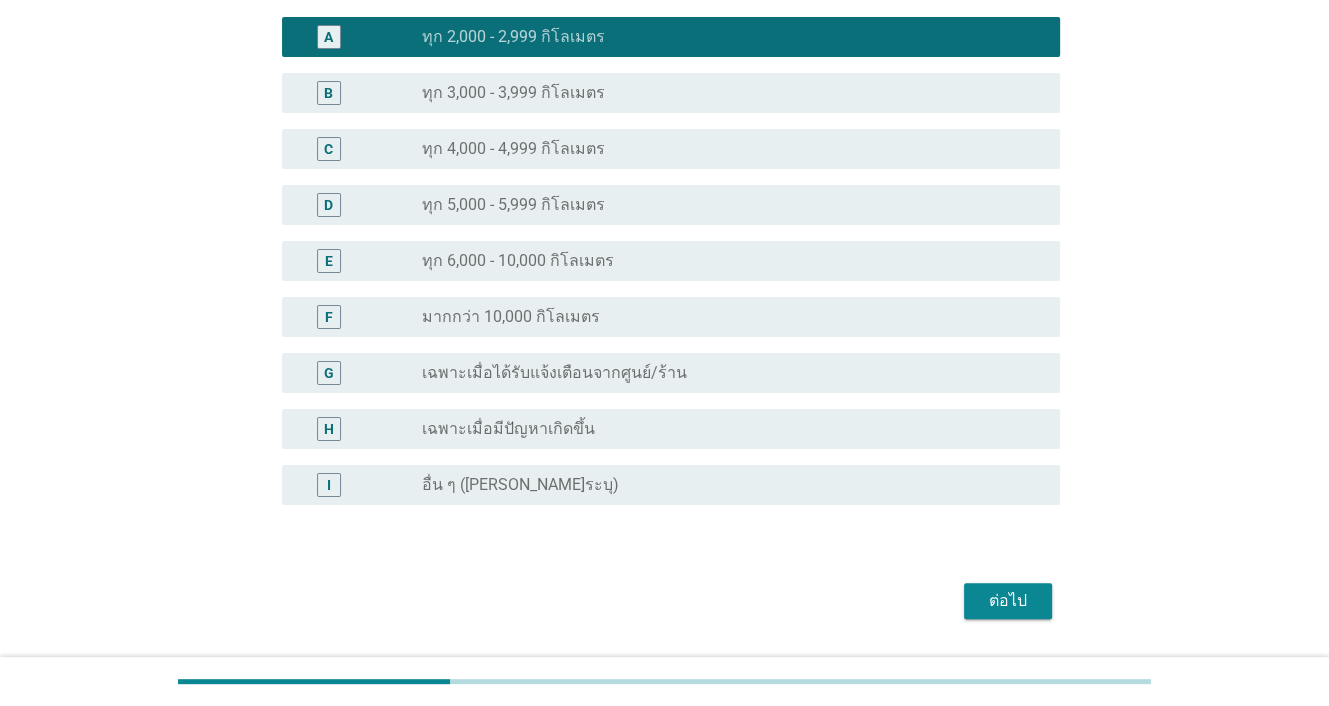 scroll, scrollTop: 284, scrollLeft: 0, axis: vertical 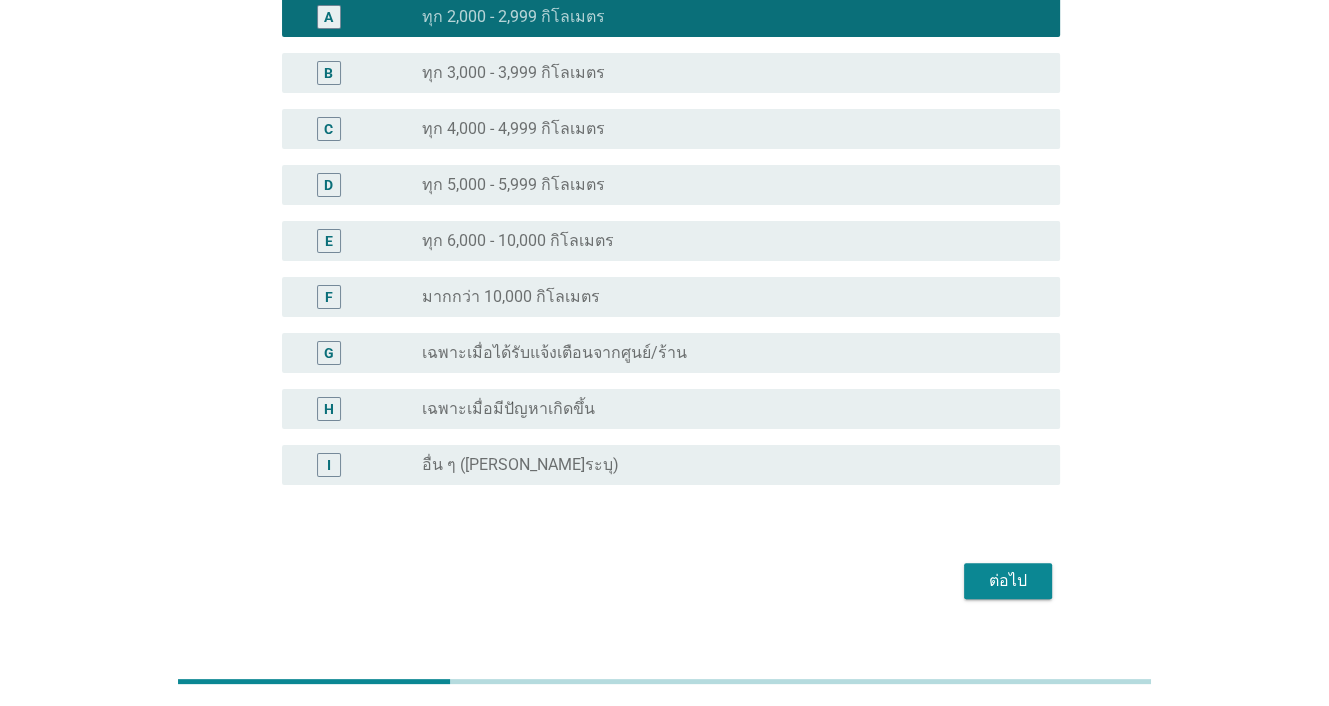 click on "ต่อไป" at bounding box center [1008, 581] 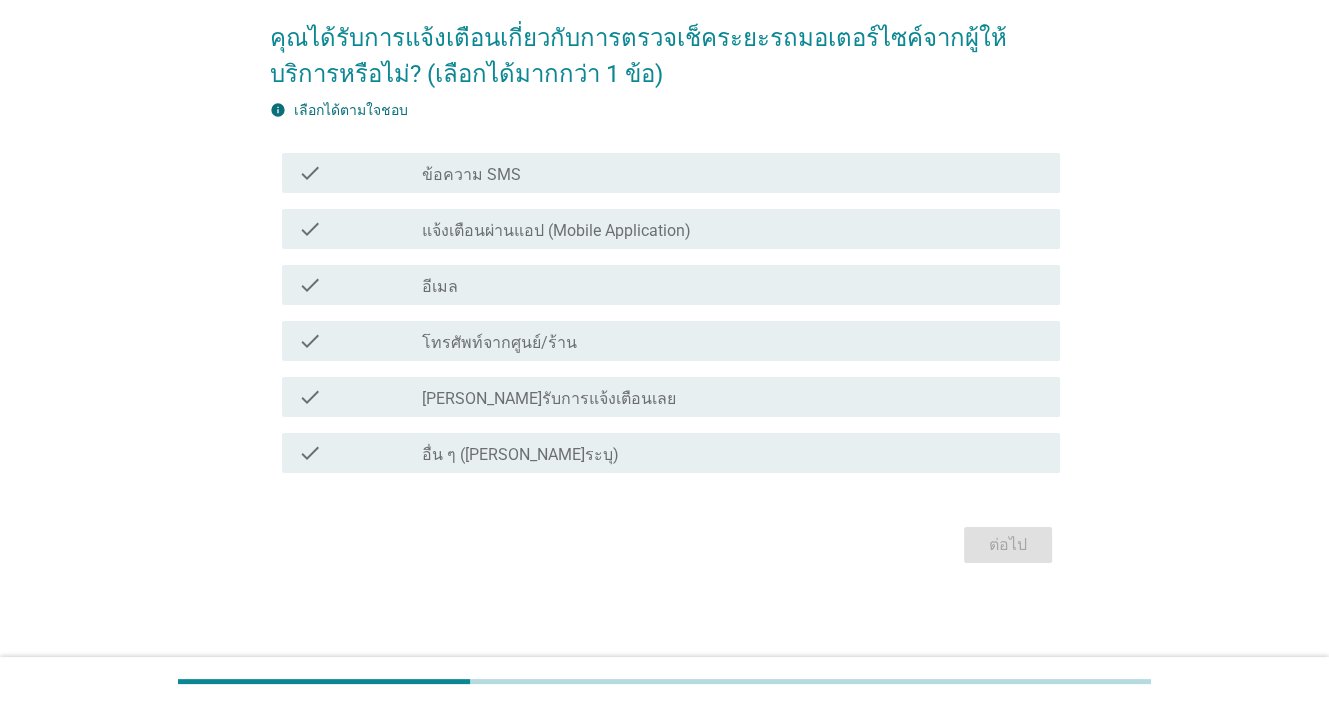 scroll, scrollTop: 0, scrollLeft: 0, axis: both 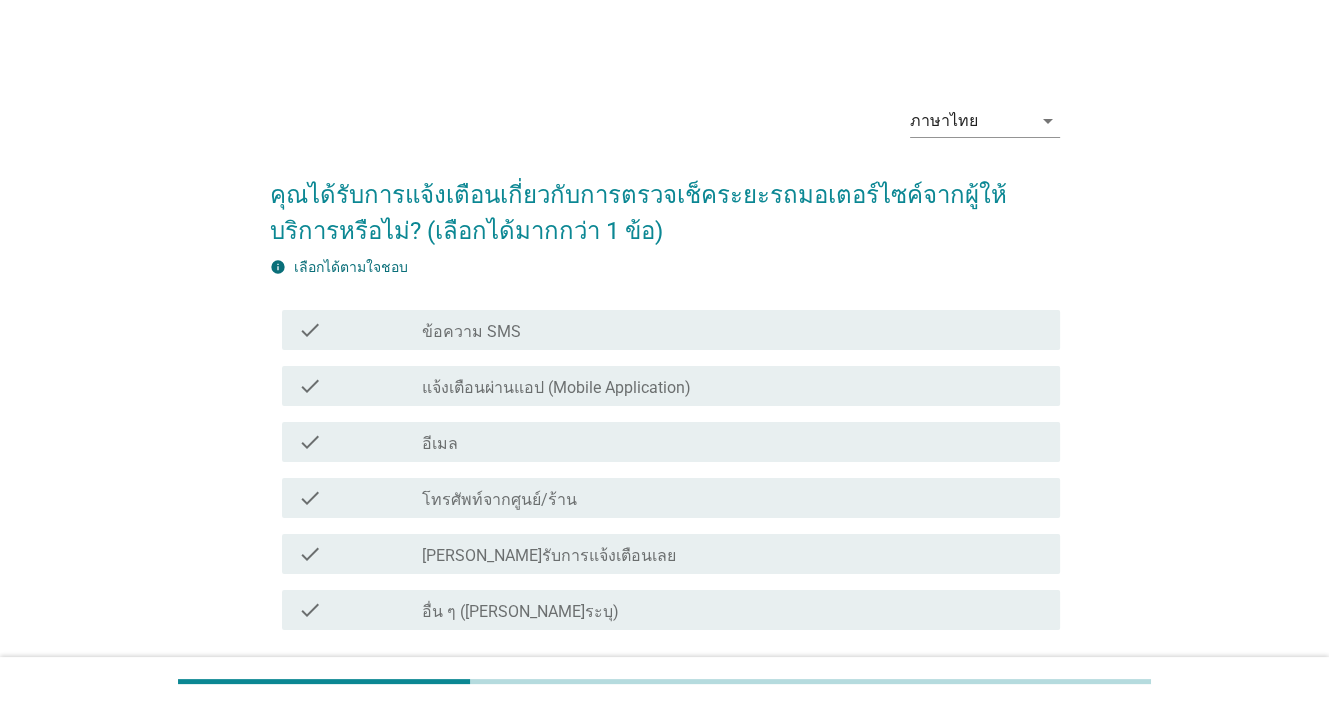 click on "check_box_outline_blank ข้อความ SMS" at bounding box center [733, 330] 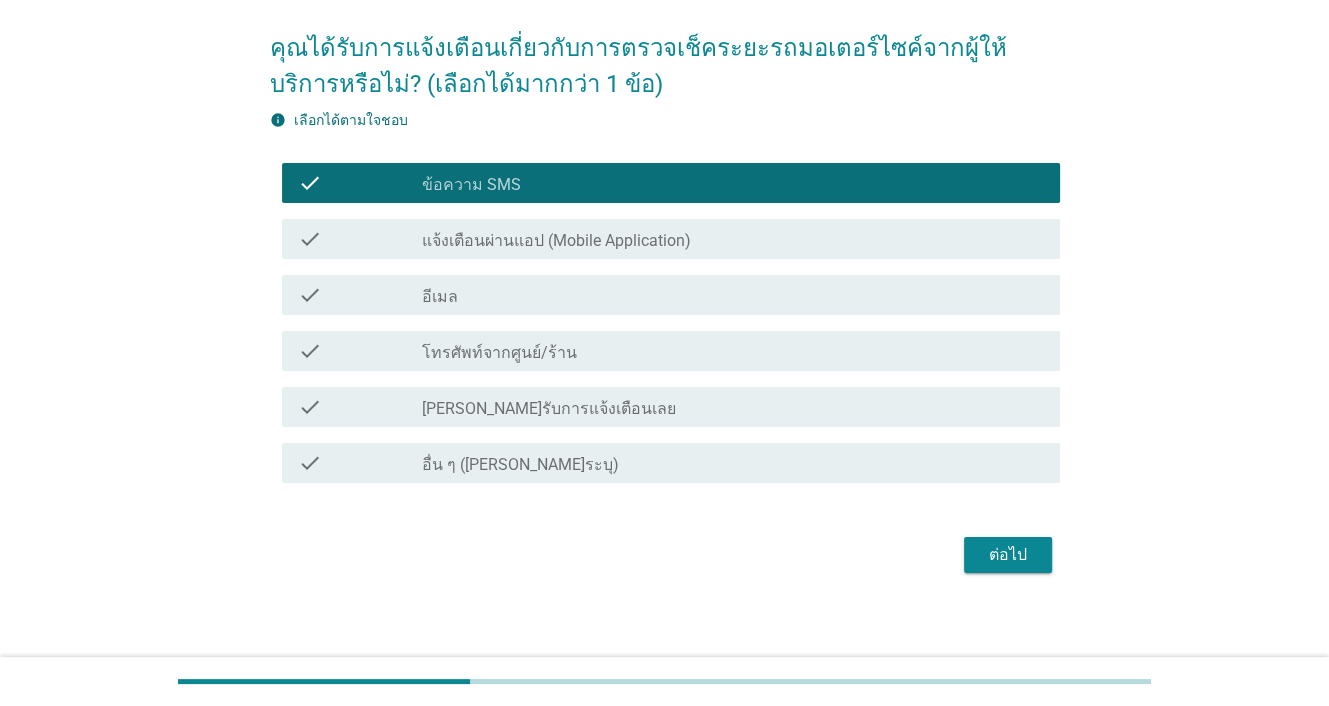 scroll, scrollTop: 157, scrollLeft: 0, axis: vertical 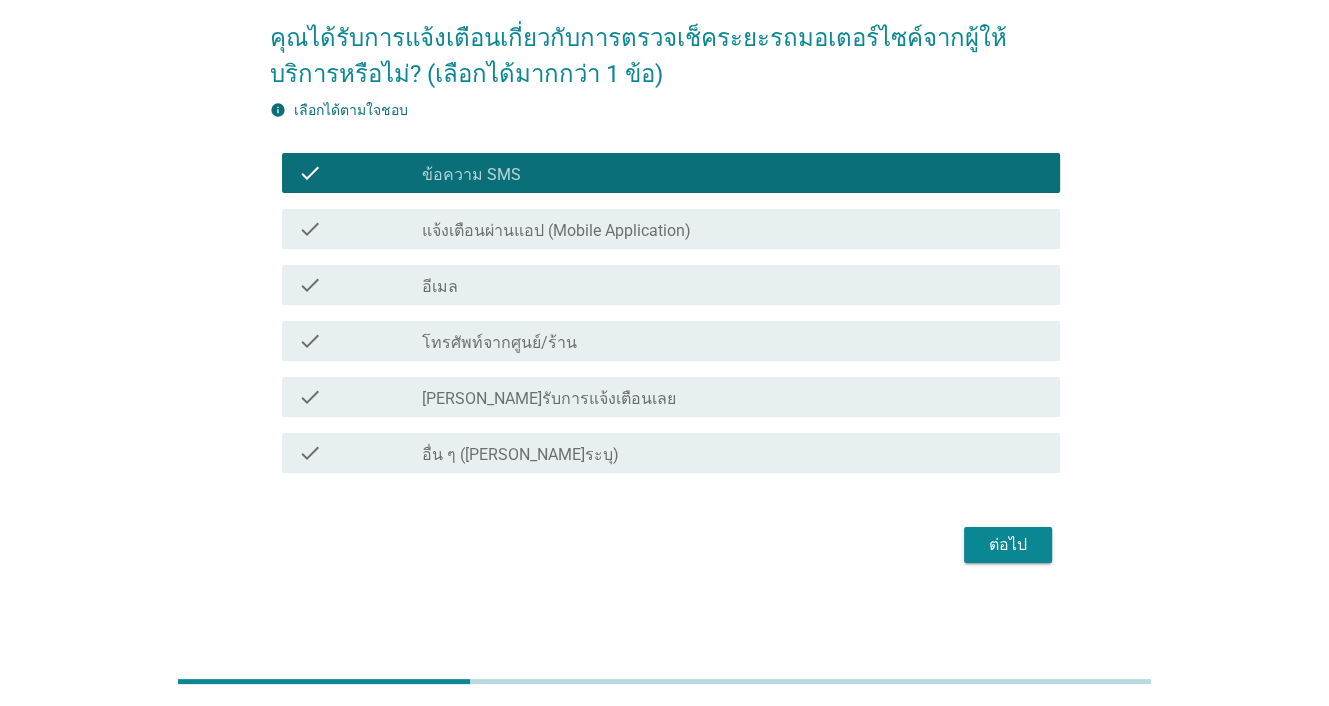 click on "ต่อไป" at bounding box center (1008, 545) 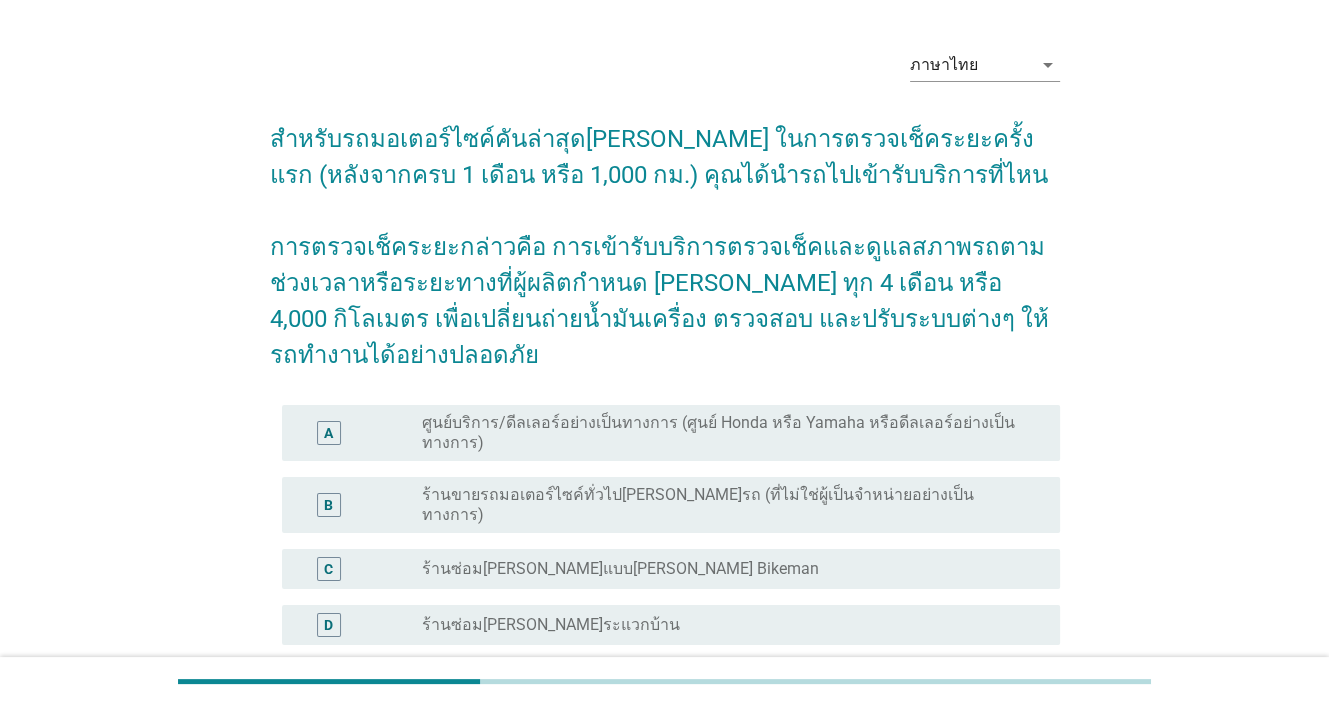 scroll, scrollTop: 100, scrollLeft: 0, axis: vertical 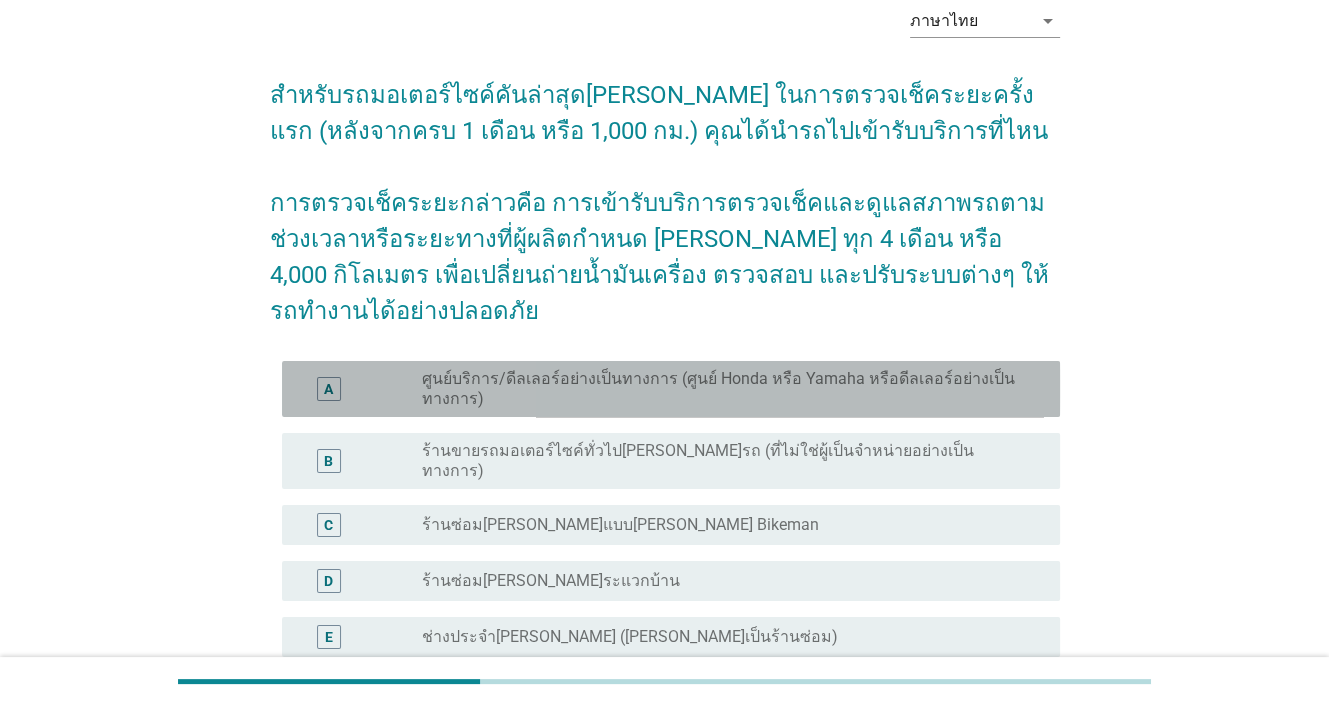 click on "ศูนย์บริการ/ดีลเลอร์อย่างเป็นทางการ (ศูนย์ Honda หรือ Yamaha หรือดีลเลอร์อย่างเป็นทางการ)" at bounding box center (725, 389) 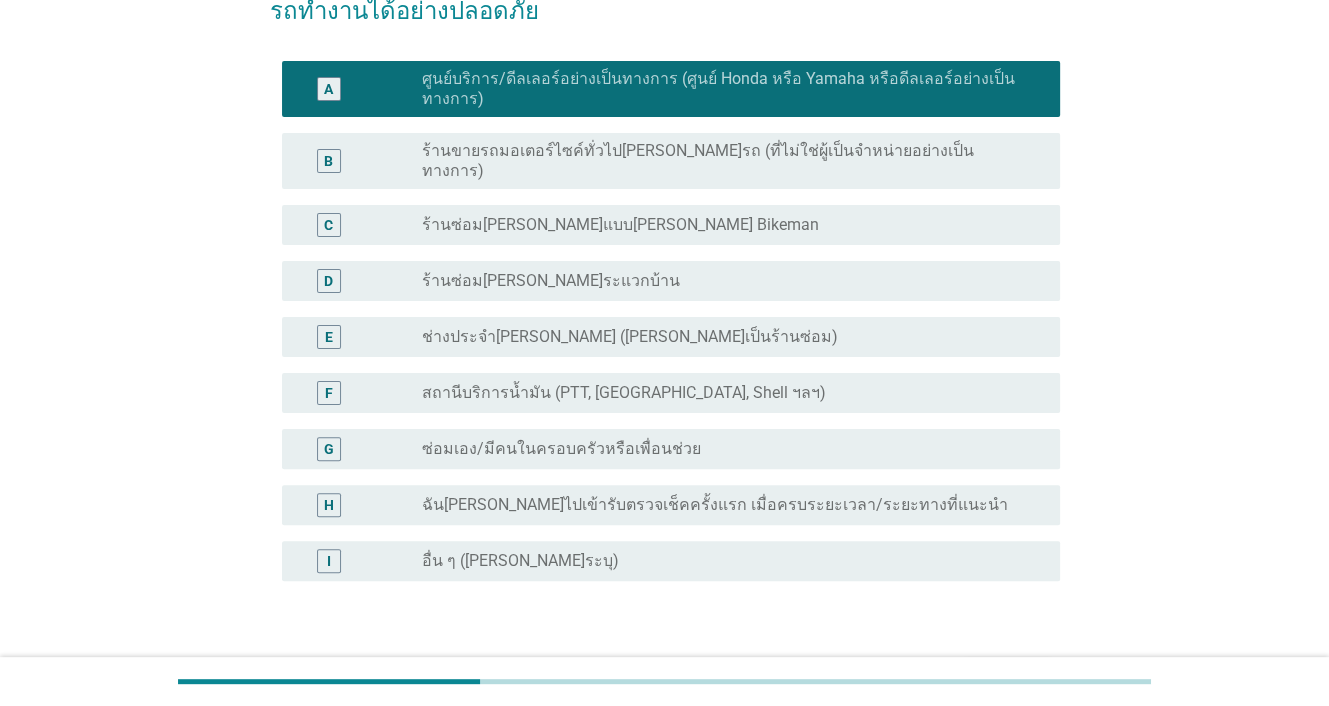 scroll, scrollTop: 516, scrollLeft: 0, axis: vertical 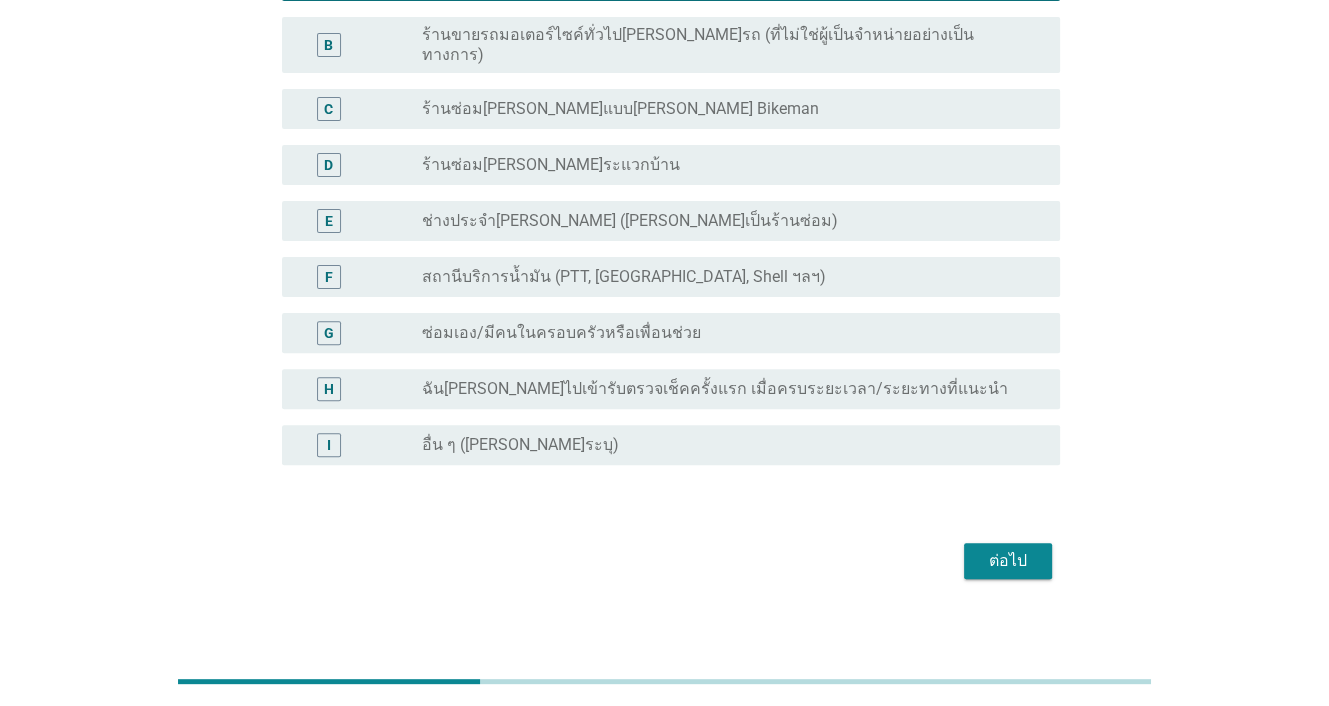 click on "ต่อไป" at bounding box center [1008, 561] 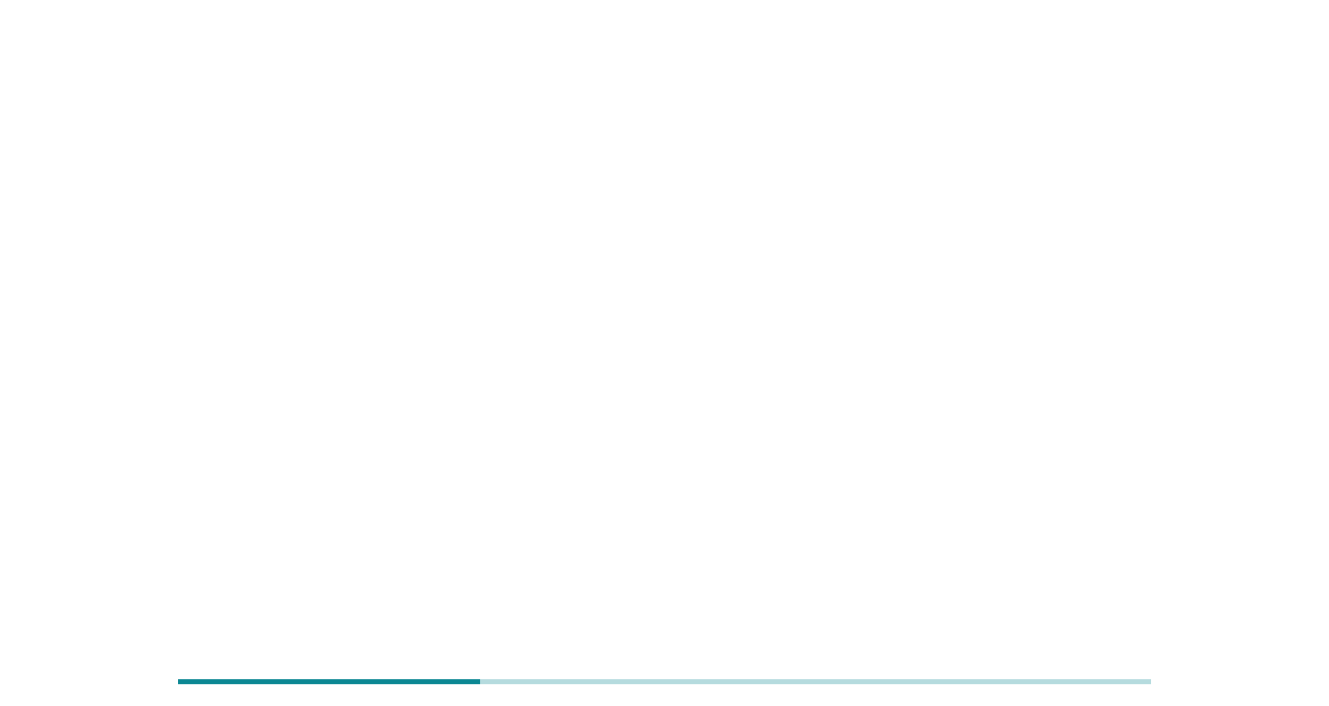 scroll, scrollTop: 0, scrollLeft: 0, axis: both 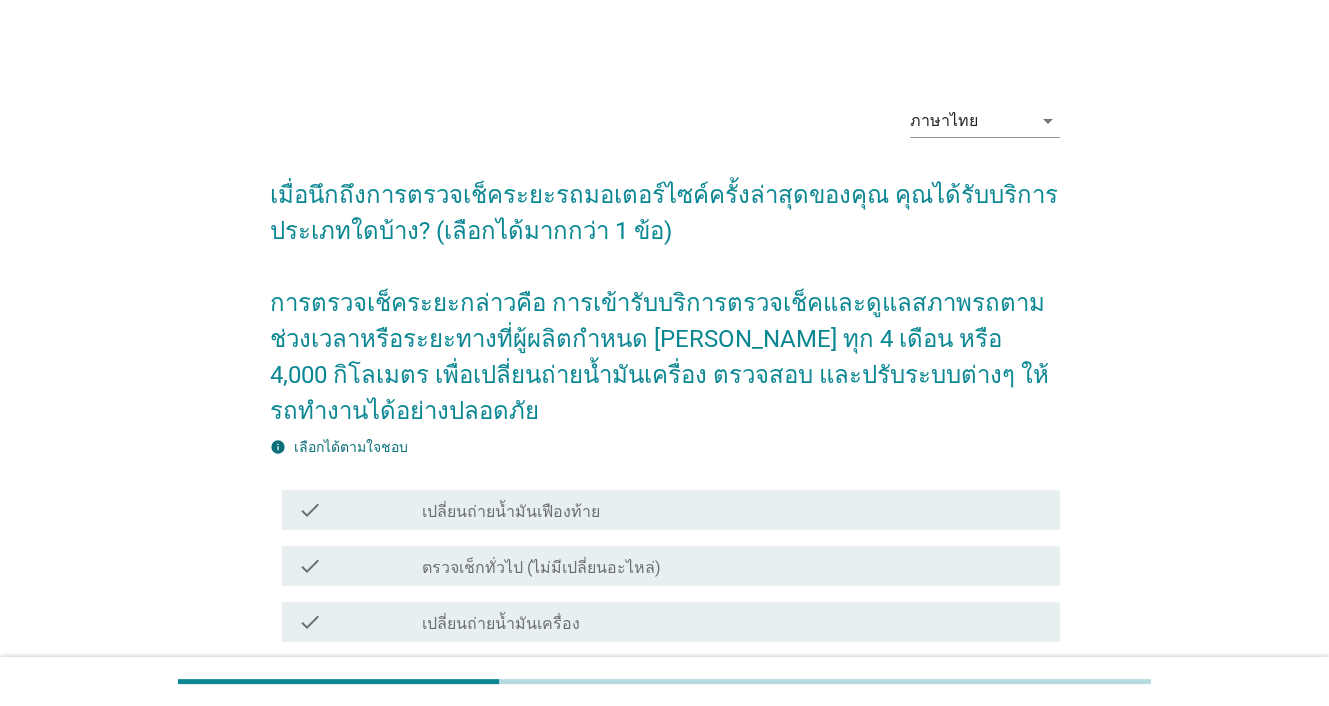 click on "check_box_outline_blank เปลี่ยนถ่ายน้ำมันเฟืองท้าย" at bounding box center (733, 510) 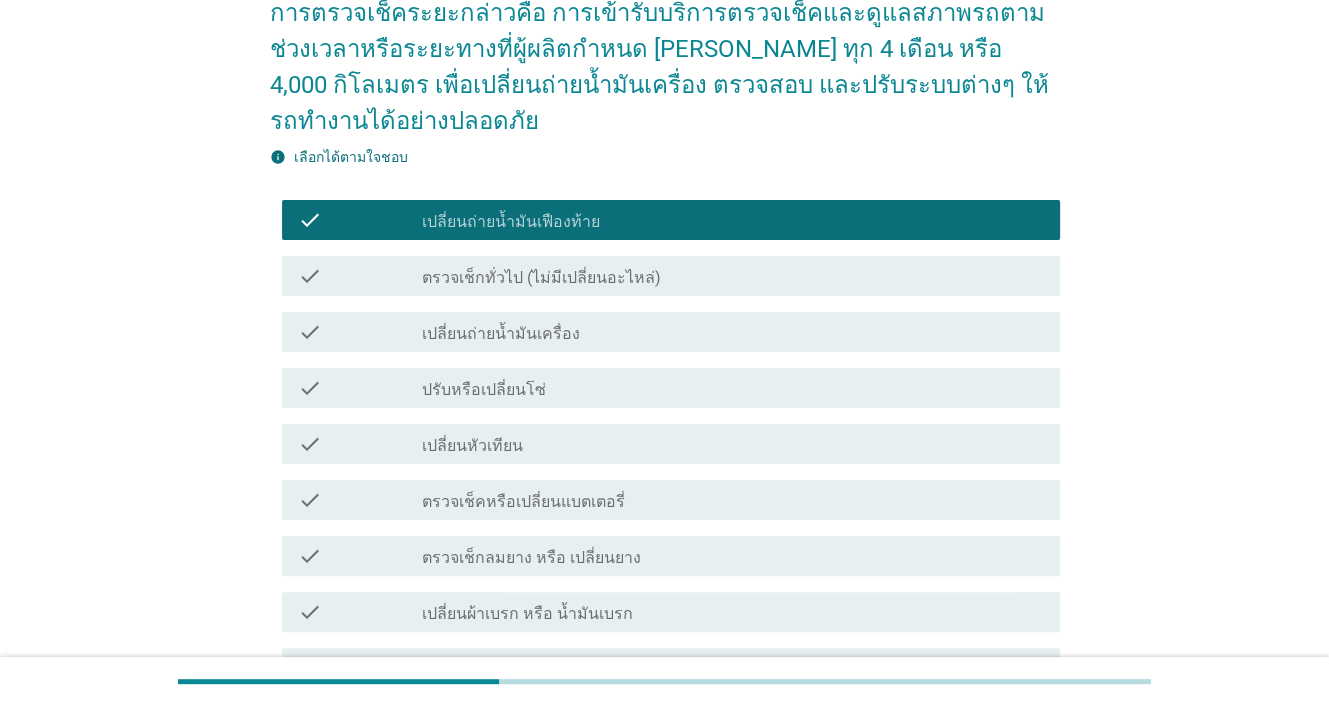 scroll, scrollTop: 300, scrollLeft: 0, axis: vertical 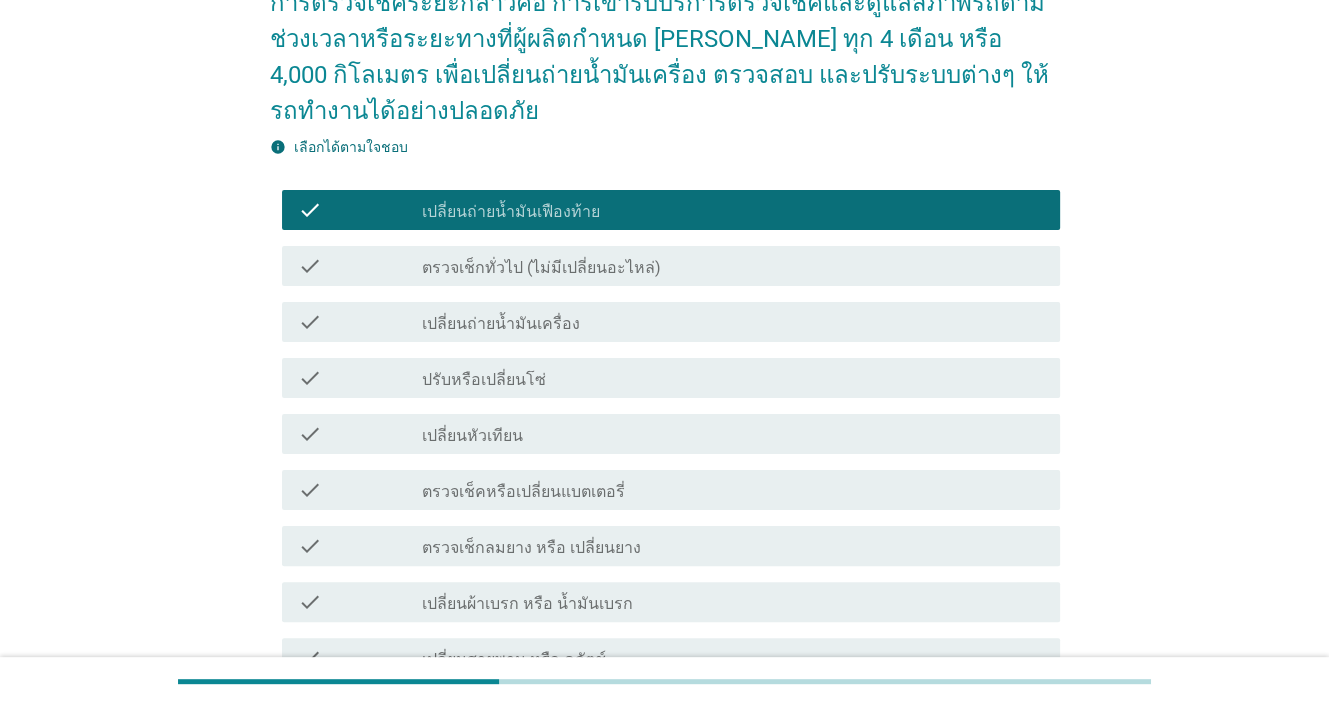 click on "check_box_outline_blank เปลี่ยนถ่ายน้ำมันเครื่อง" at bounding box center [733, 322] 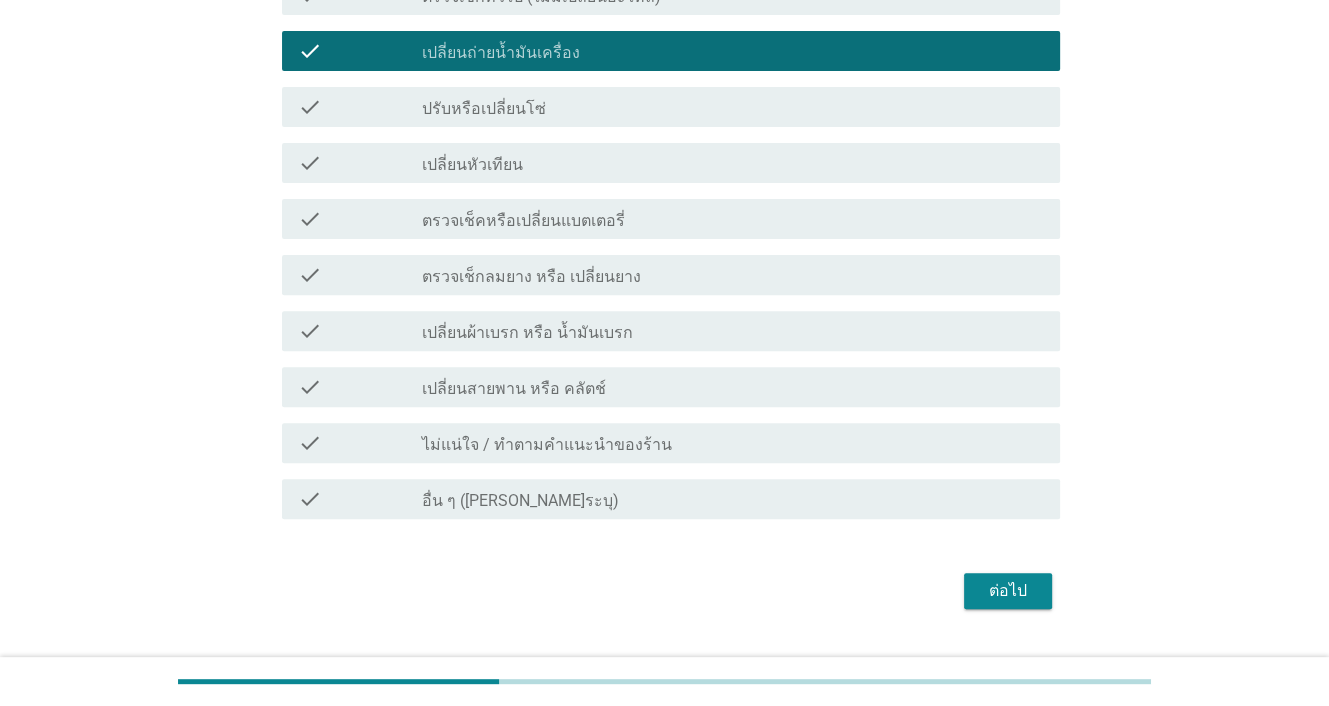 scroll, scrollTop: 600, scrollLeft: 0, axis: vertical 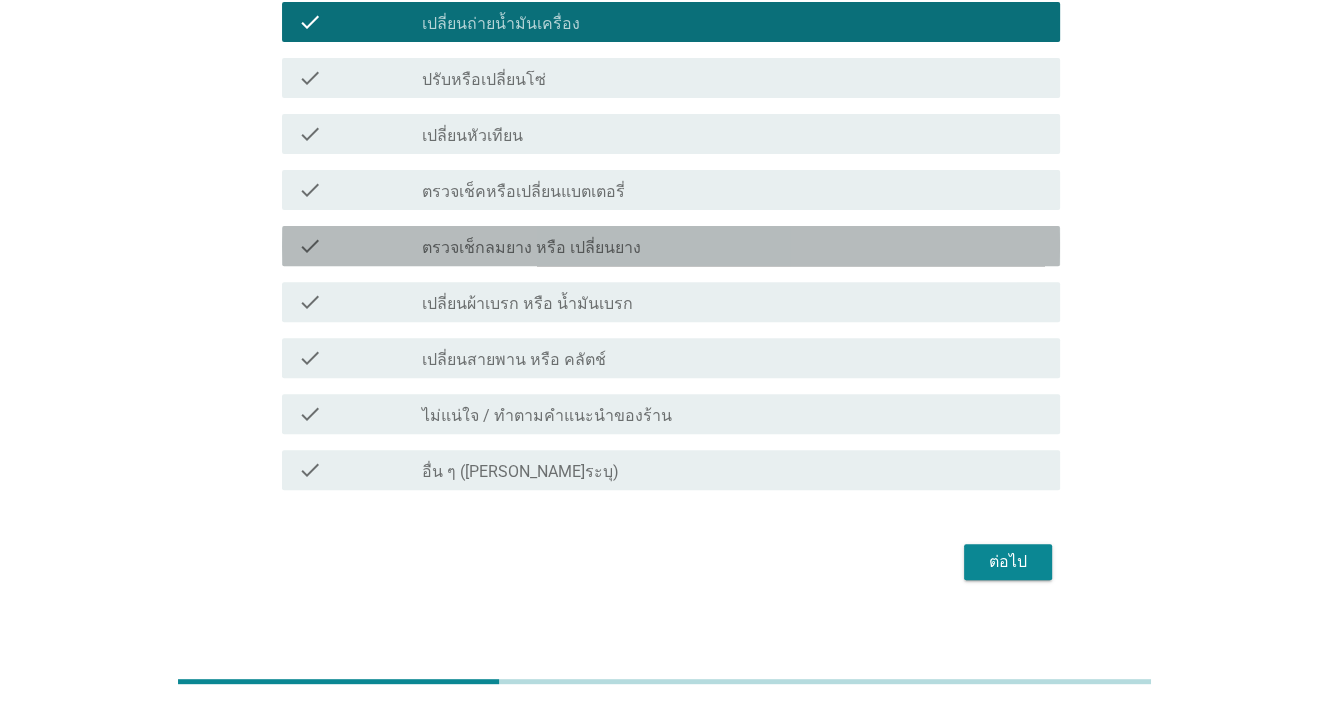 click on "check_box_outline_blank ตรวจเช็กลมยาง หรือ เปลี่ยนยาง" at bounding box center (733, 246) 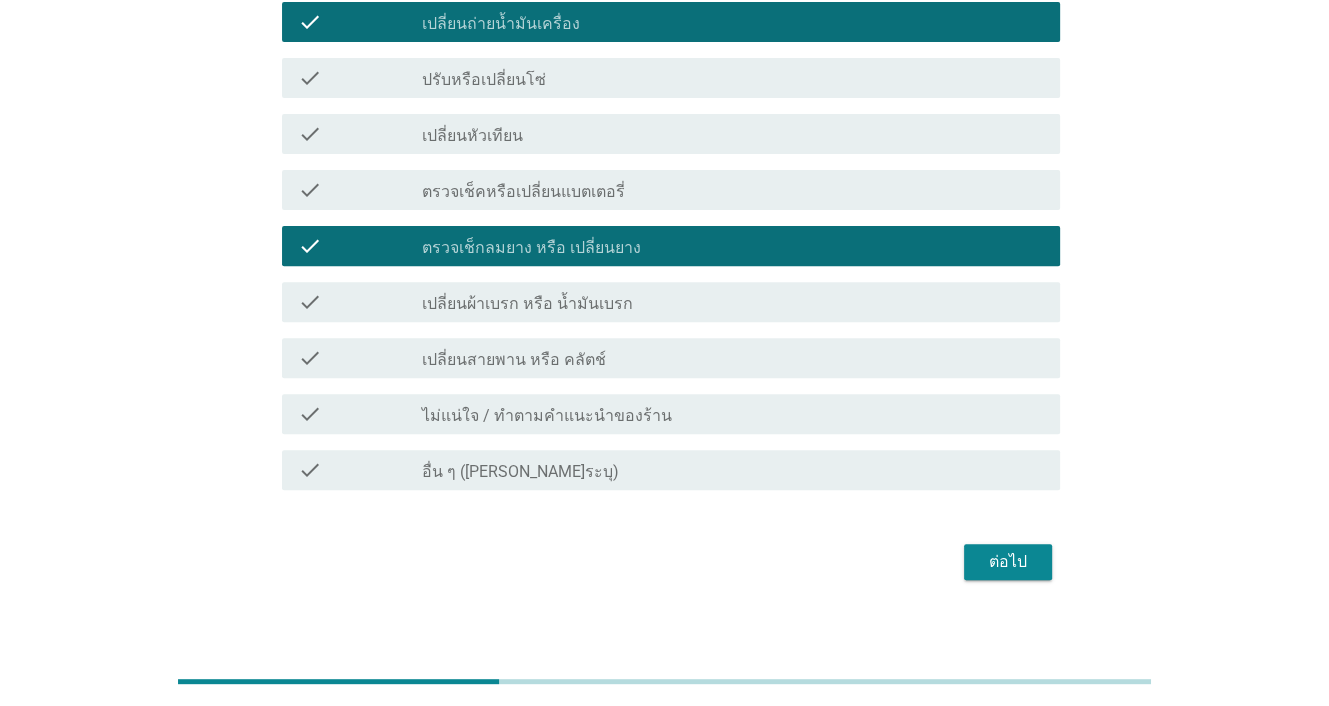 click on "ต่อไป" at bounding box center [1008, 562] 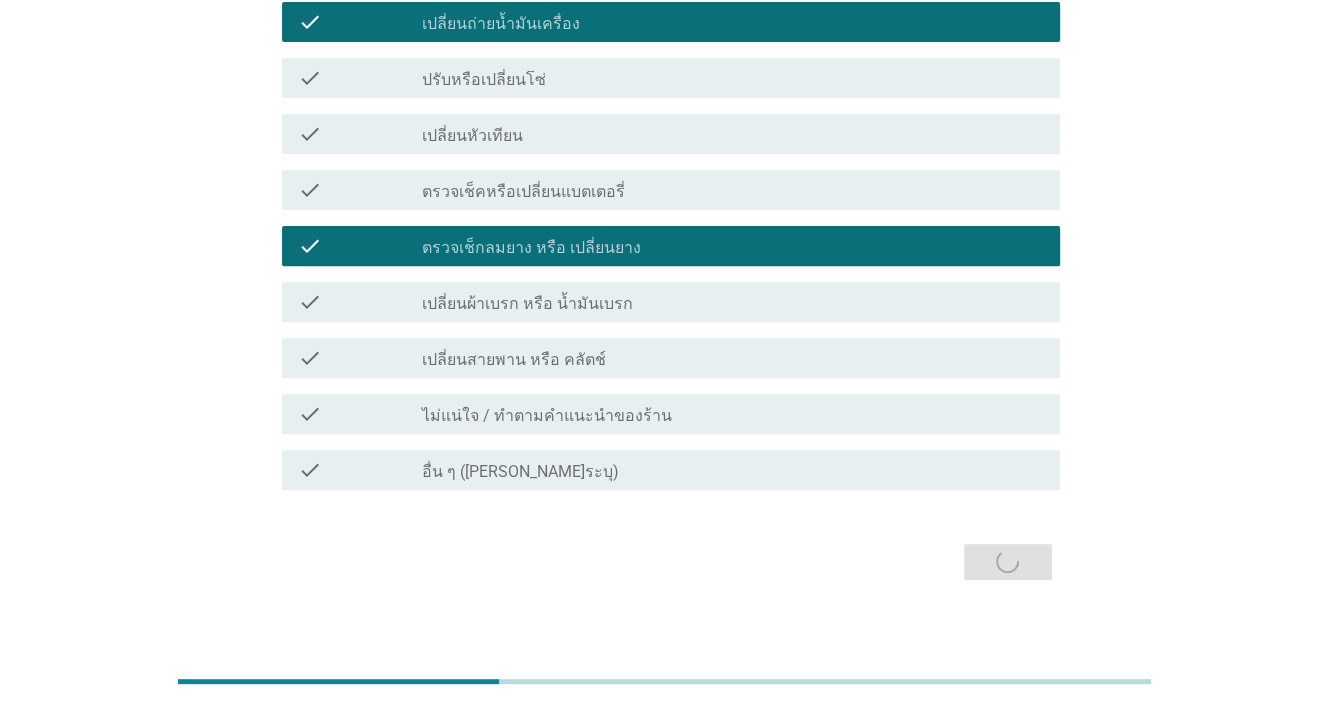 scroll, scrollTop: 0, scrollLeft: 0, axis: both 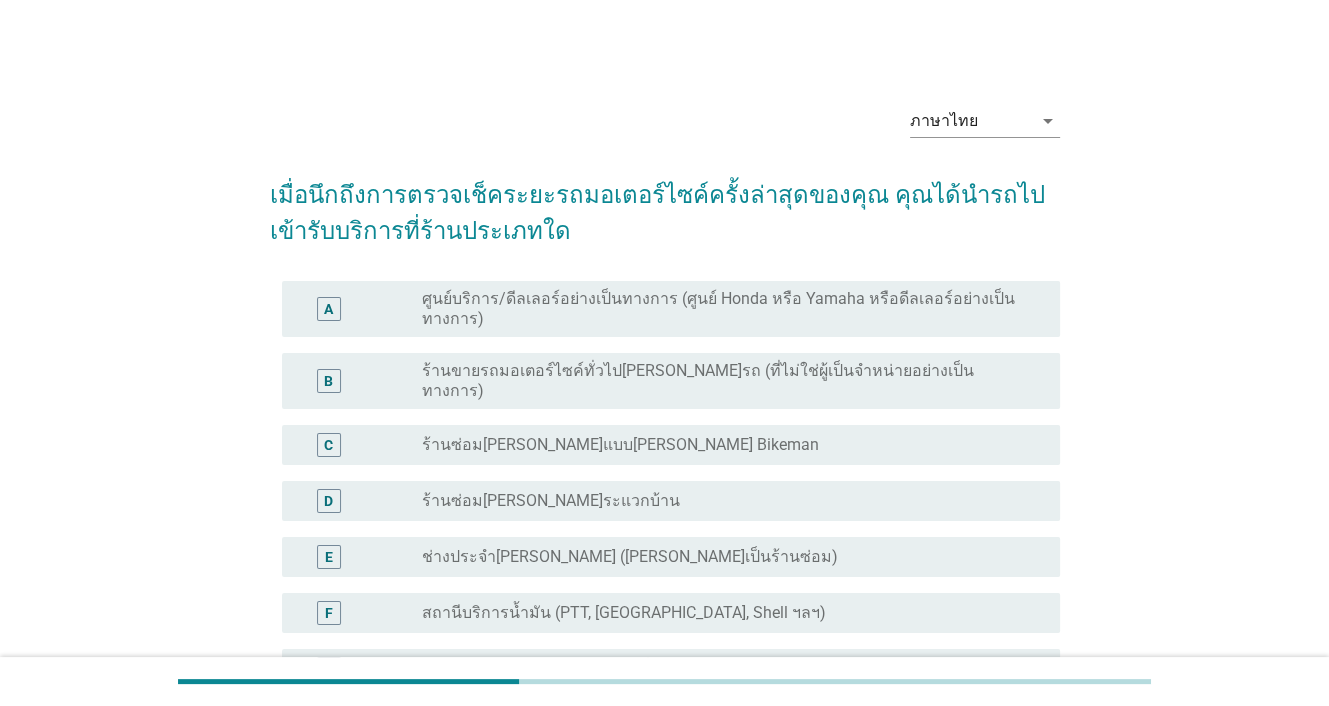 click on "ศูนย์บริการ/ดีลเลอร์อย่างเป็นทางการ (ศูนย์ Honda หรือ Yamaha หรือดีลเลอร์อย่างเป็นทางการ)" at bounding box center (725, 309) 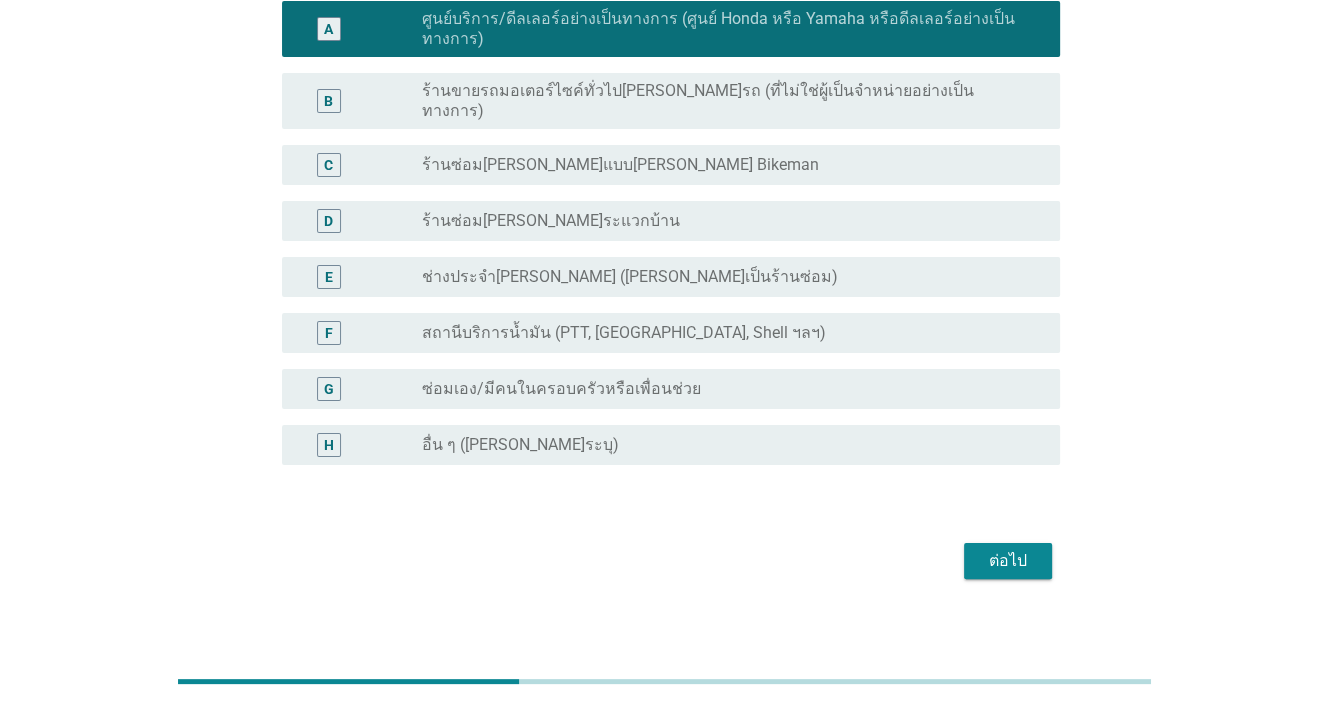 scroll, scrollTop: 280, scrollLeft: 0, axis: vertical 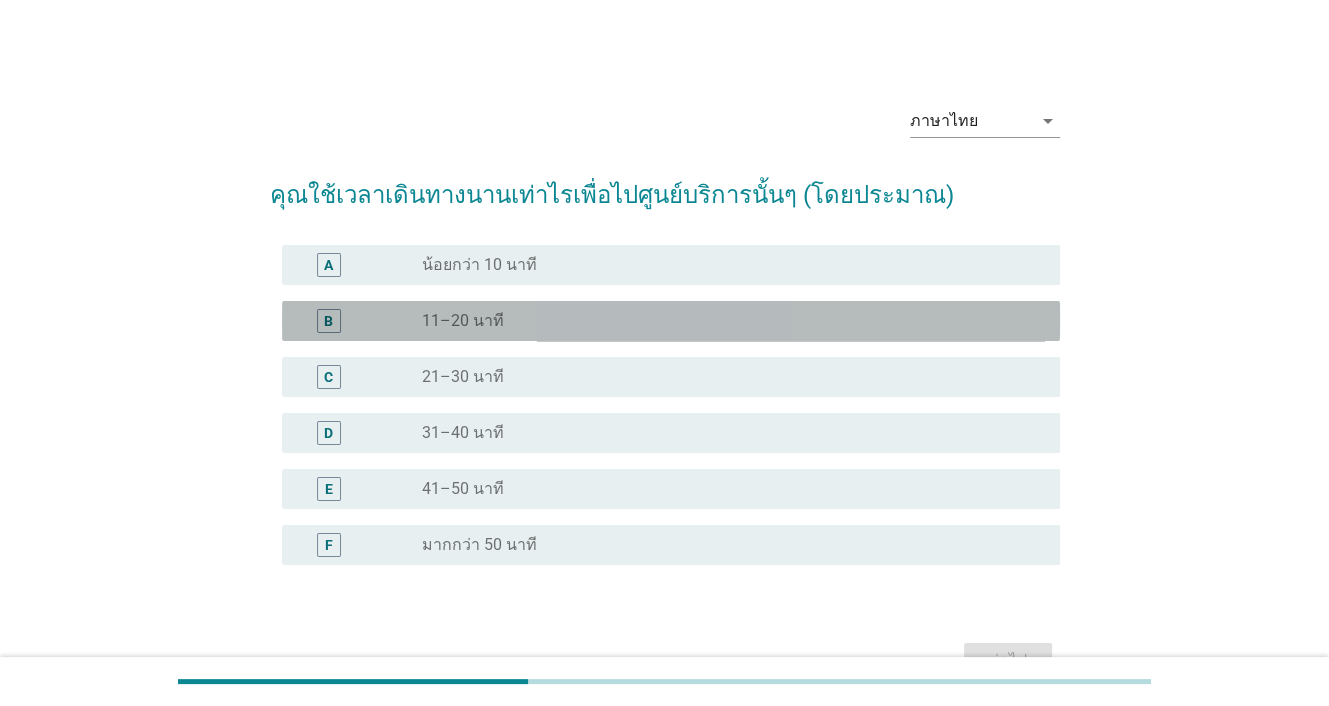 click on "11–20 นาที" at bounding box center [463, 321] 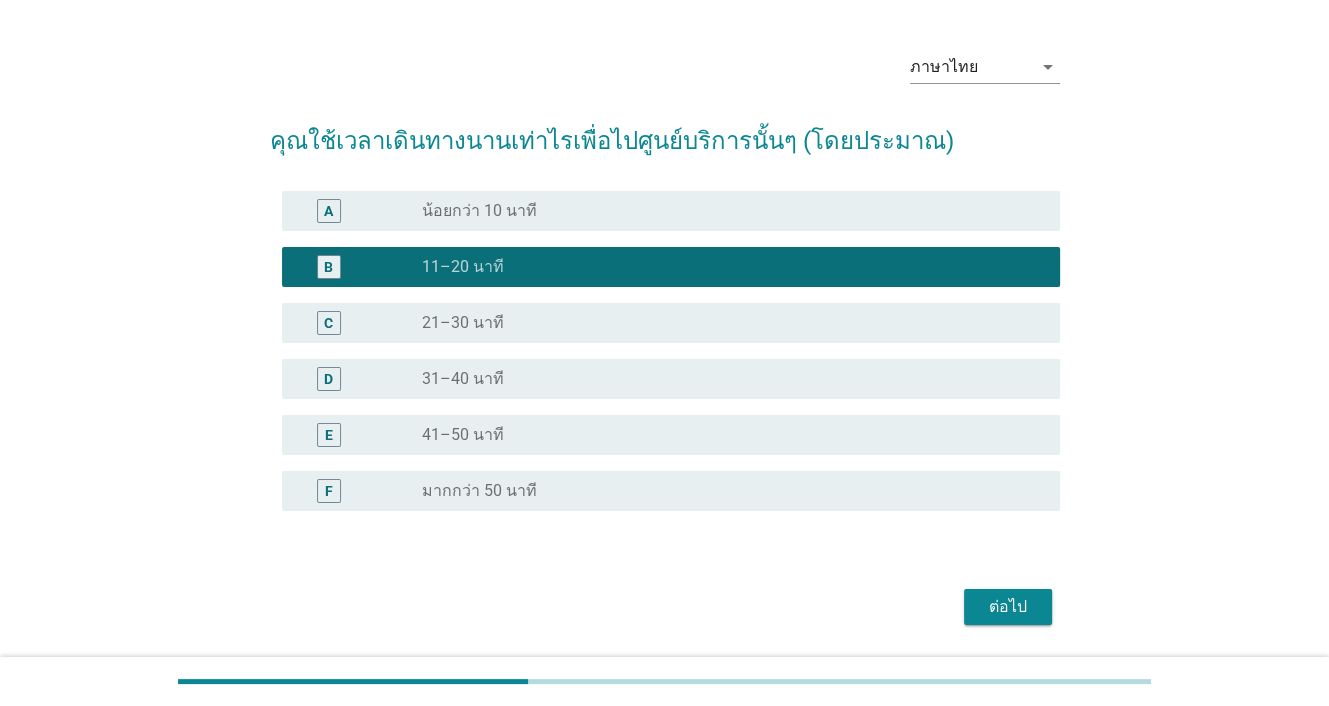 scroll, scrollTop: 100, scrollLeft: 0, axis: vertical 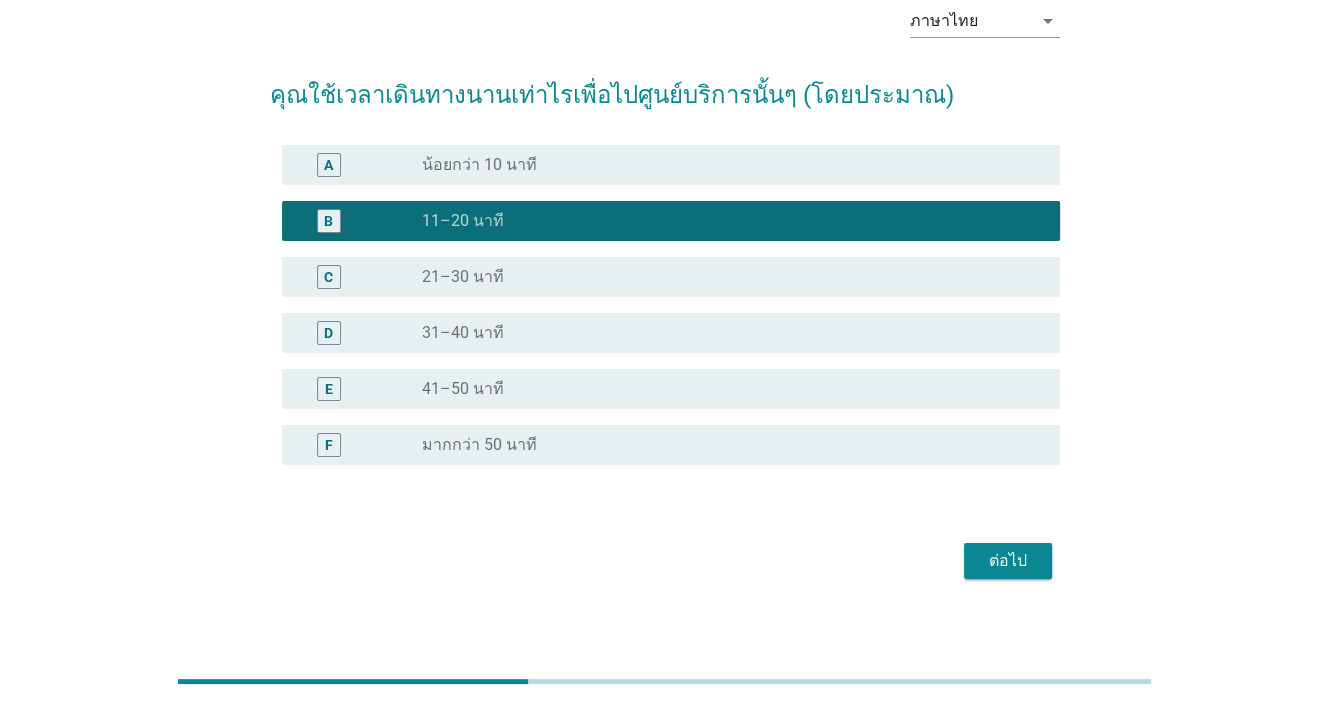 click on "radio_button_unchecked 21–30 นาที" at bounding box center [725, 277] 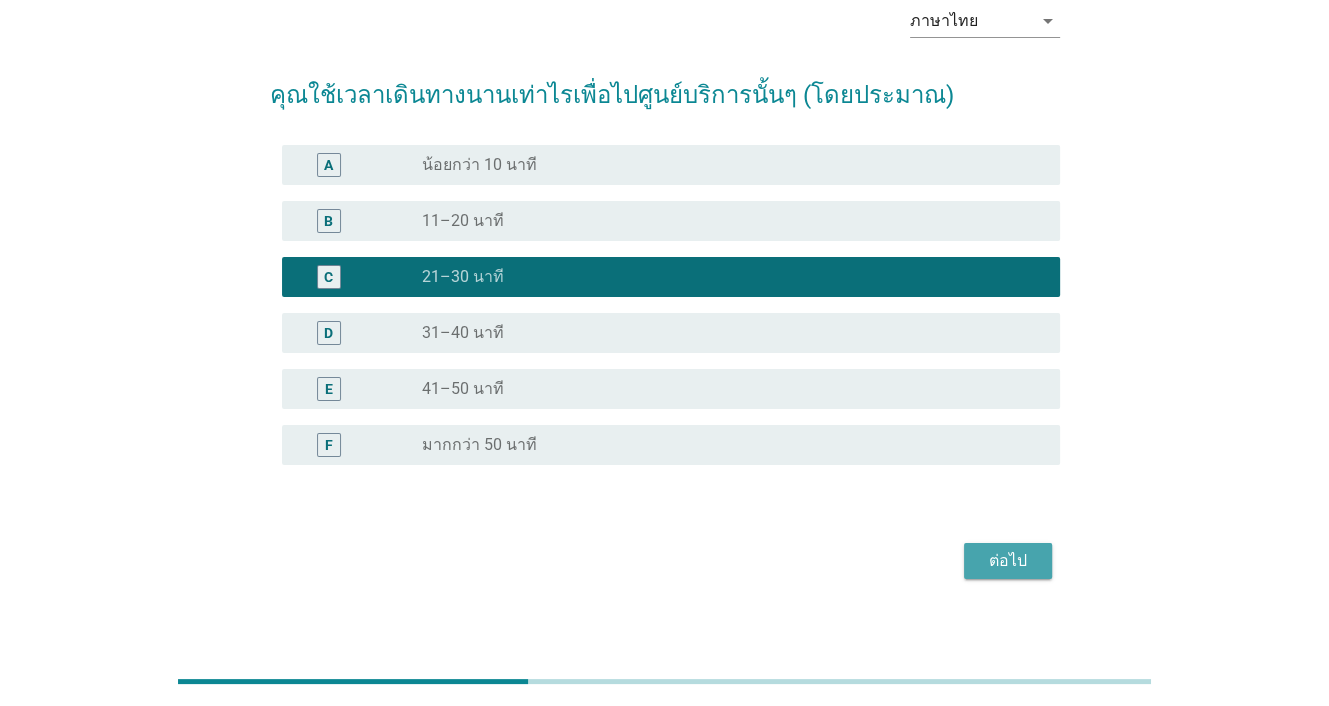 click on "ต่อไป" at bounding box center (1008, 561) 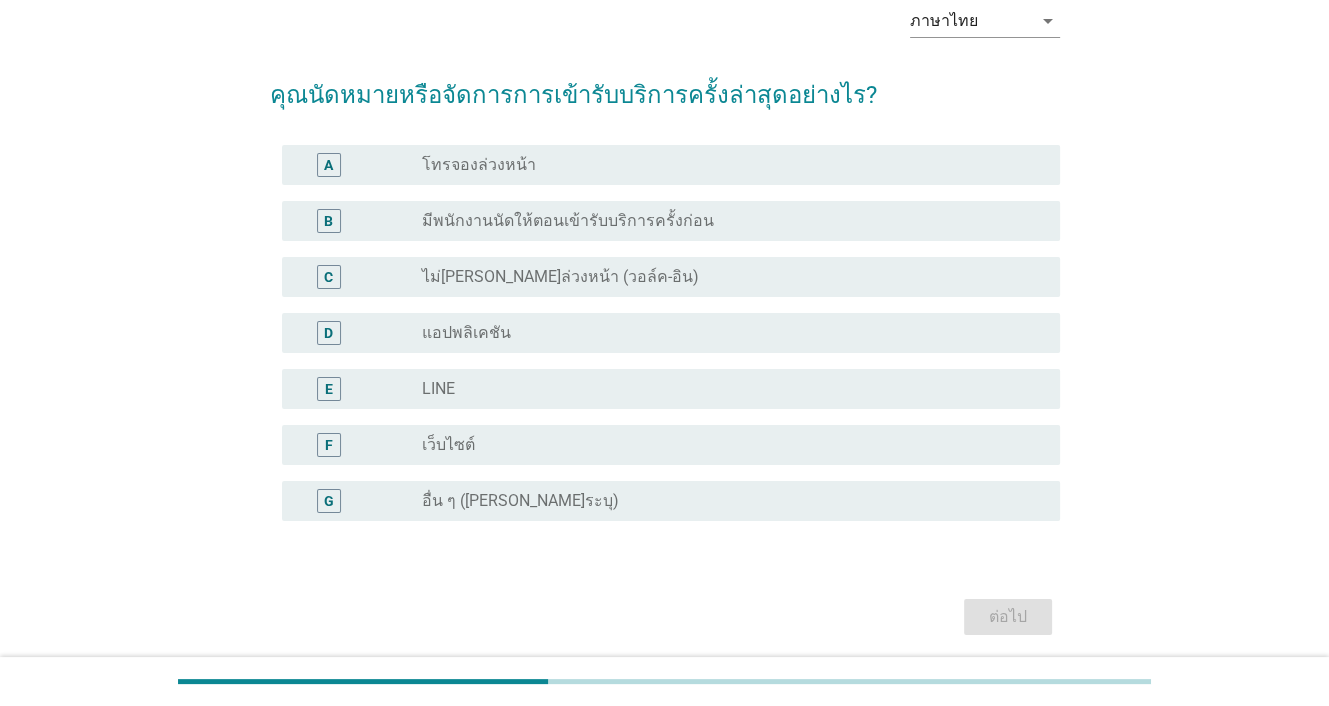 scroll, scrollTop: 0, scrollLeft: 0, axis: both 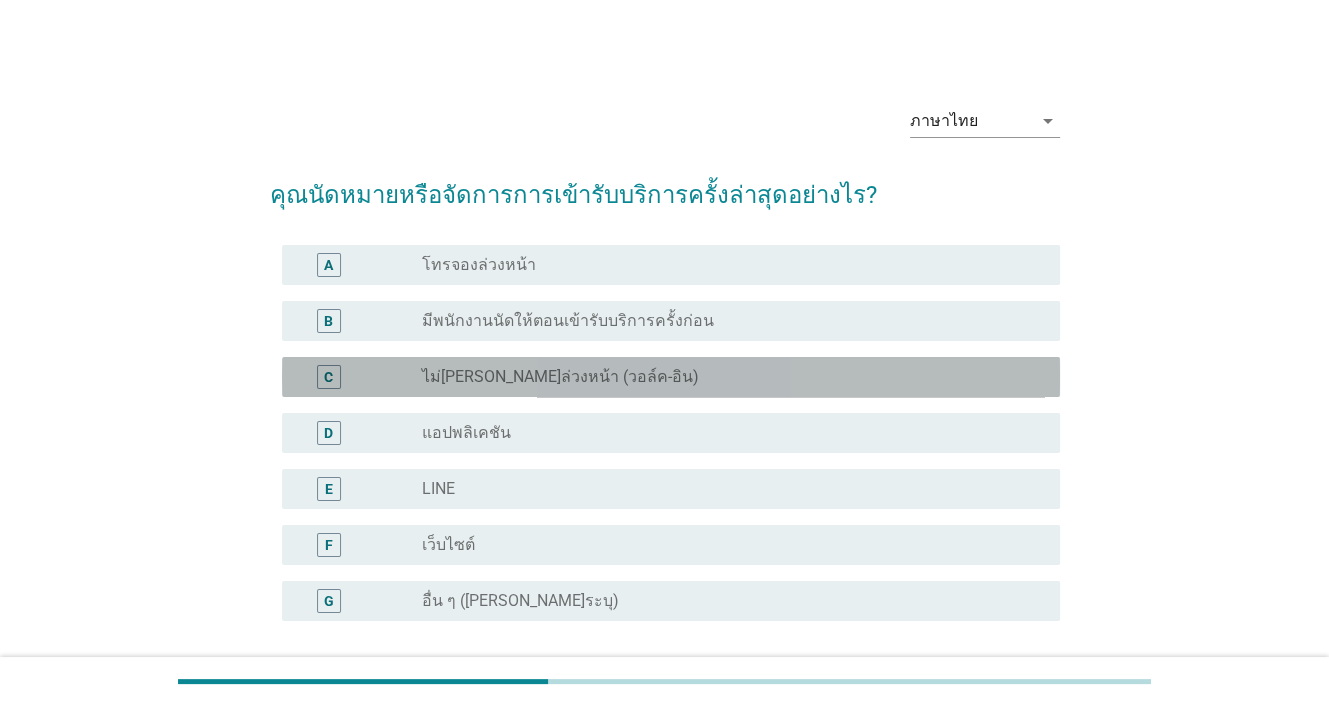 click on "ไม่[PERSON_NAME]ล่วงหน้า (วอล์ค-อิน)" at bounding box center (560, 377) 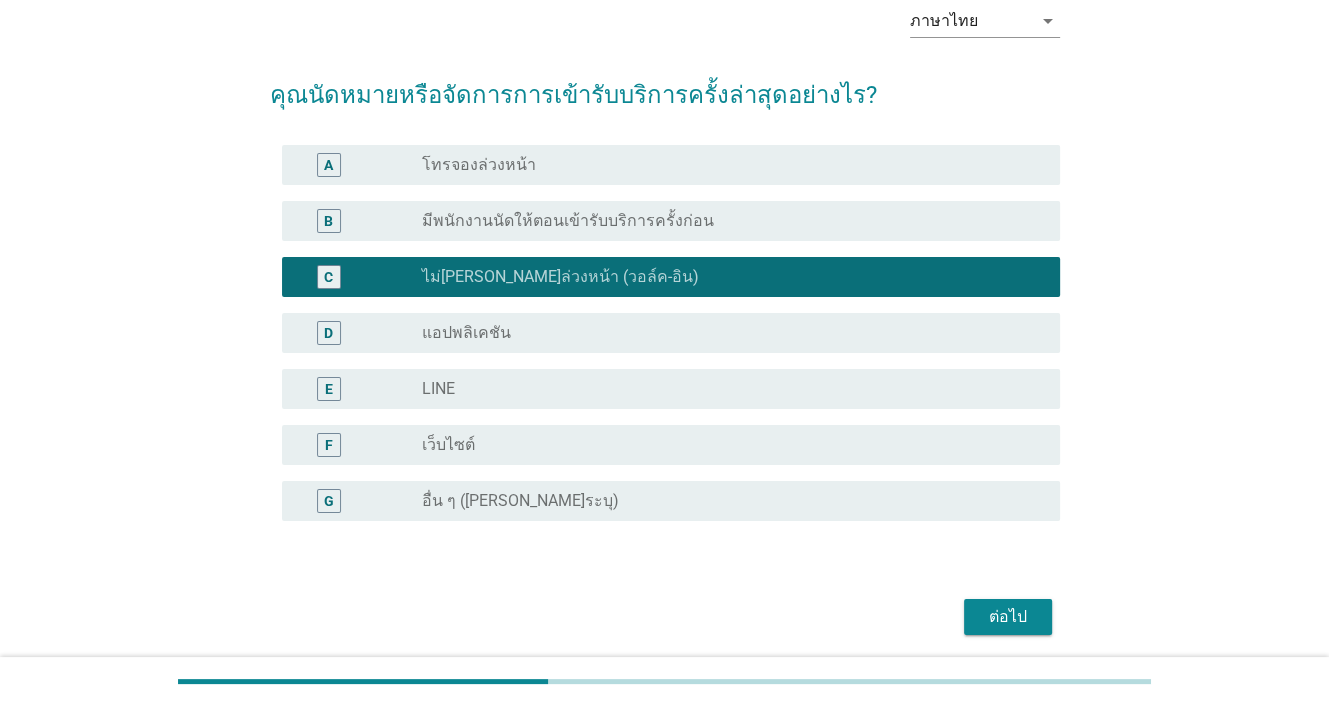 scroll, scrollTop: 172, scrollLeft: 0, axis: vertical 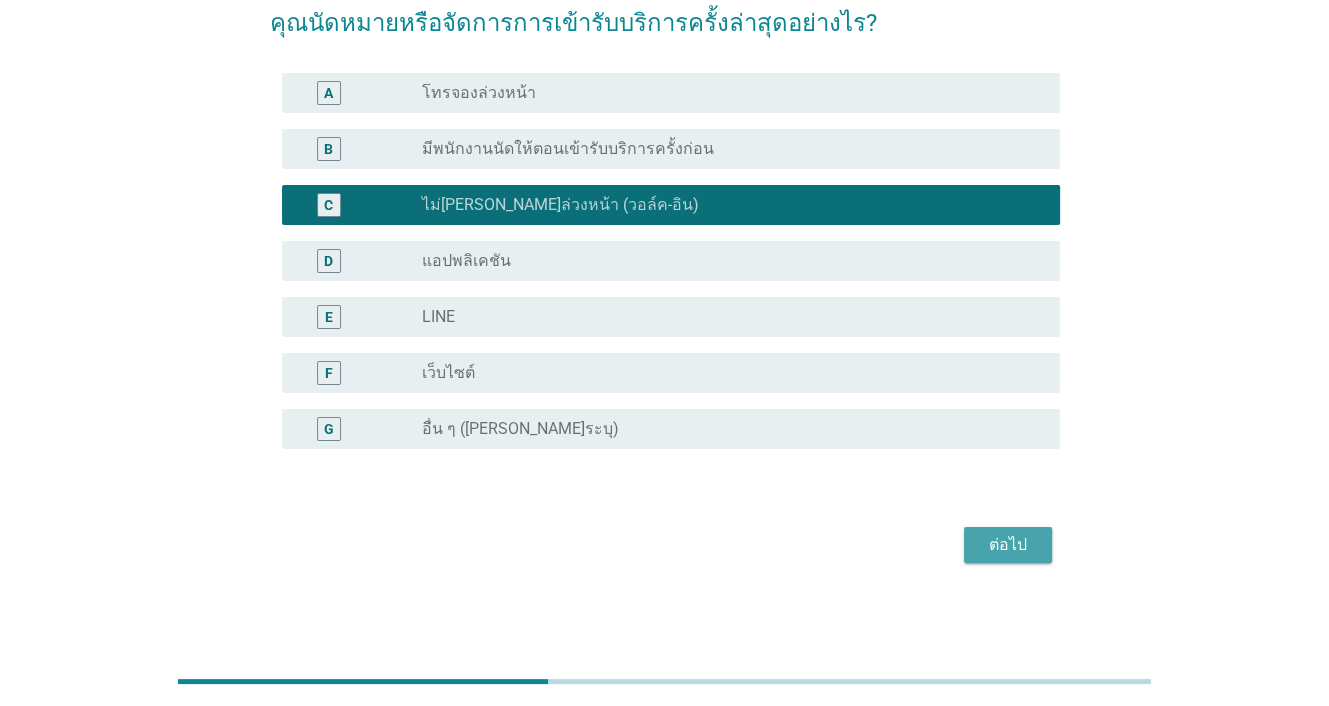 click on "ต่อไป" at bounding box center [1008, 545] 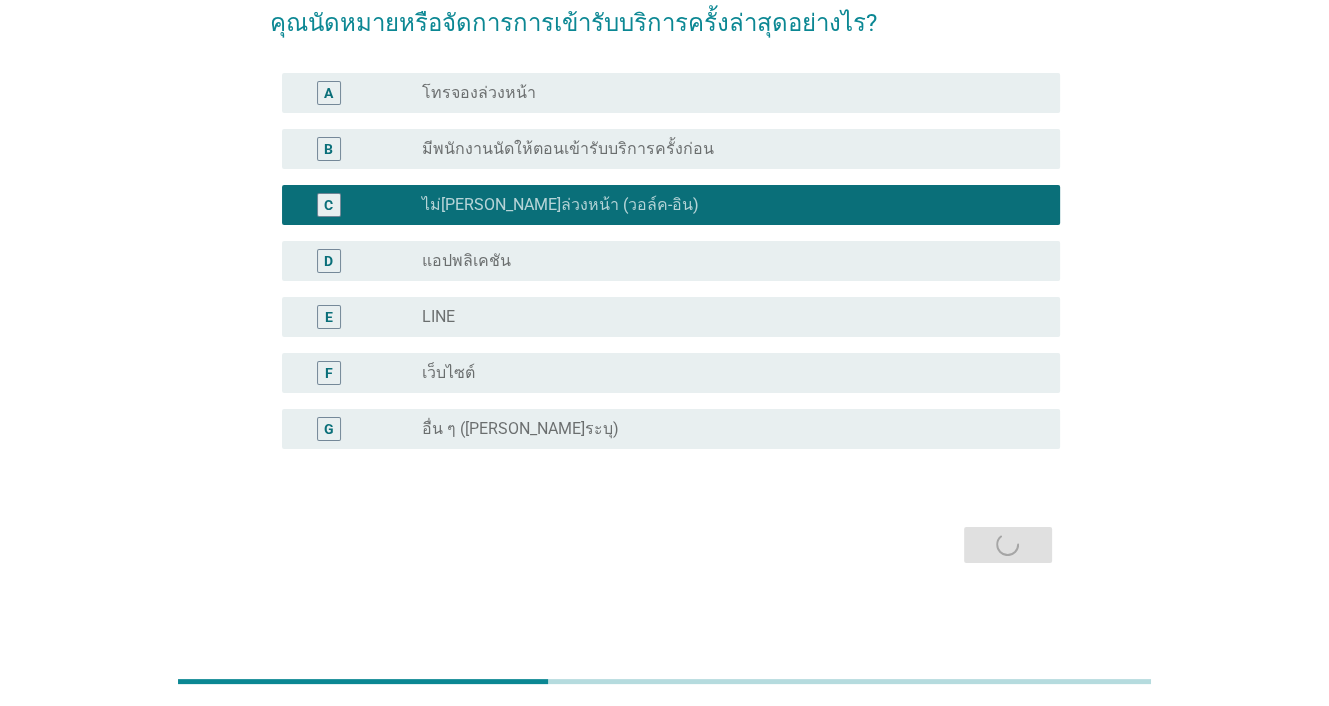scroll, scrollTop: 0, scrollLeft: 0, axis: both 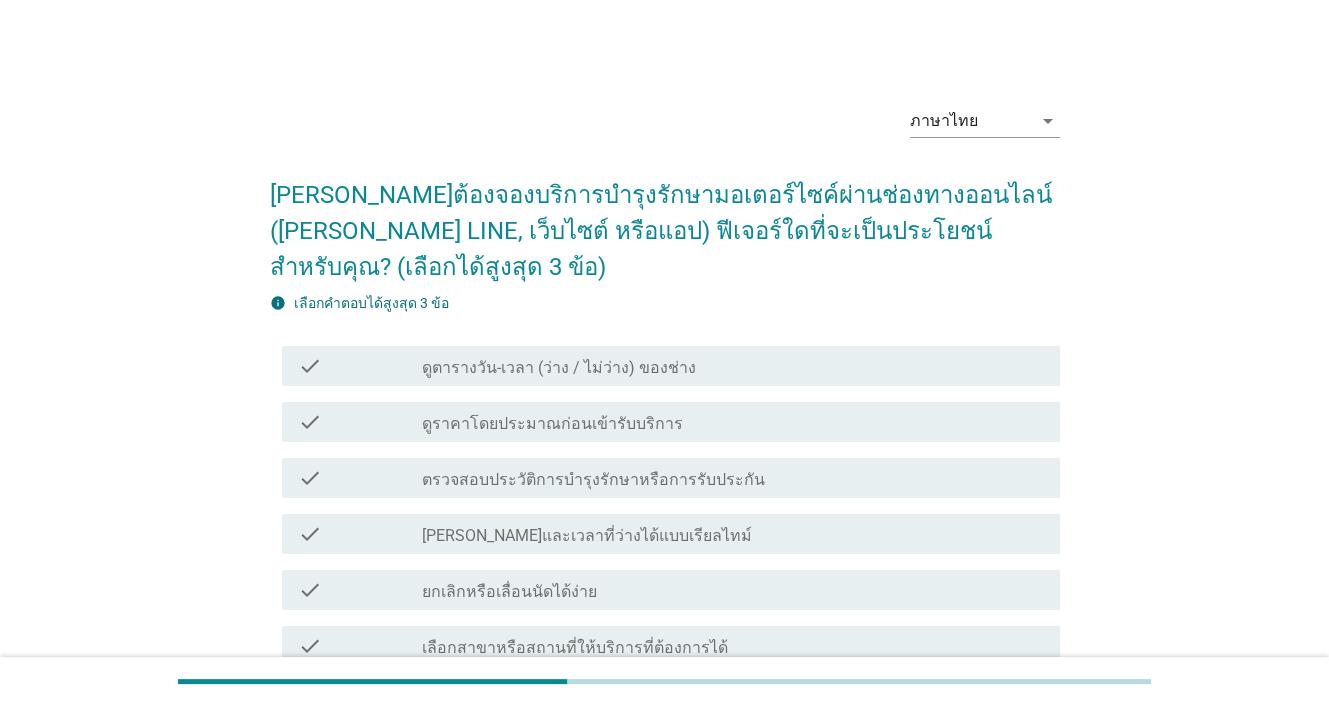 click on "ดูตารางวัน-เวลา (ว่าง / ไม่ว่าง) ของช่าง" at bounding box center (559, 368) 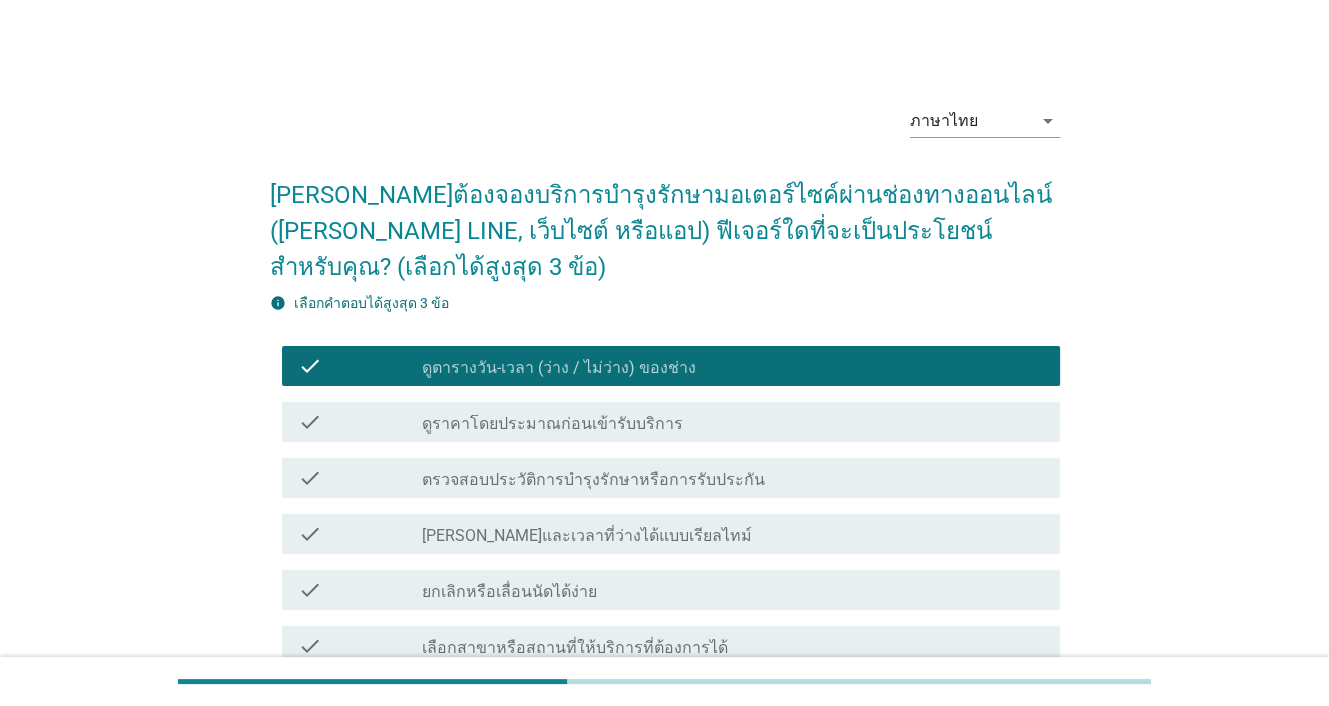 click on "ตรวจสอบประวัติการบำรุงรักษาหรือการรับประกัน" at bounding box center [593, 480] 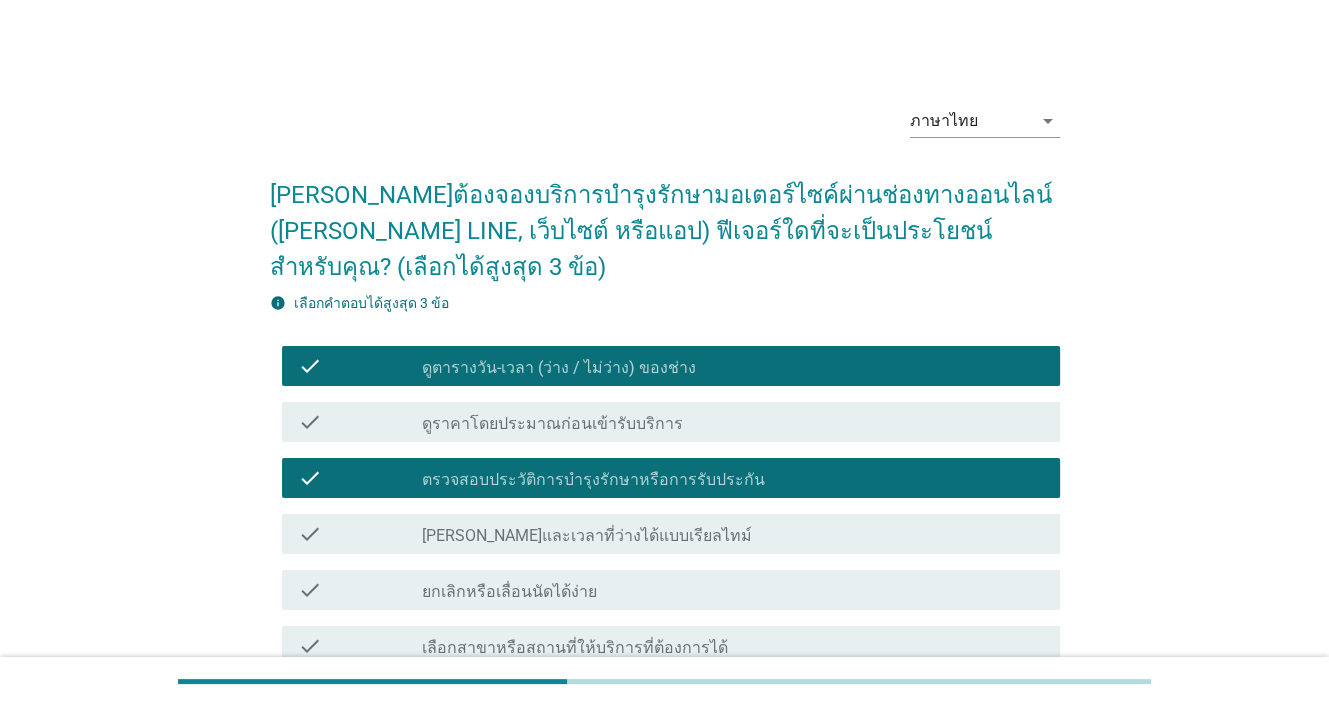 click on "ดูราคาโดยประมาณก่อนเข้ารับบริการ" at bounding box center (552, 424) 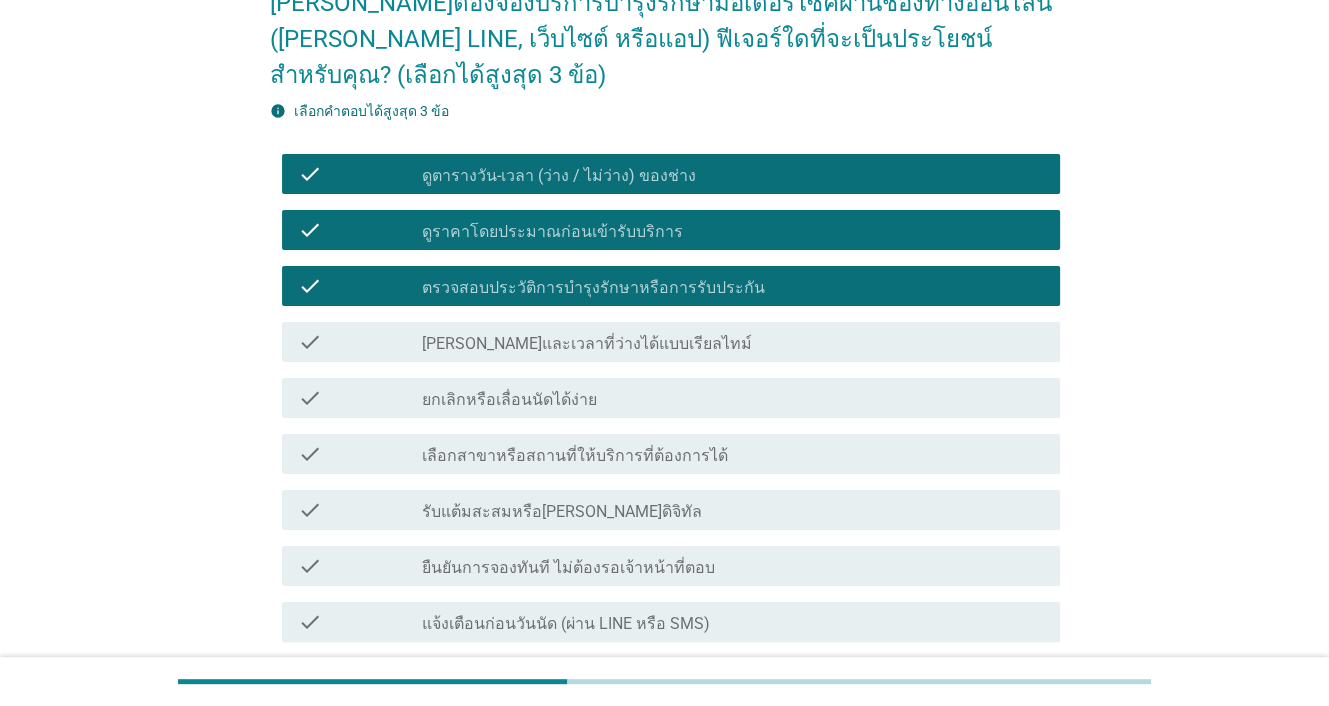 scroll, scrollTop: 300, scrollLeft: 0, axis: vertical 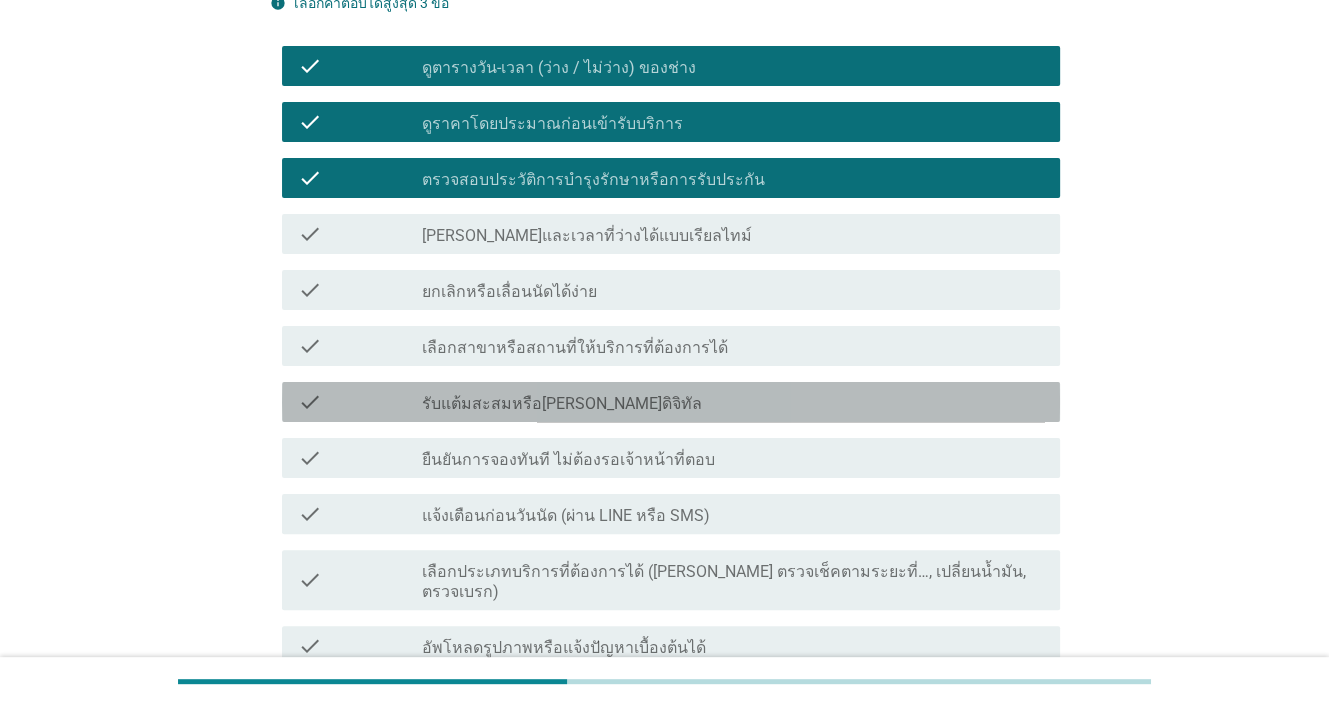 click on "รับแต้มสะสมหรือ[PERSON_NAME]ดิจิทัล" at bounding box center (562, 404) 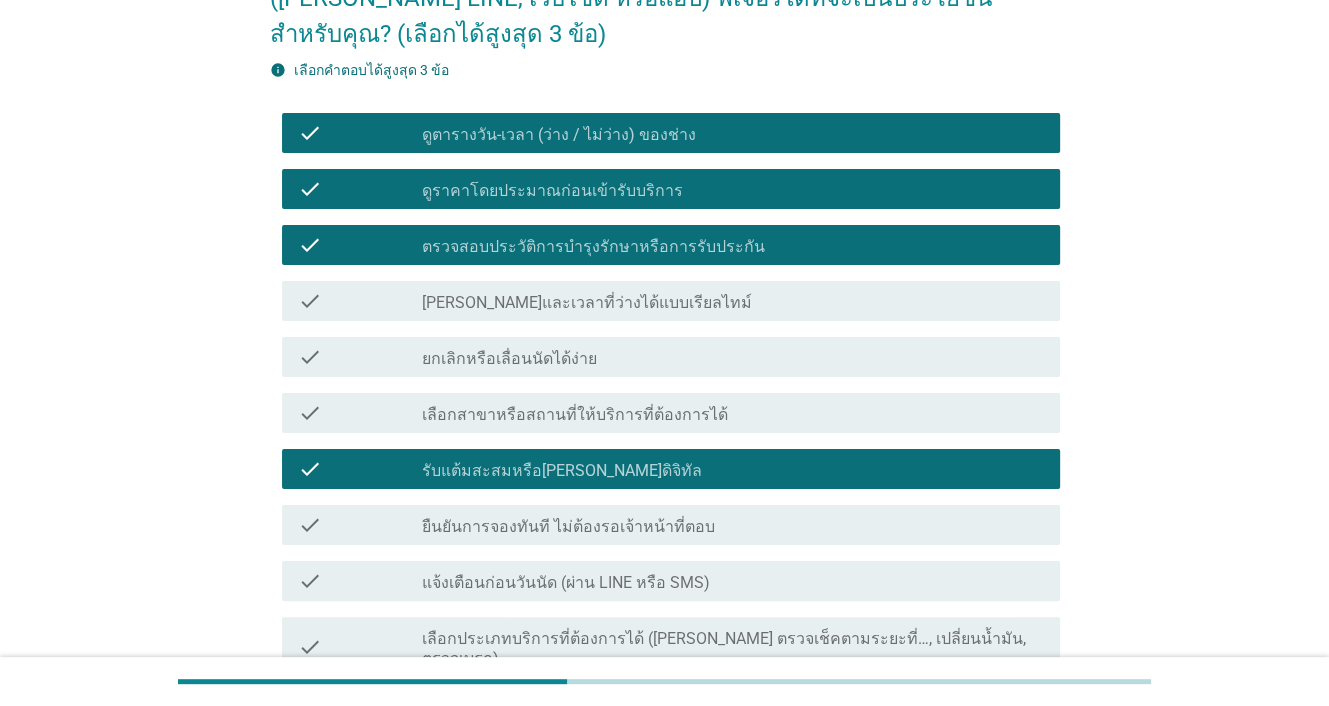 scroll, scrollTop: 200, scrollLeft: 0, axis: vertical 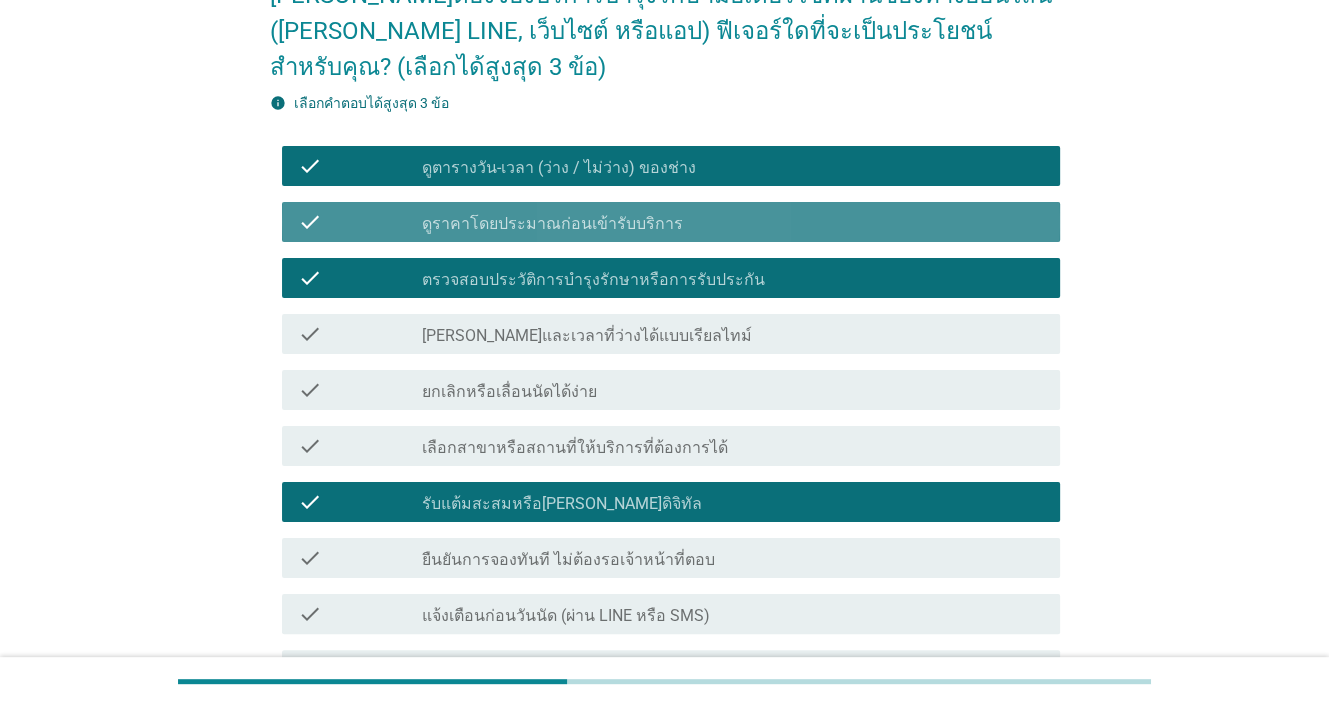 click on "ดูราคาโดยประมาณก่อนเข้ารับบริการ" at bounding box center [552, 224] 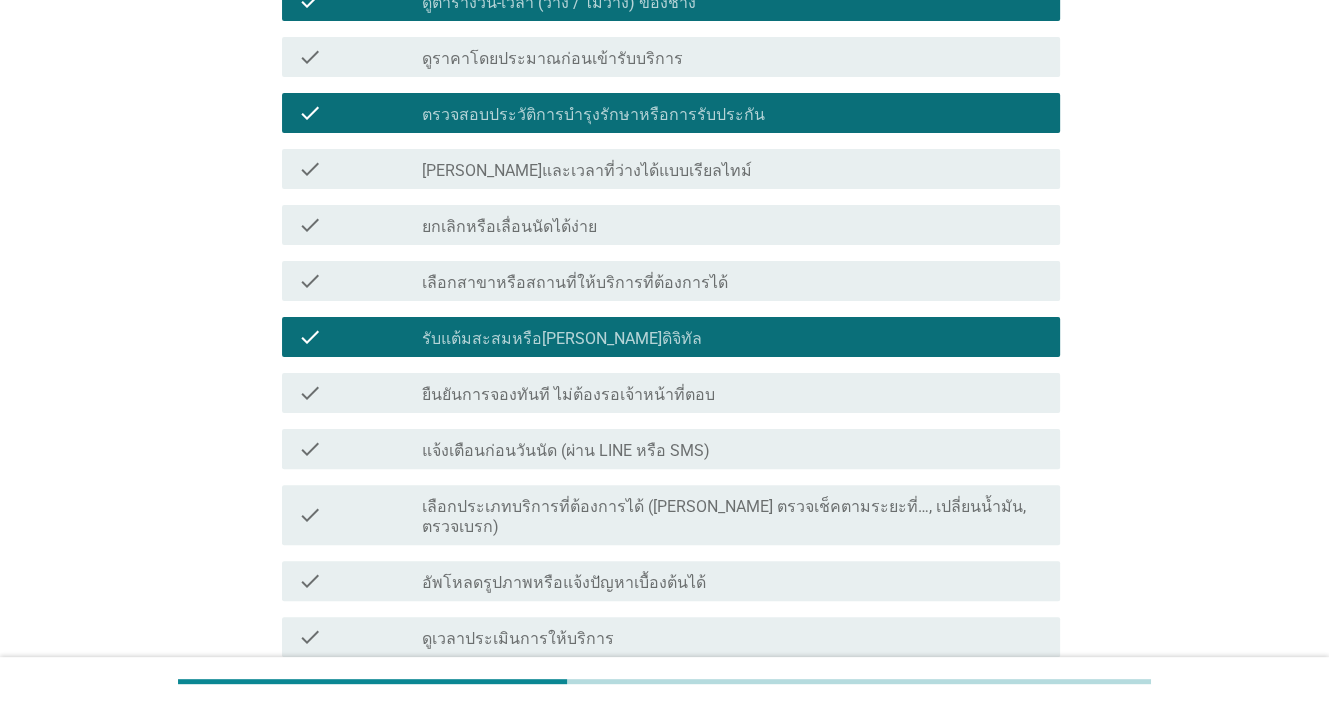 scroll, scrollTop: 400, scrollLeft: 0, axis: vertical 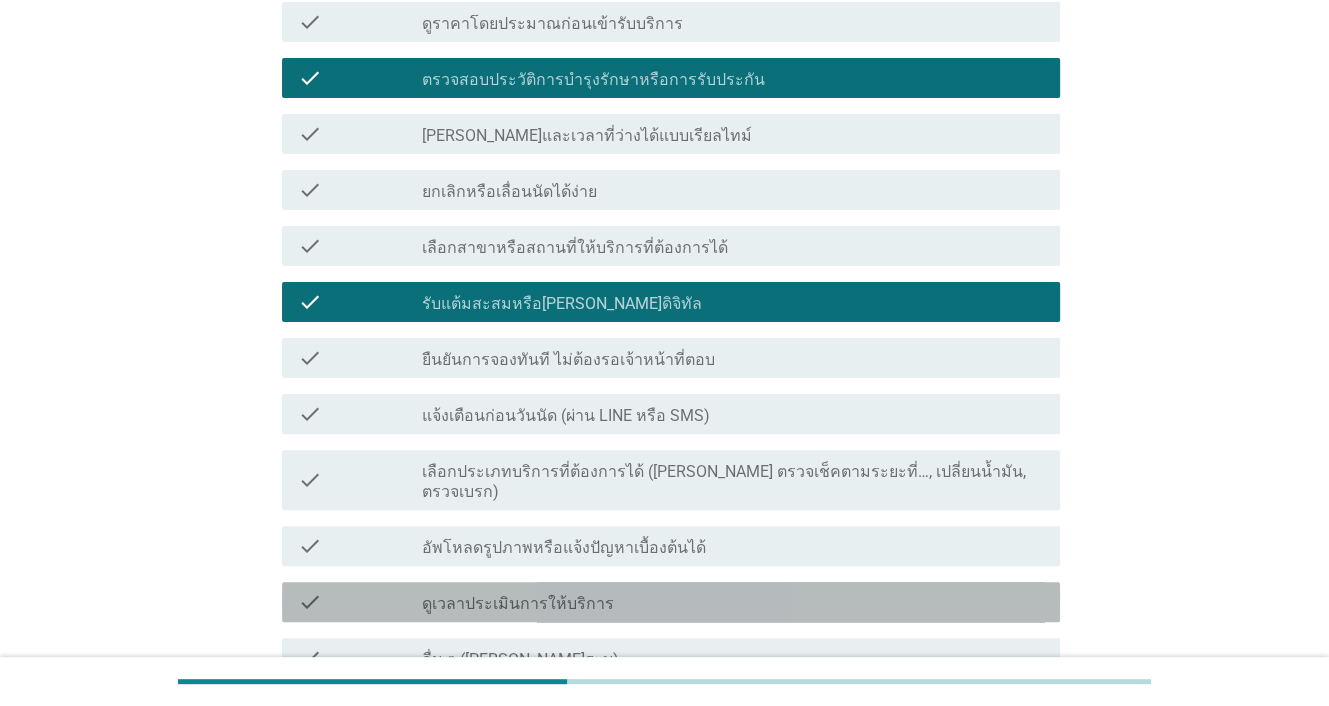 click on "check_box_outline_blank ดูเวลาประเมินการให้บริการ" at bounding box center [733, 602] 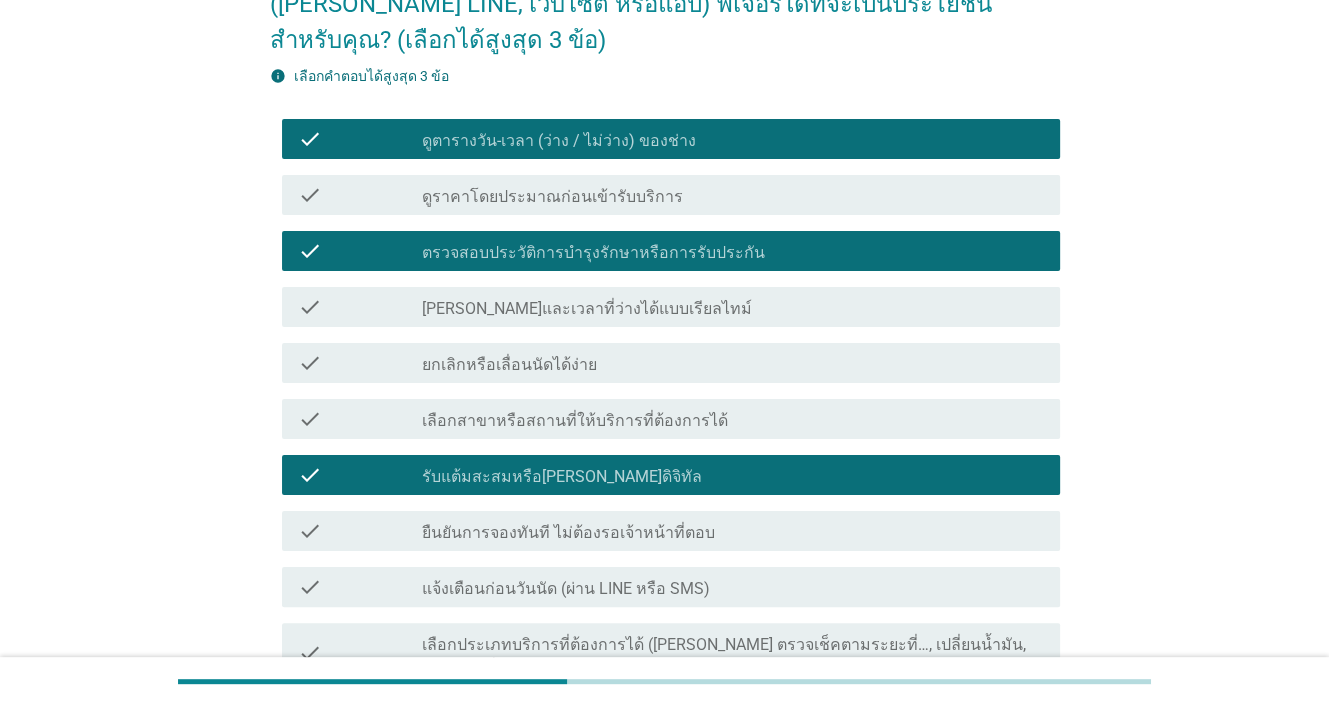 scroll, scrollTop: 200, scrollLeft: 0, axis: vertical 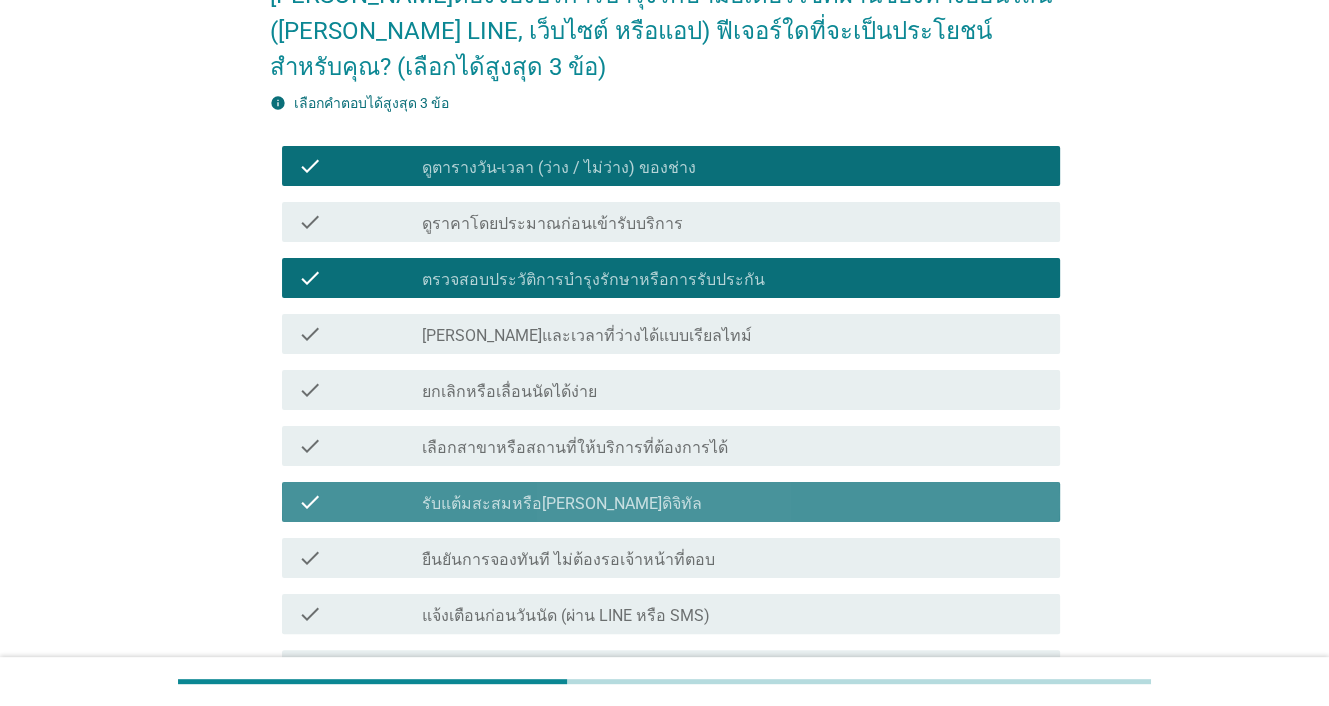 click on "รับแต้มสะสมหรือ[PERSON_NAME]ดิจิทัล" at bounding box center [562, 504] 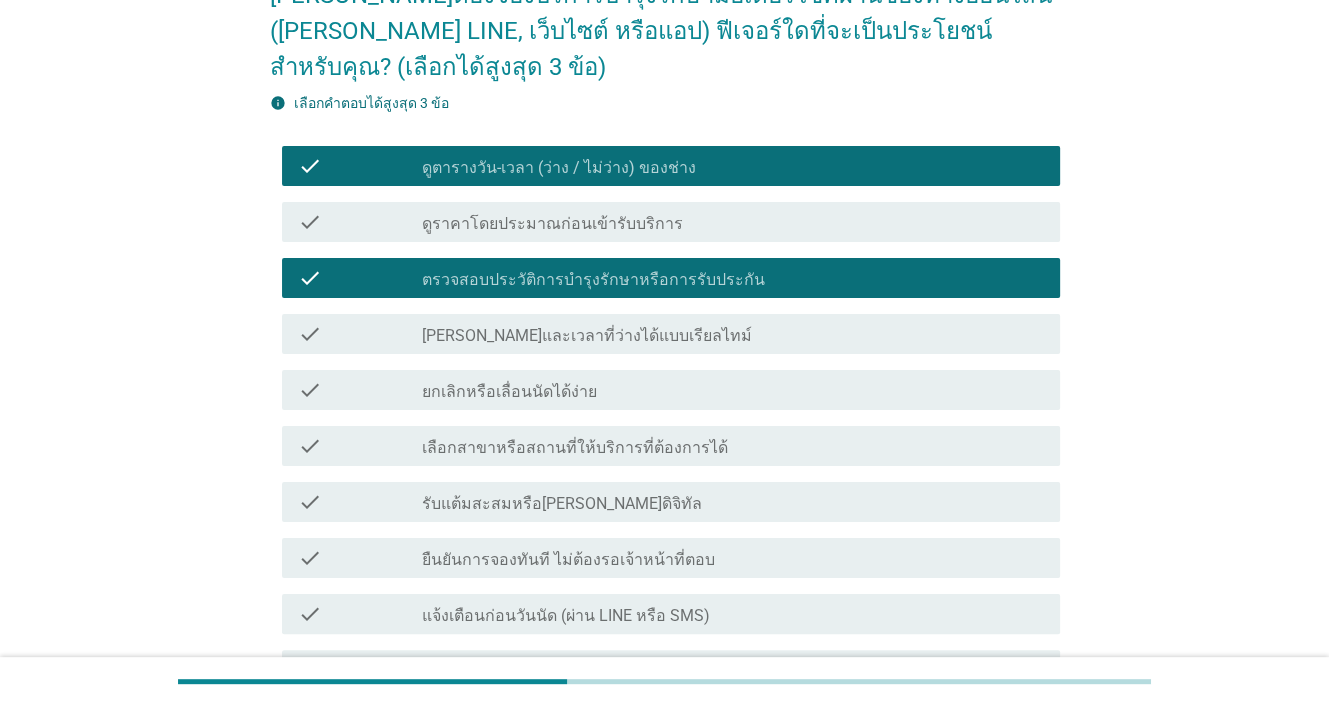 scroll, scrollTop: 578, scrollLeft: 0, axis: vertical 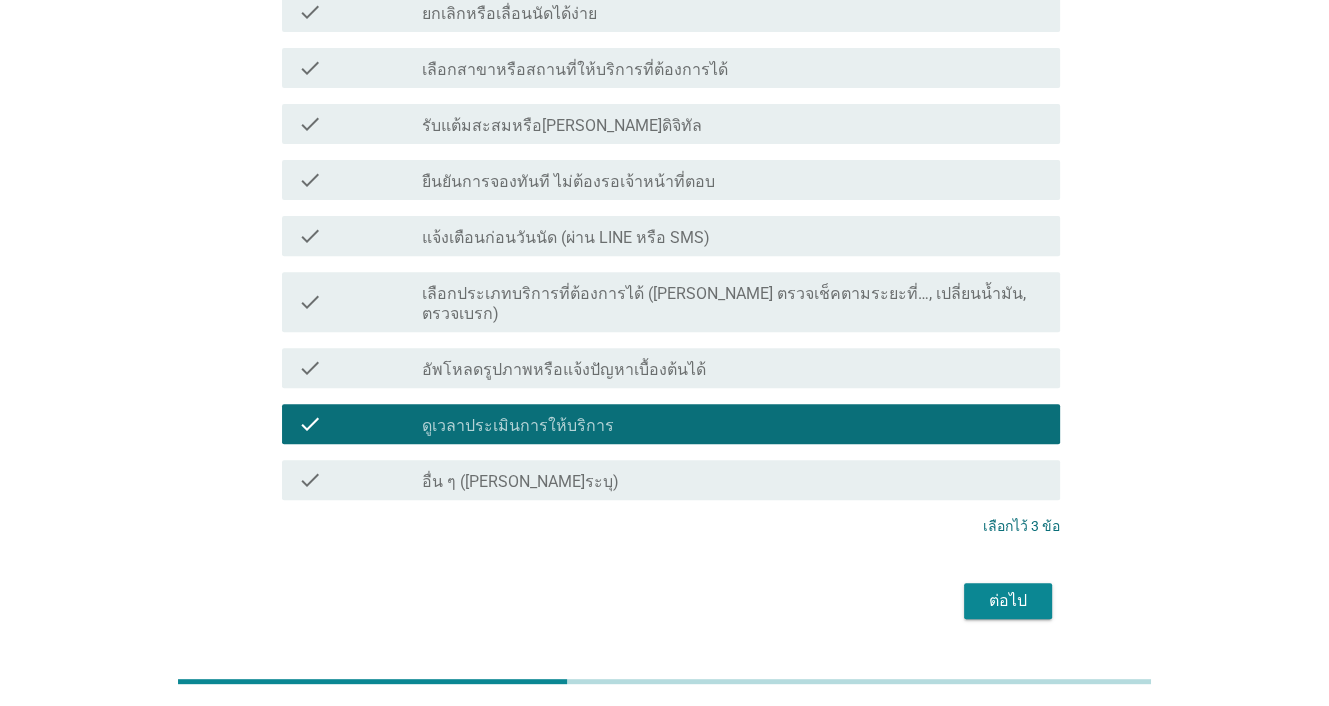 click on "ต่อไป" at bounding box center [1008, 601] 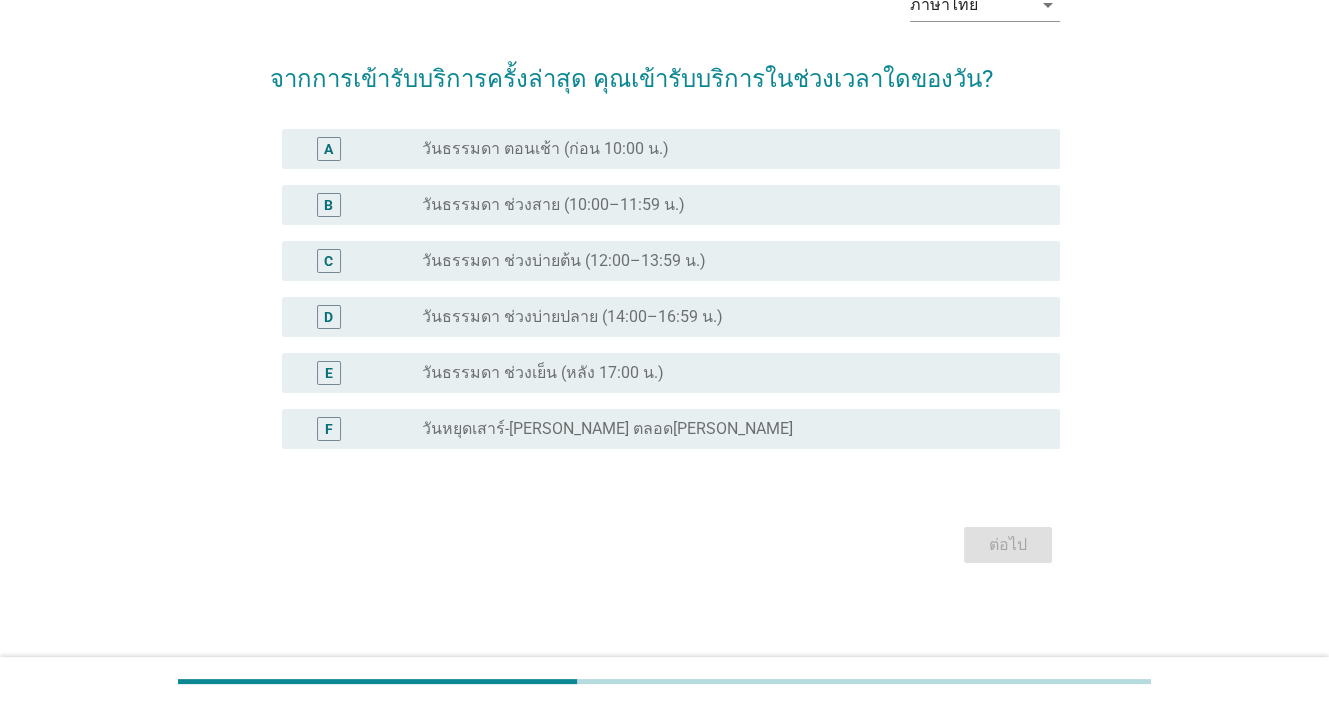 scroll, scrollTop: 0, scrollLeft: 0, axis: both 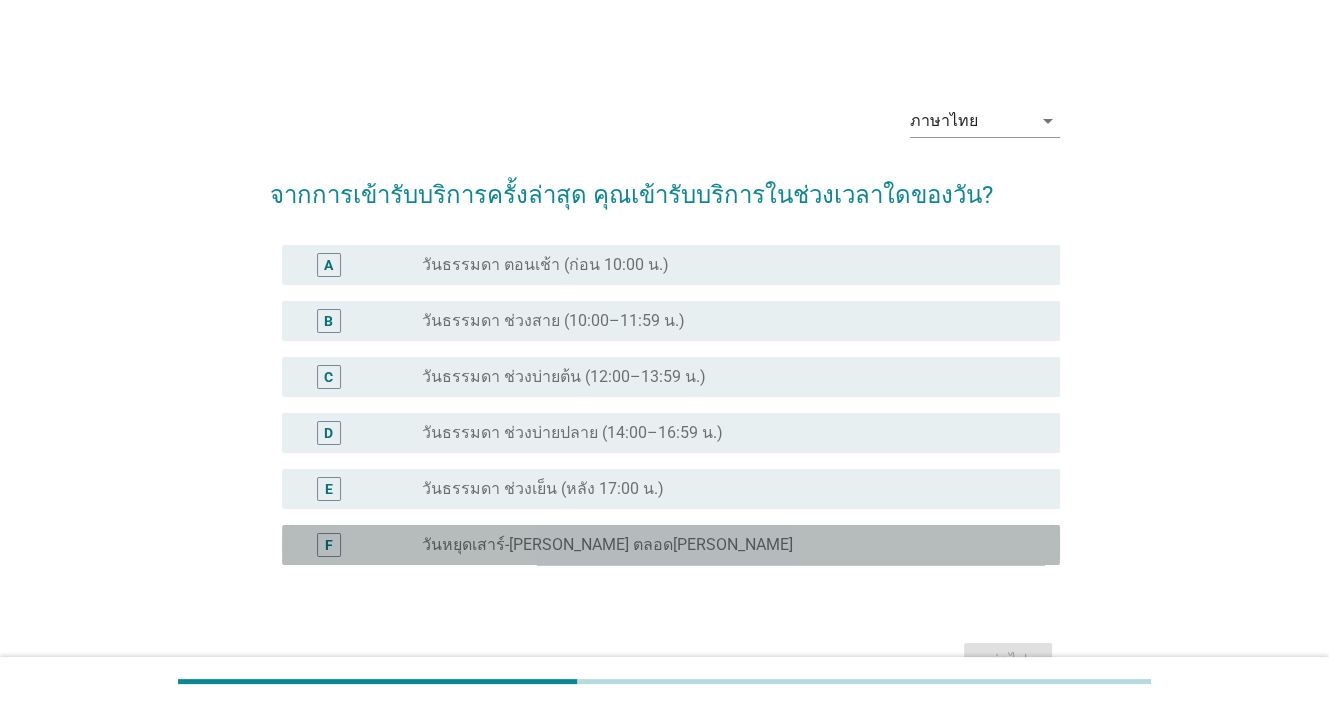 click on "วันหยุดเสาร์-[PERSON_NAME] ตลอด[PERSON_NAME]" at bounding box center [607, 545] 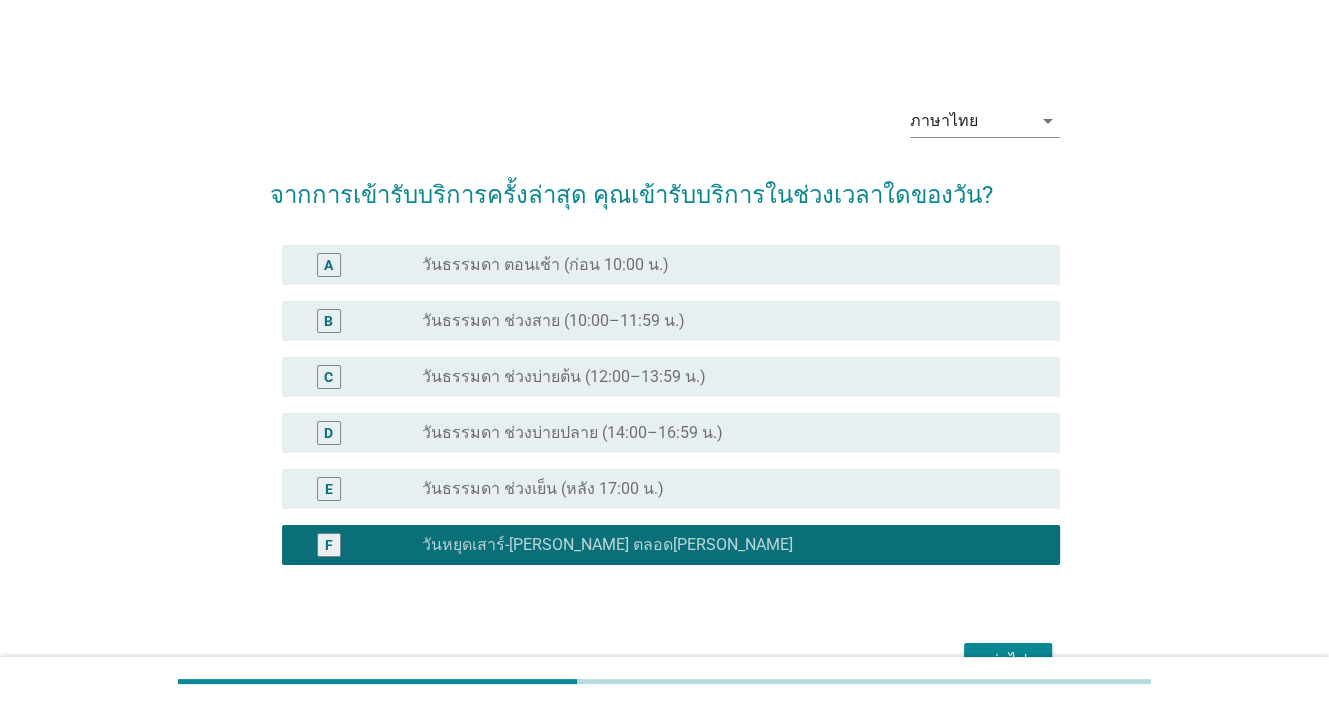 click on "ต่อไป" at bounding box center (1008, 661) 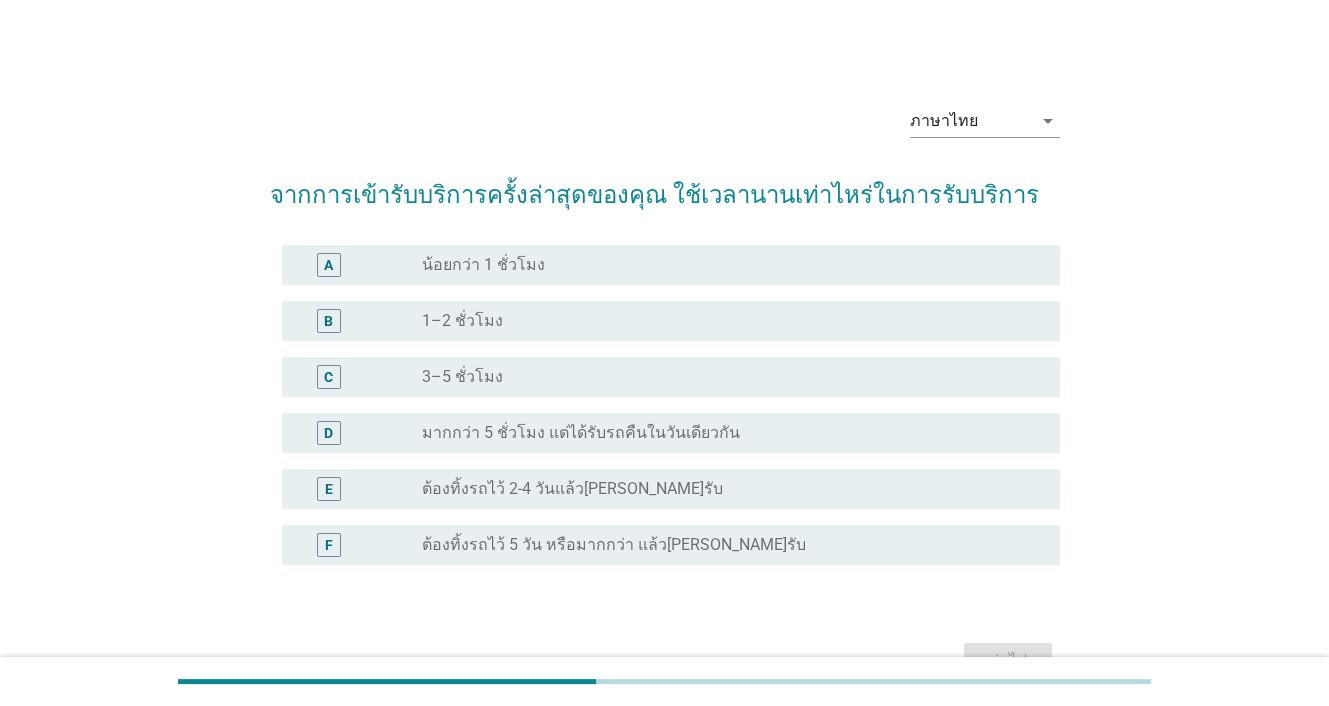 click on "น้อยกว่า 1 ชั่วโมง" at bounding box center (483, 265) 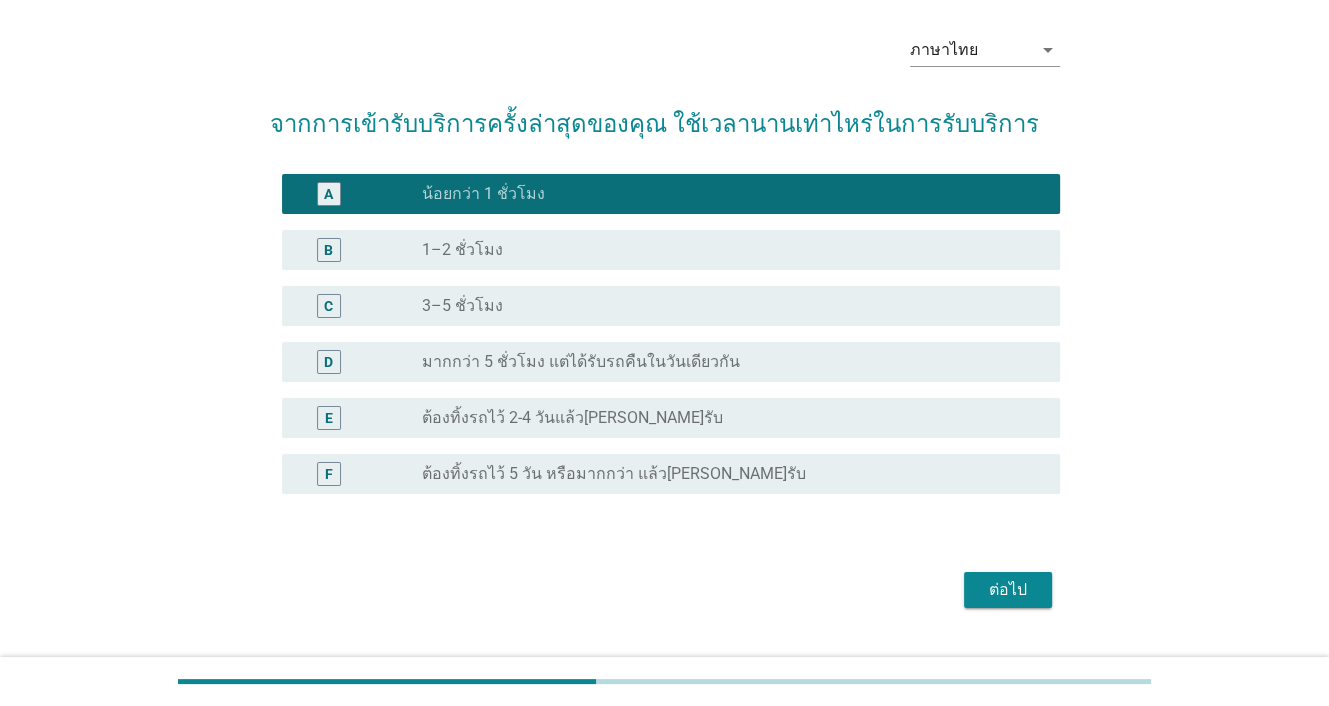scroll, scrollTop: 116, scrollLeft: 0, axis: vertical 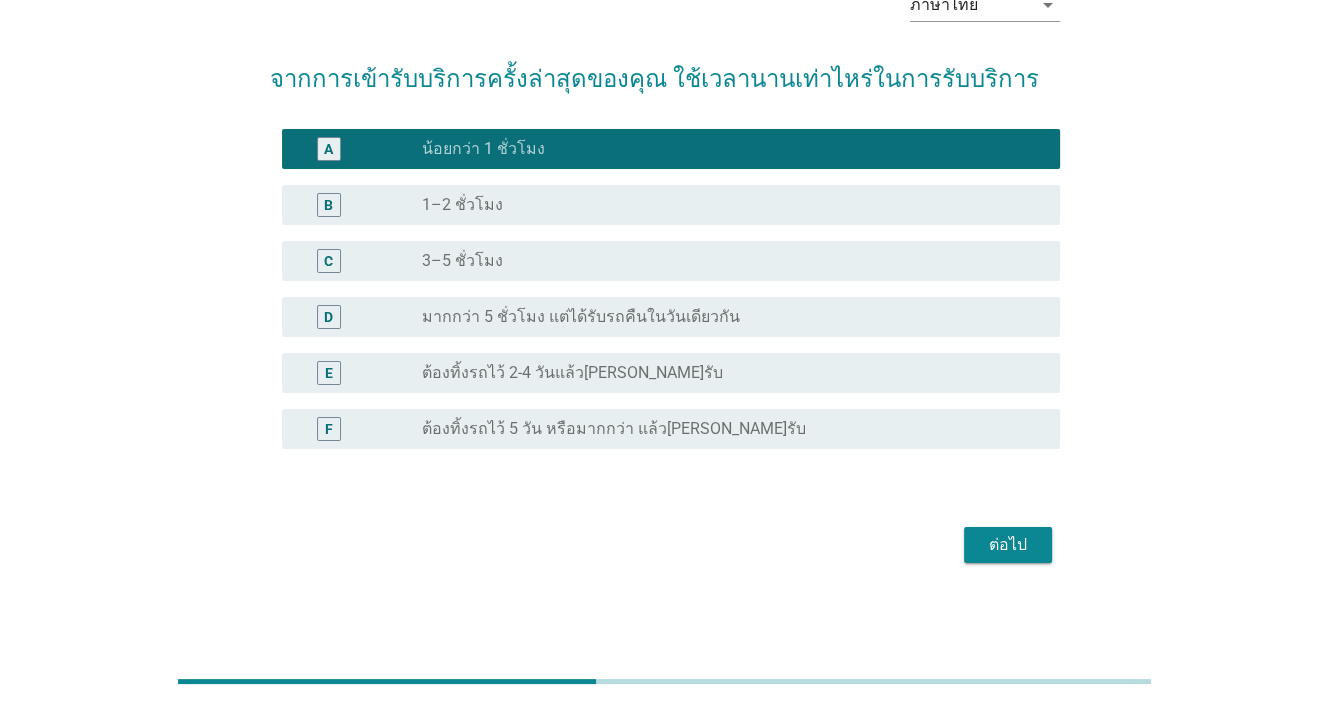 click on "ต่อไป" at bounding box center (1008, 545) 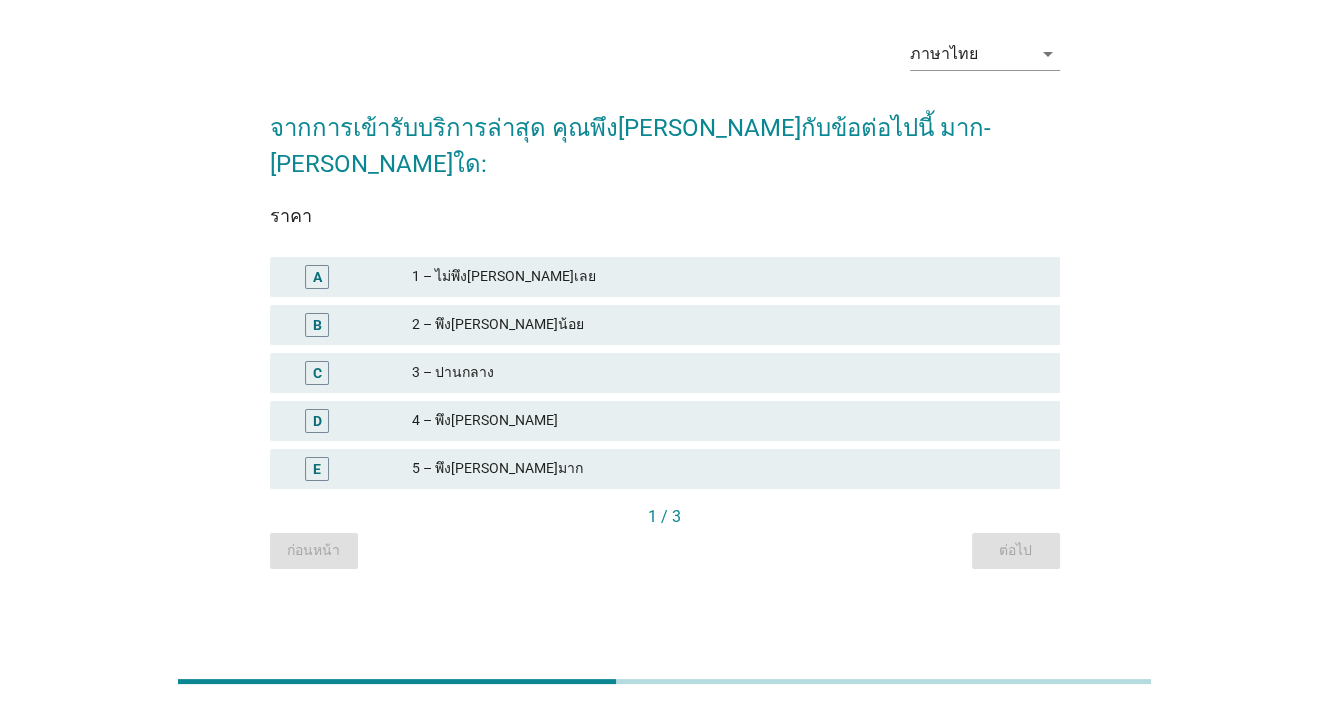 scroll, scrollTop: 0, scrollLeft: 0, axis: both 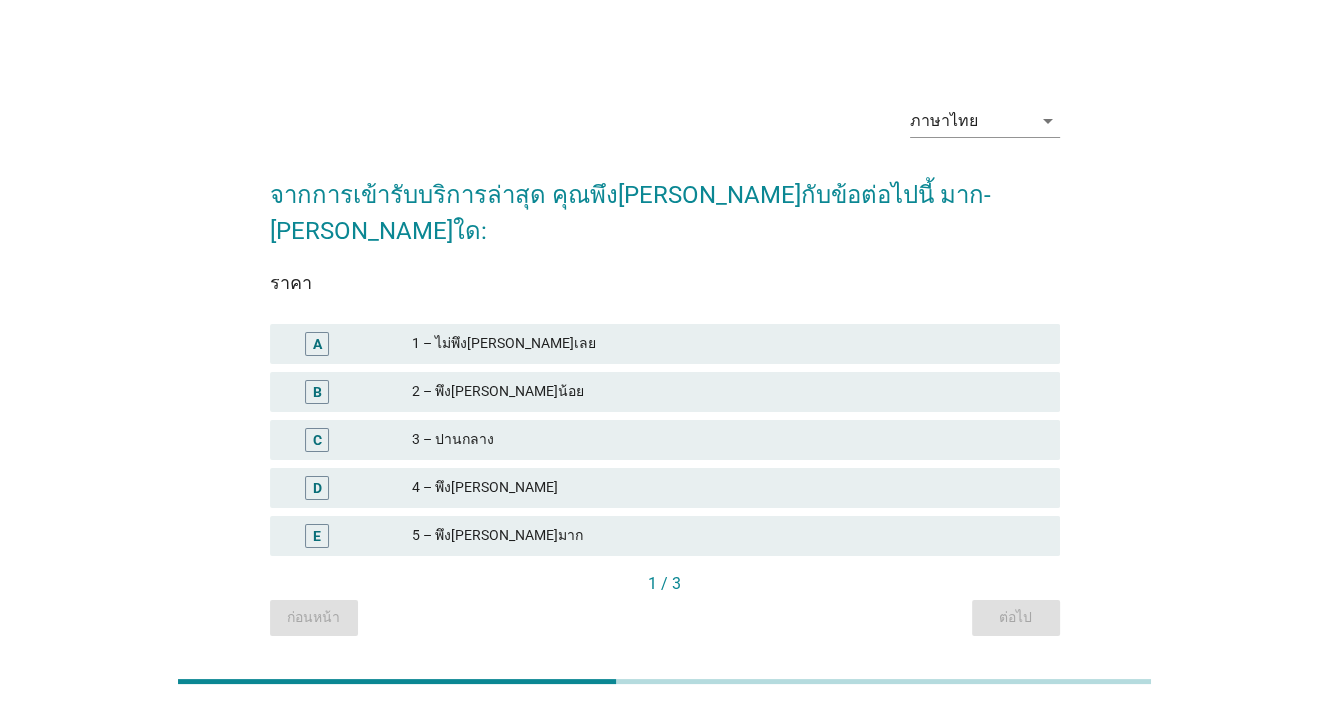 click on "4 – พึง[PERSON_NAME]" at bounding box center (728, 488) 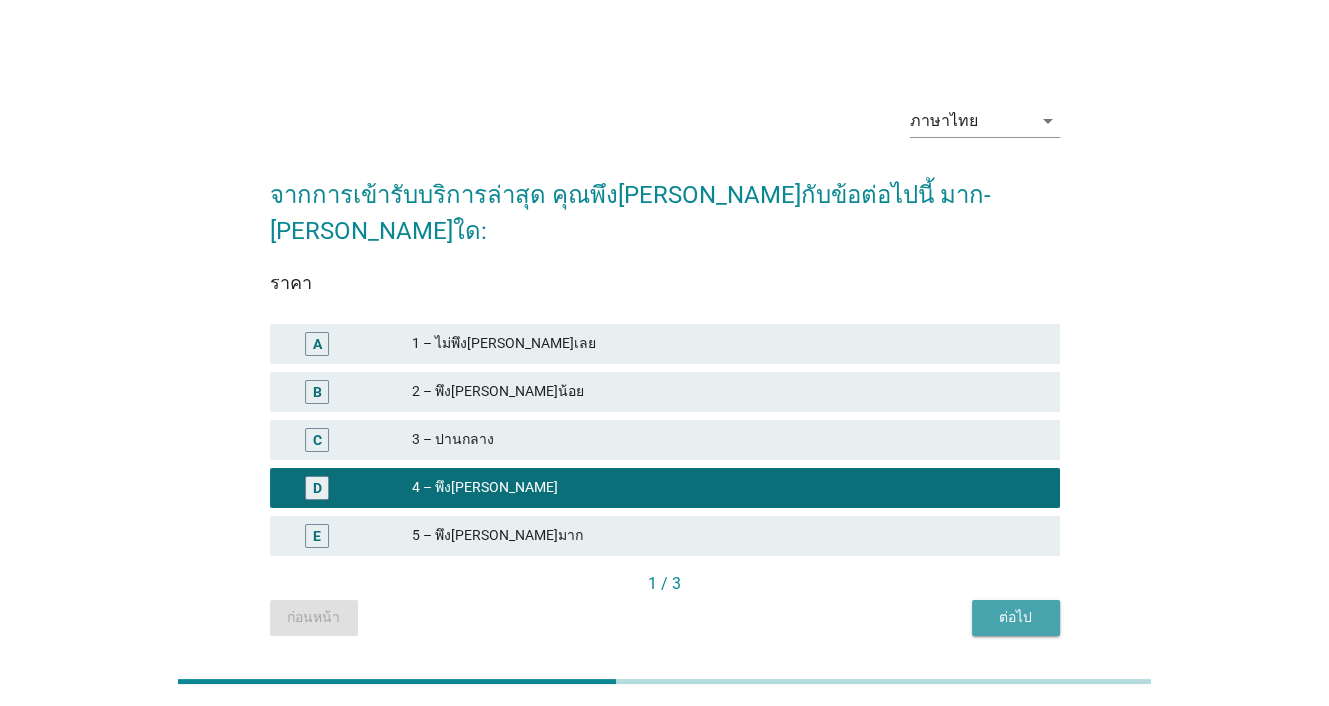 click on "ต่อไป" at bounding box center (1016, 617) 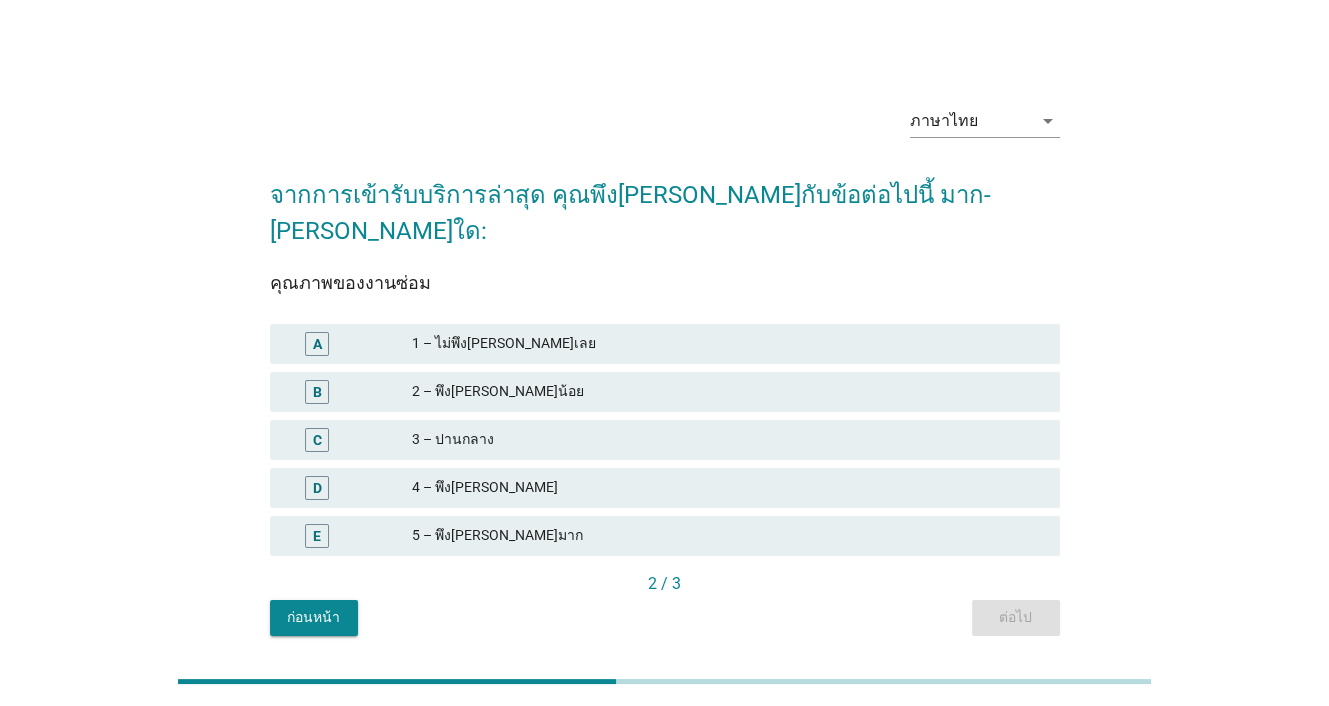 click on "4 – พึง[PERSON_NAME]" at bounding box center [728, 488] 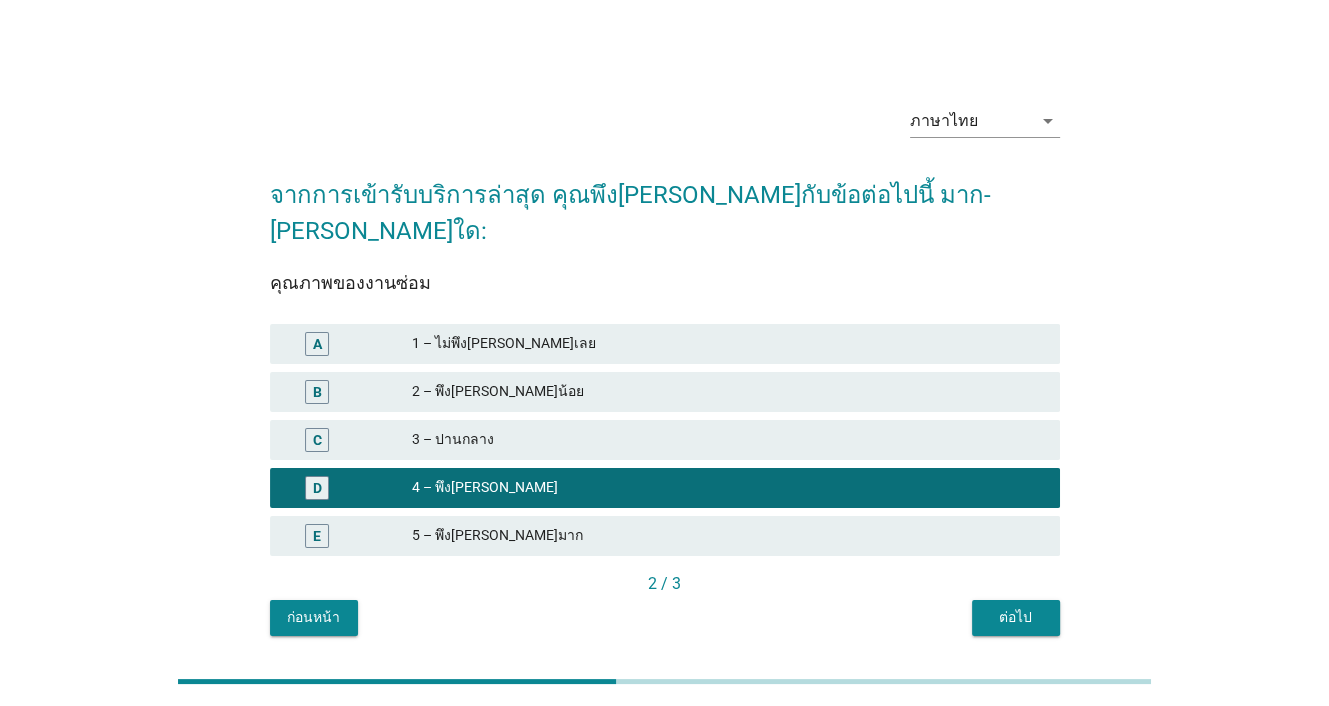 click on "ต่อไป" at bounding box center (1016, 617) 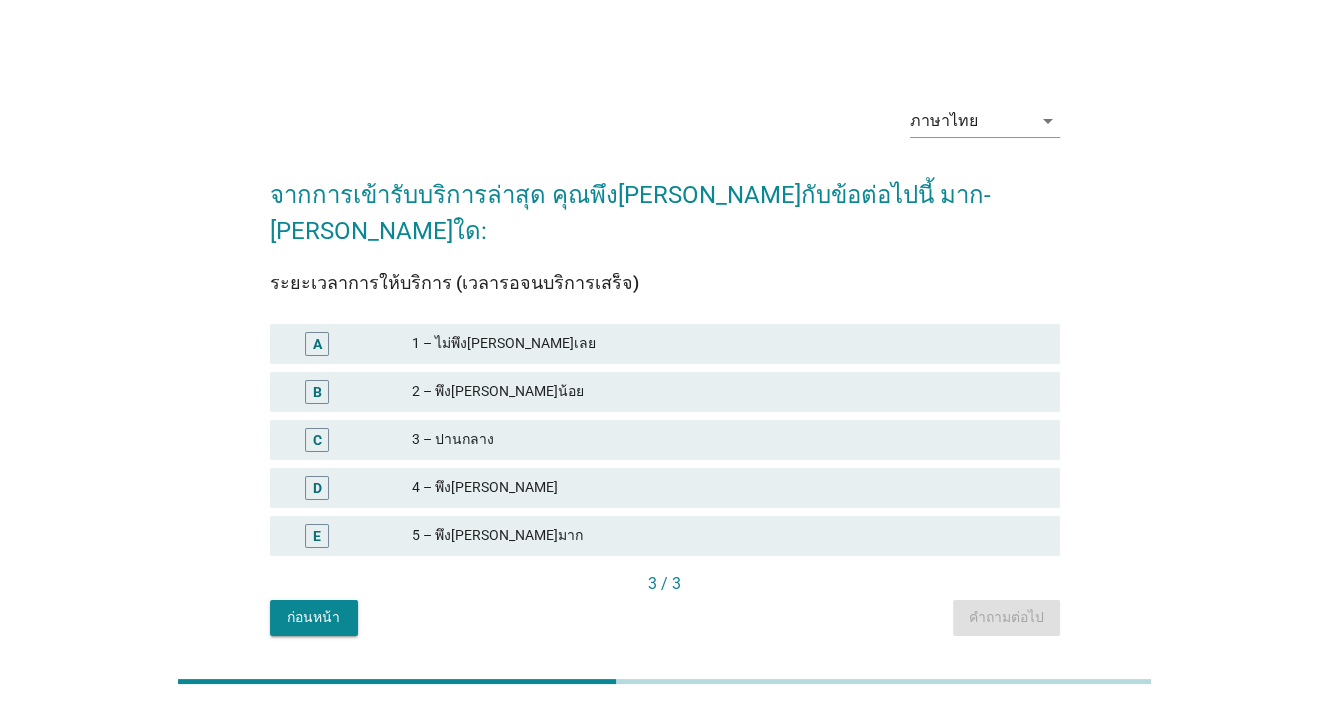 click on "4 – พึง[PERSON_NAME]" at bounding box center [728, 488] 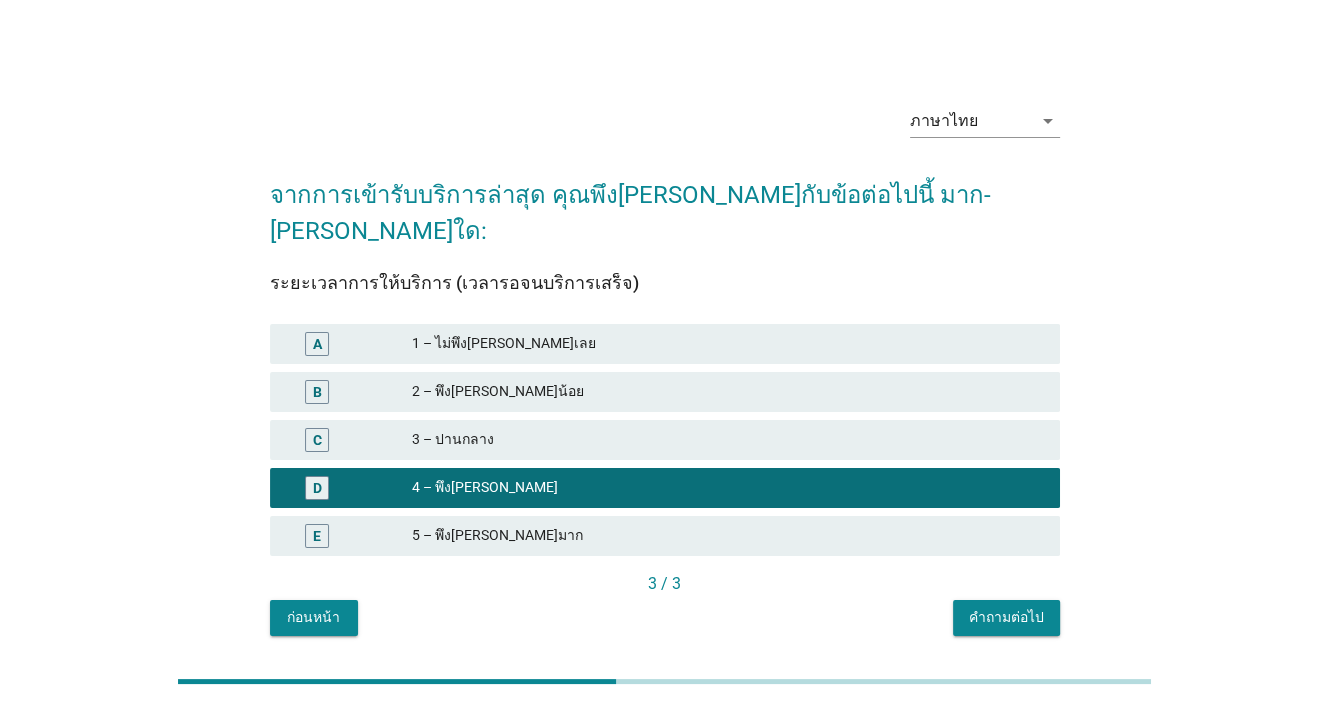 click on "คำถามต่อไป" at bounding box center [1006, 617] 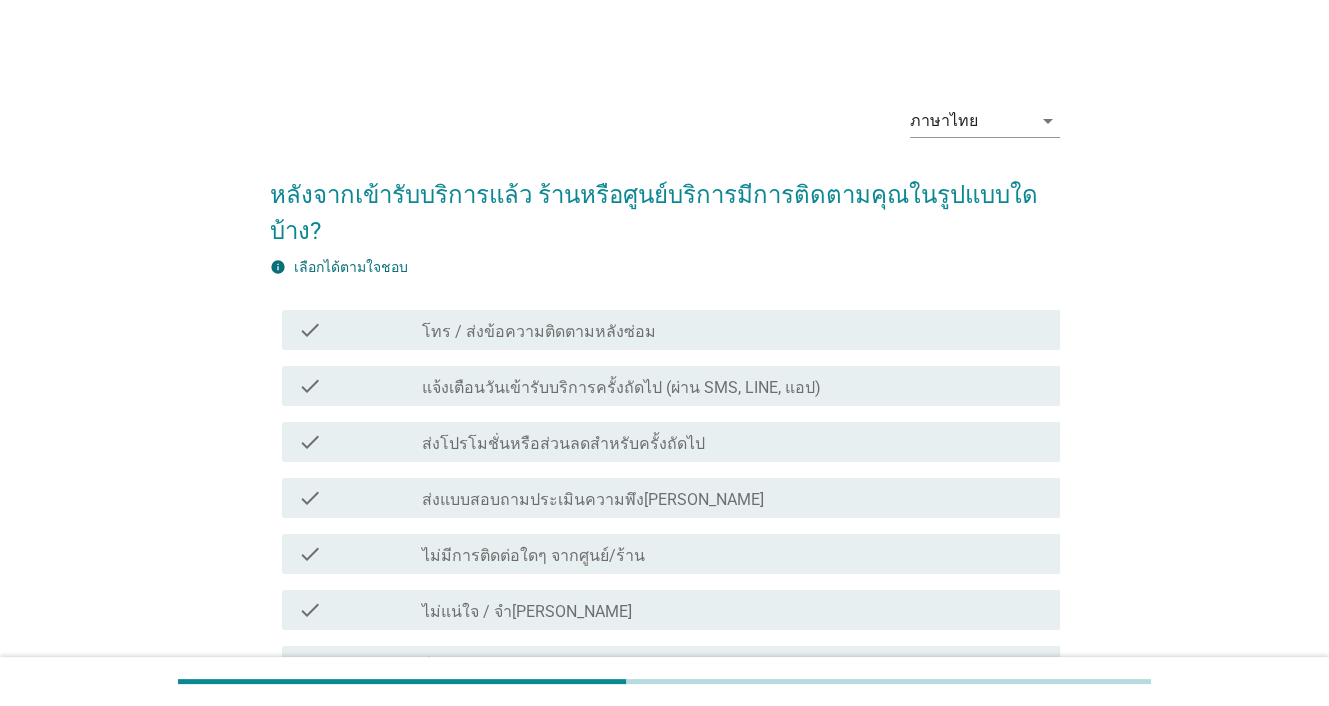 click on "โทร / ส่งข้อความติดตามหลังซ่อม" at bounding box center (539, 332) 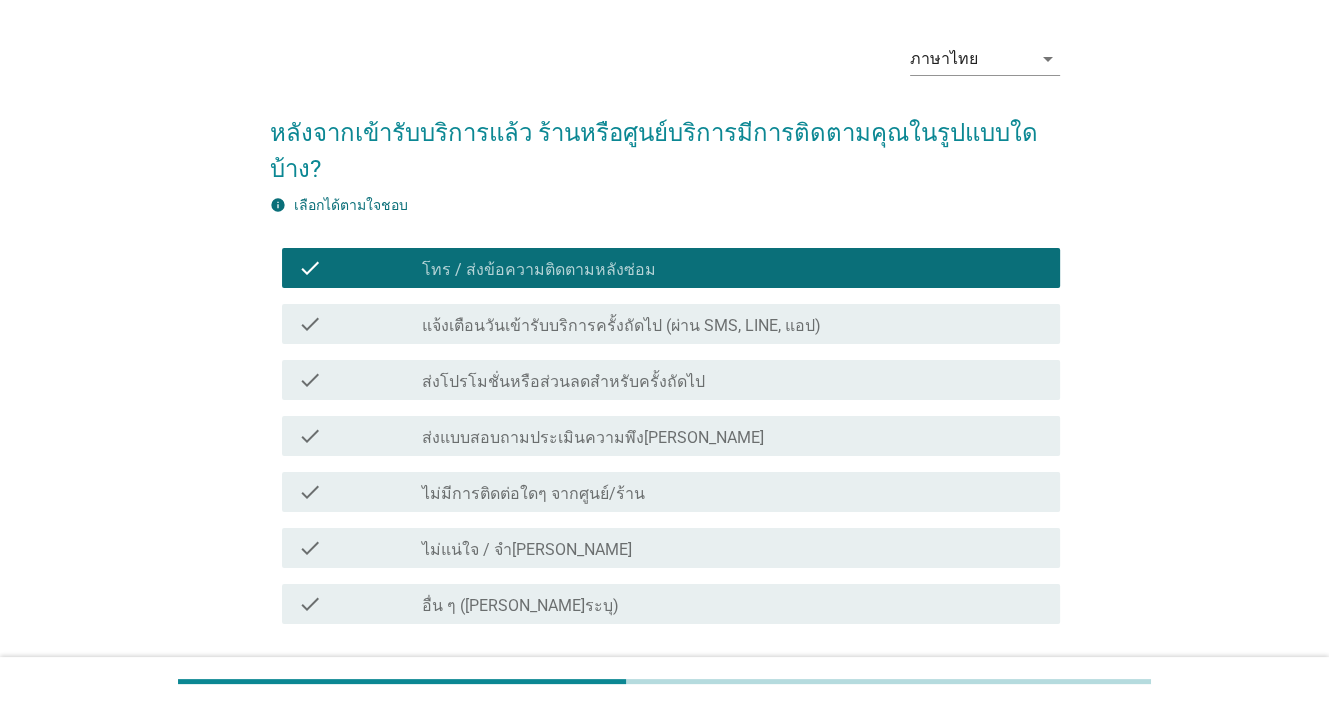 scroll, scrollTop: 177, scrollLeft: 0, axis: vertical 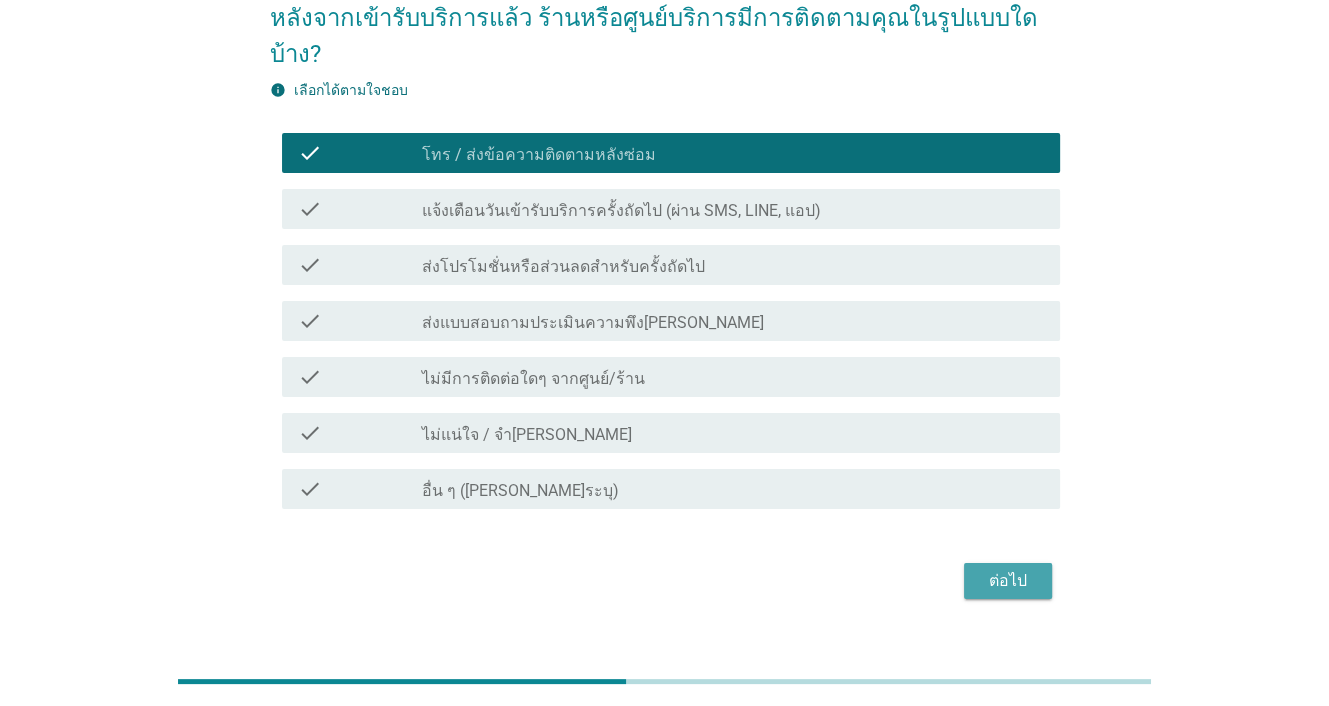 click on "ต่อไป" at bounding box center [1008, 581] 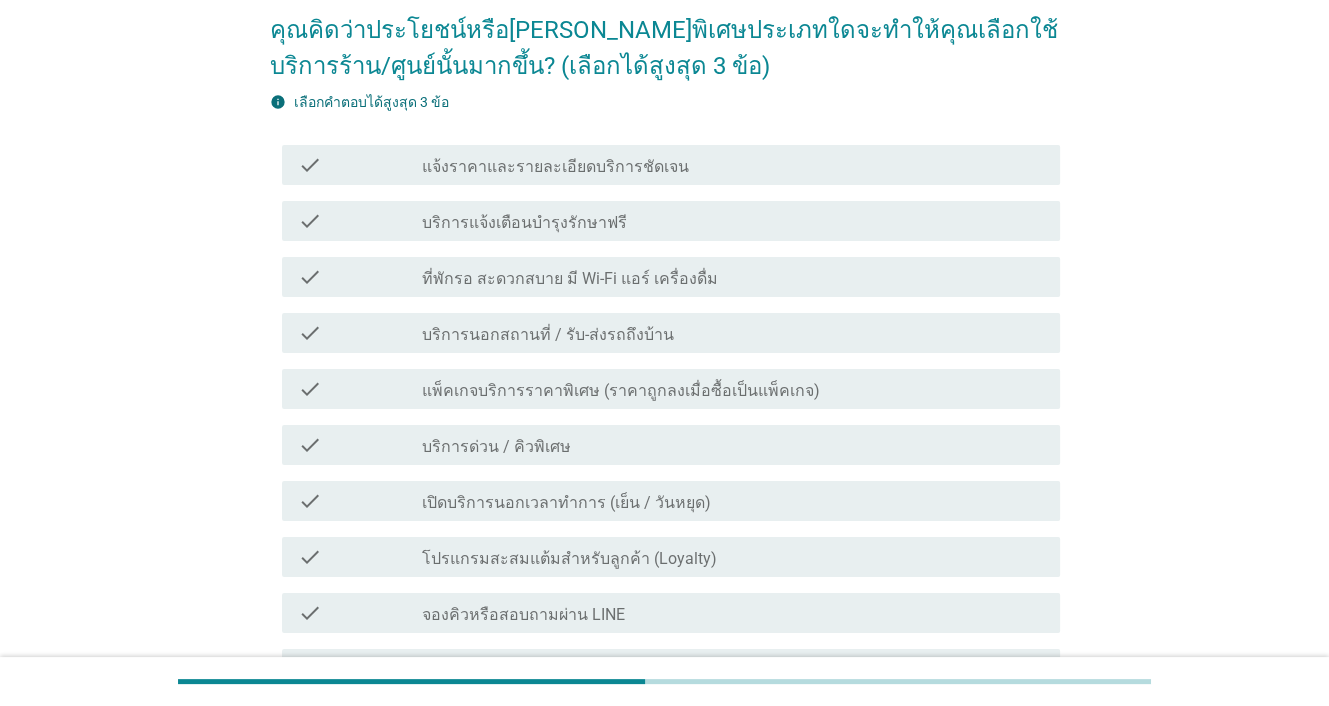 scroll, scrollTop: 200, scrollLeft: 0, axis: vertical 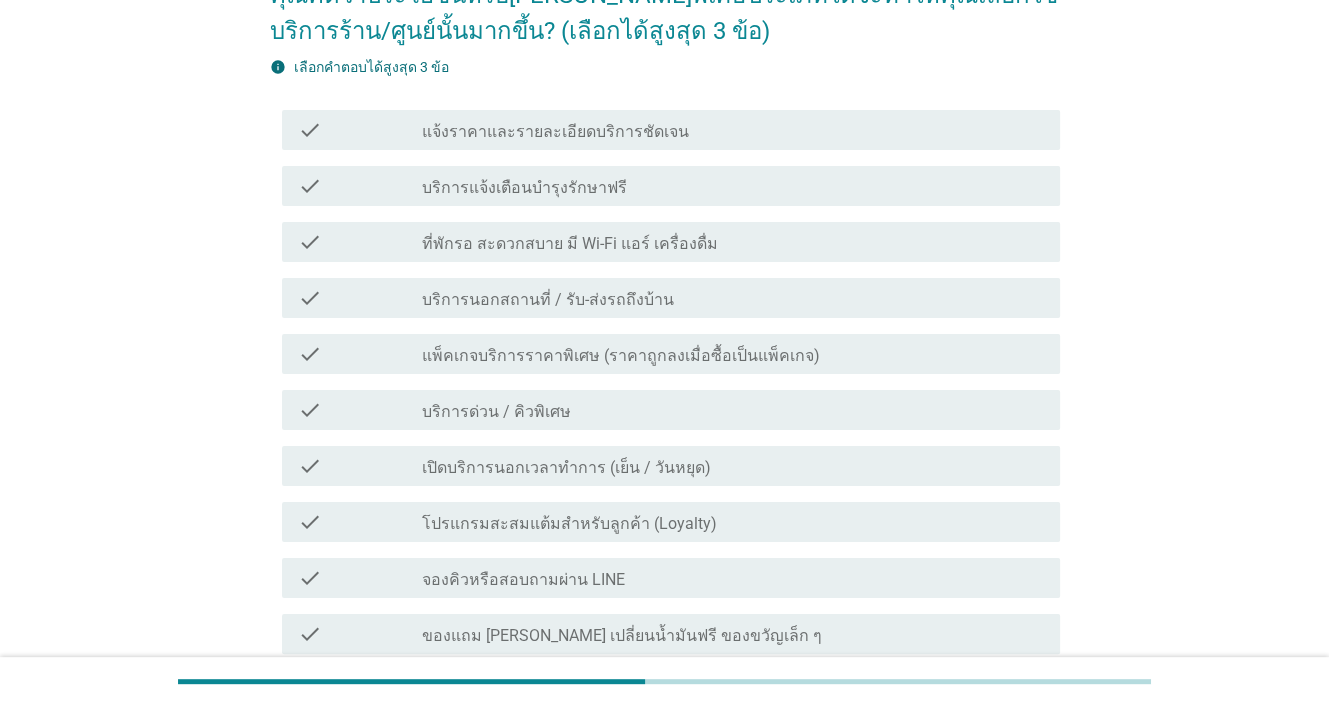 click on "check_box_outline_blank โปรแกรมสะสมแต้มสำหรับลูกค้า (Loyalty)" at bounding box center (733, 522) 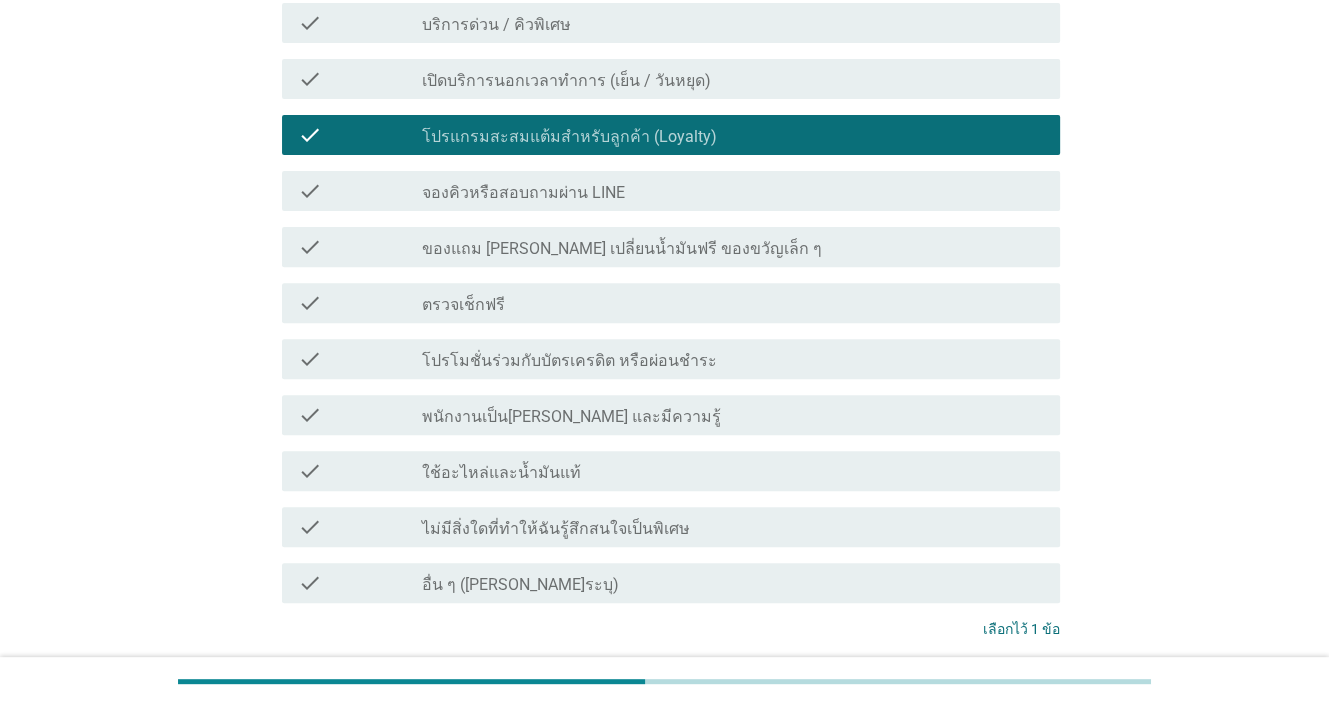 scroll, scrollTop: 600, scrollLeft: 0, axis: vertical 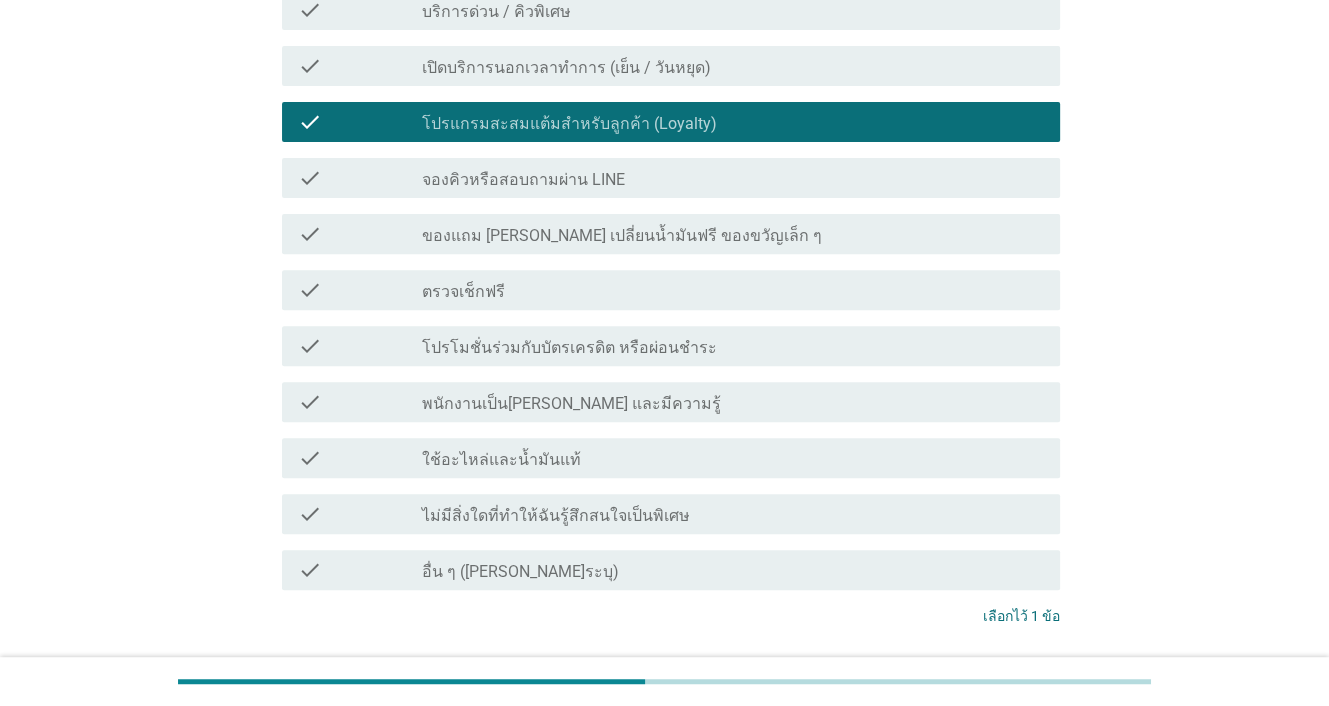 click on "ใช้อะไหล่และน้ำมันแท้" at bounding box center [501, 460] 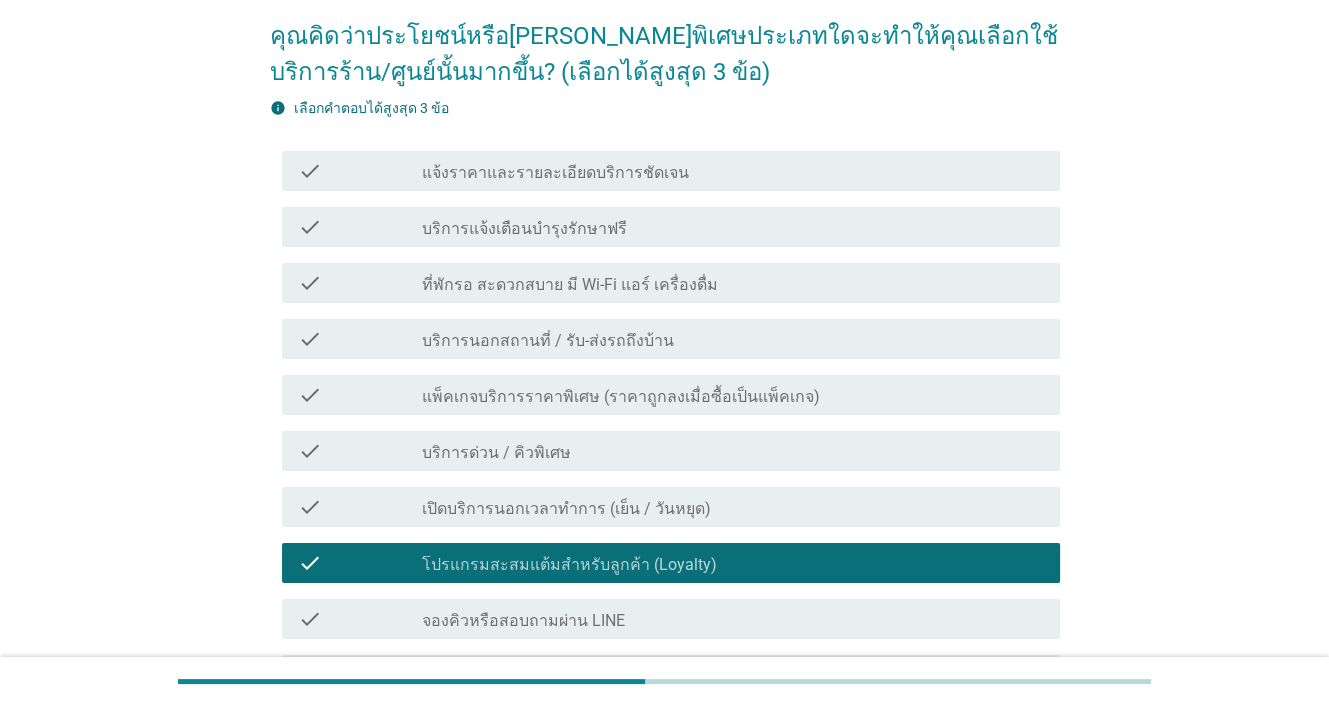 scroll, scrollTop: 100, scrollLeft: 0, axis: vertical 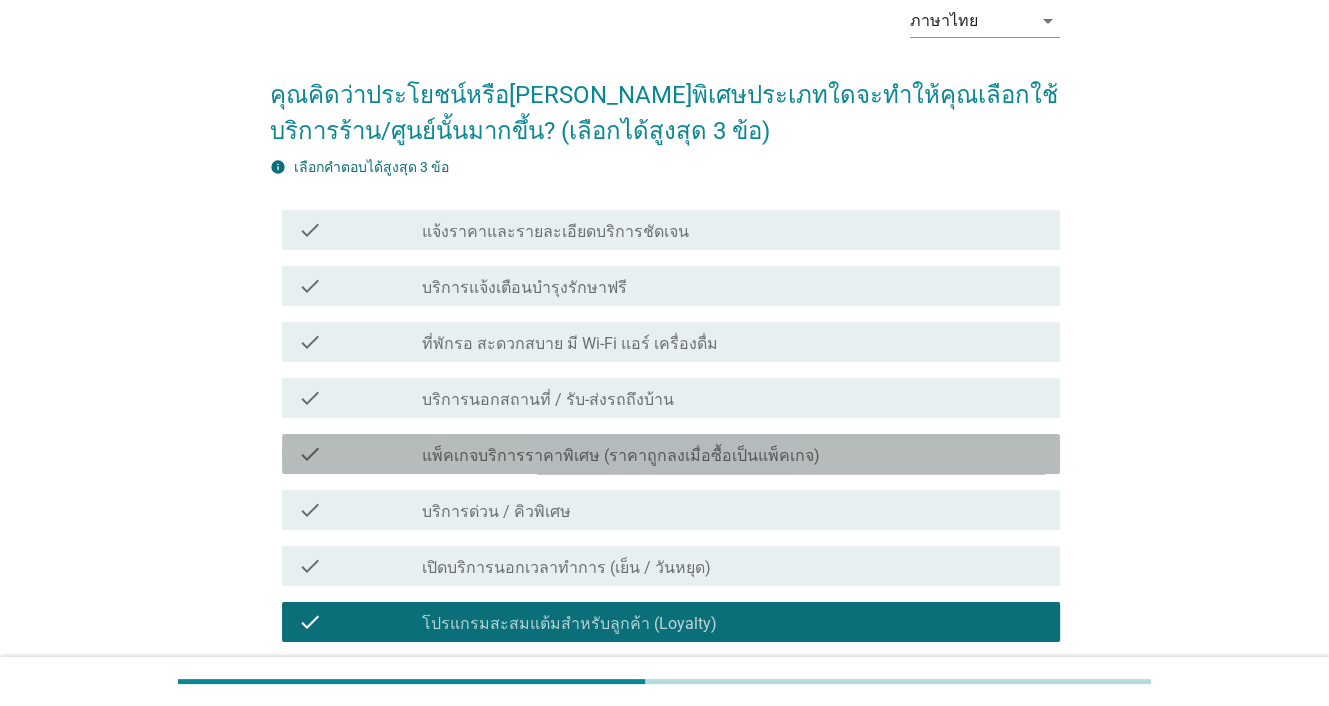 drag, startPoint x: 578, startPoint y: 462, endPoint x: 666, endPoint y: 474, distance: 88.814415 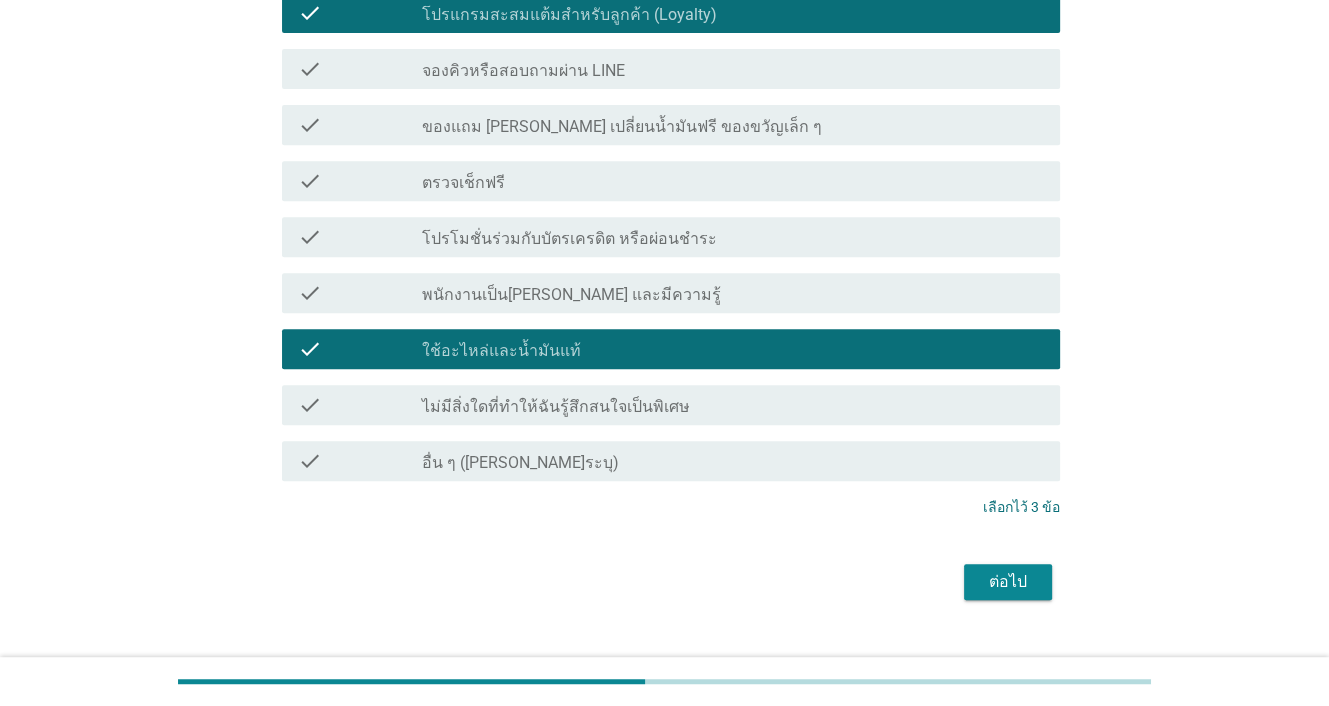 scroll, scrollTop: 746, scrollLeft: 0, axis: vertical 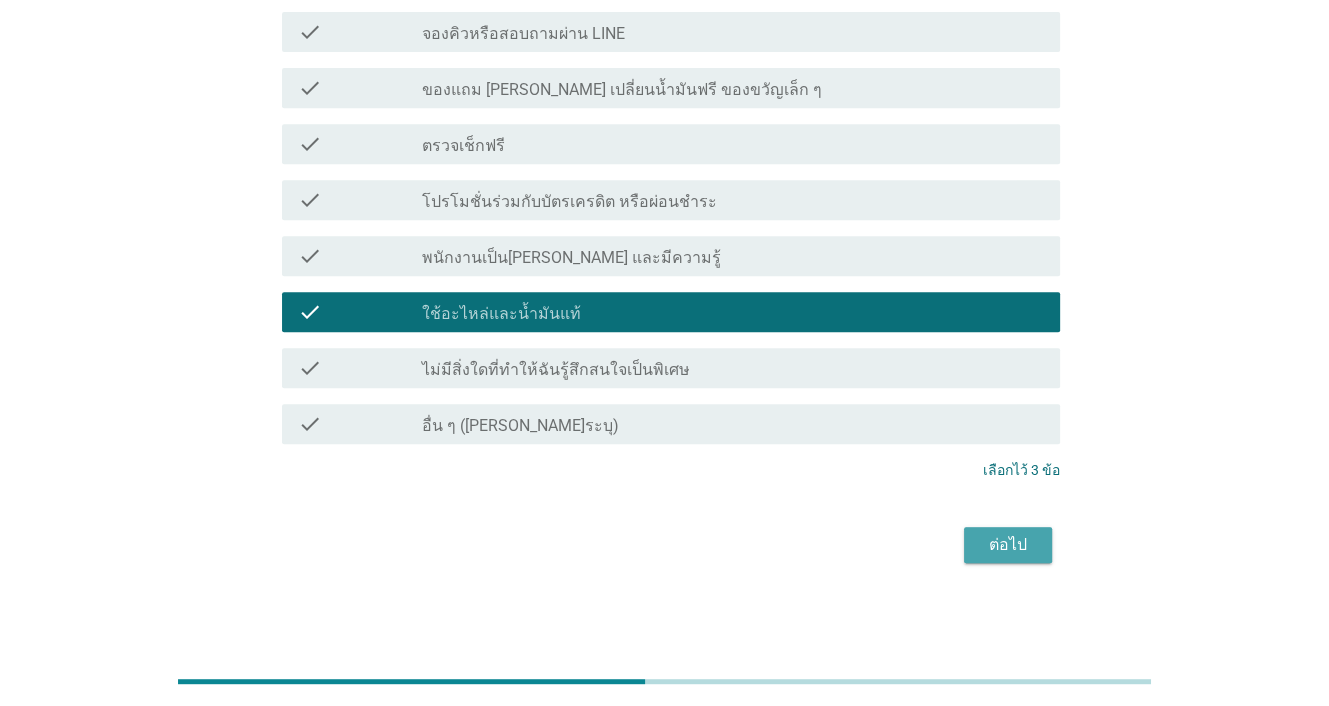 click on "ต่อไป" at bounding box center (1008, 545) 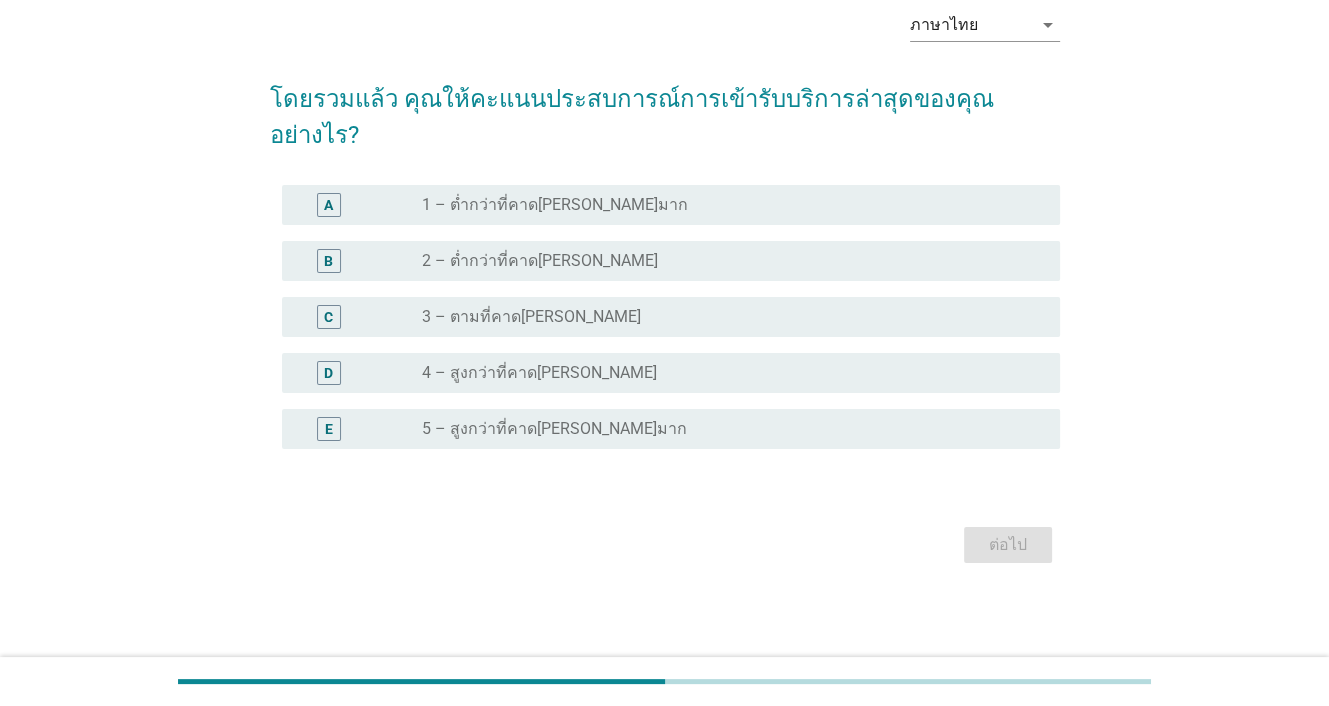 scroll, scrollTop: 0, scrollLeft: 0, axis: both 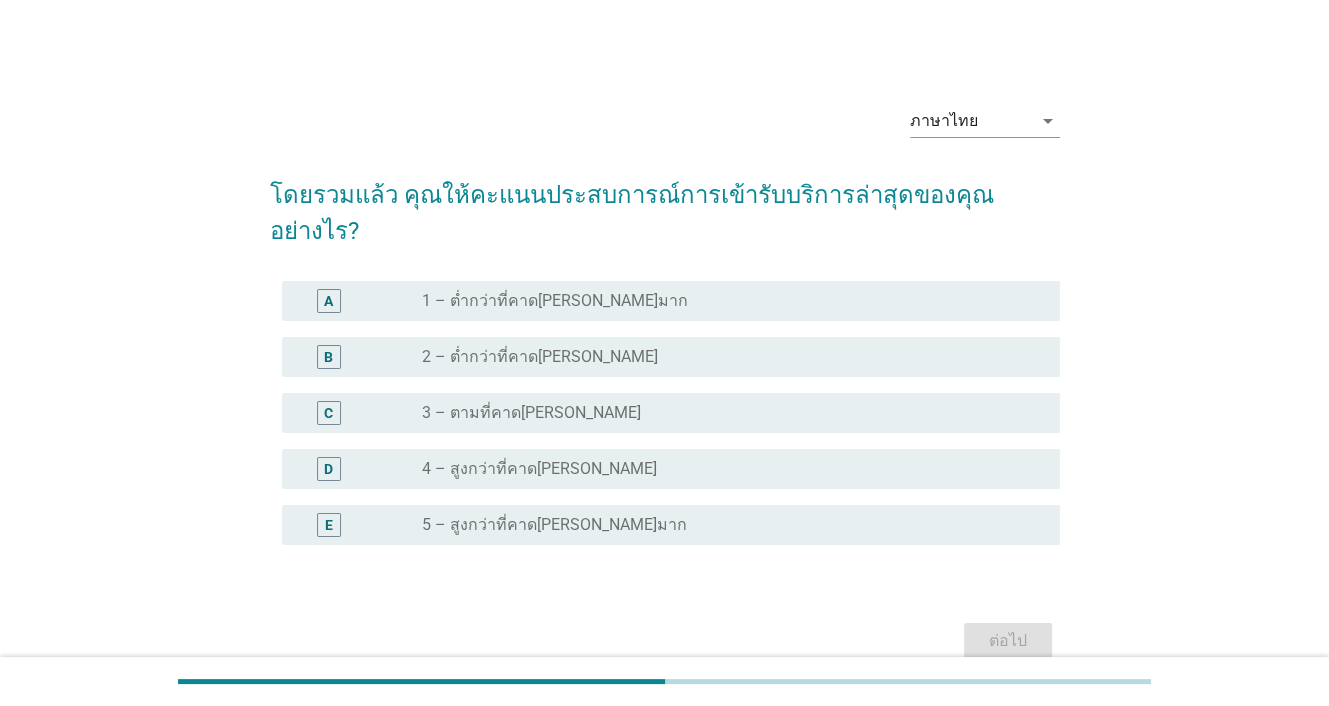 click on "D" at bounding box center (360, 469) 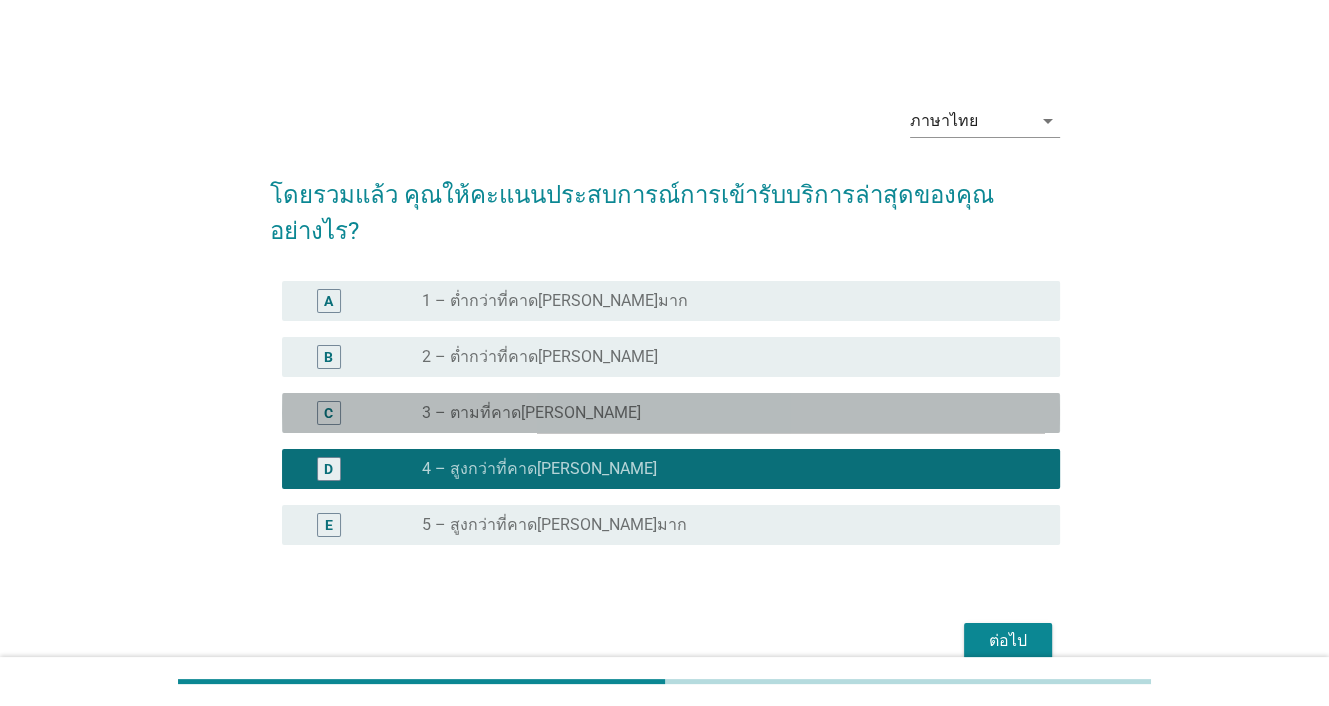 click on "3 – ตามที่คาด[PERSON_NAME]" at bounding box center [531, 413] 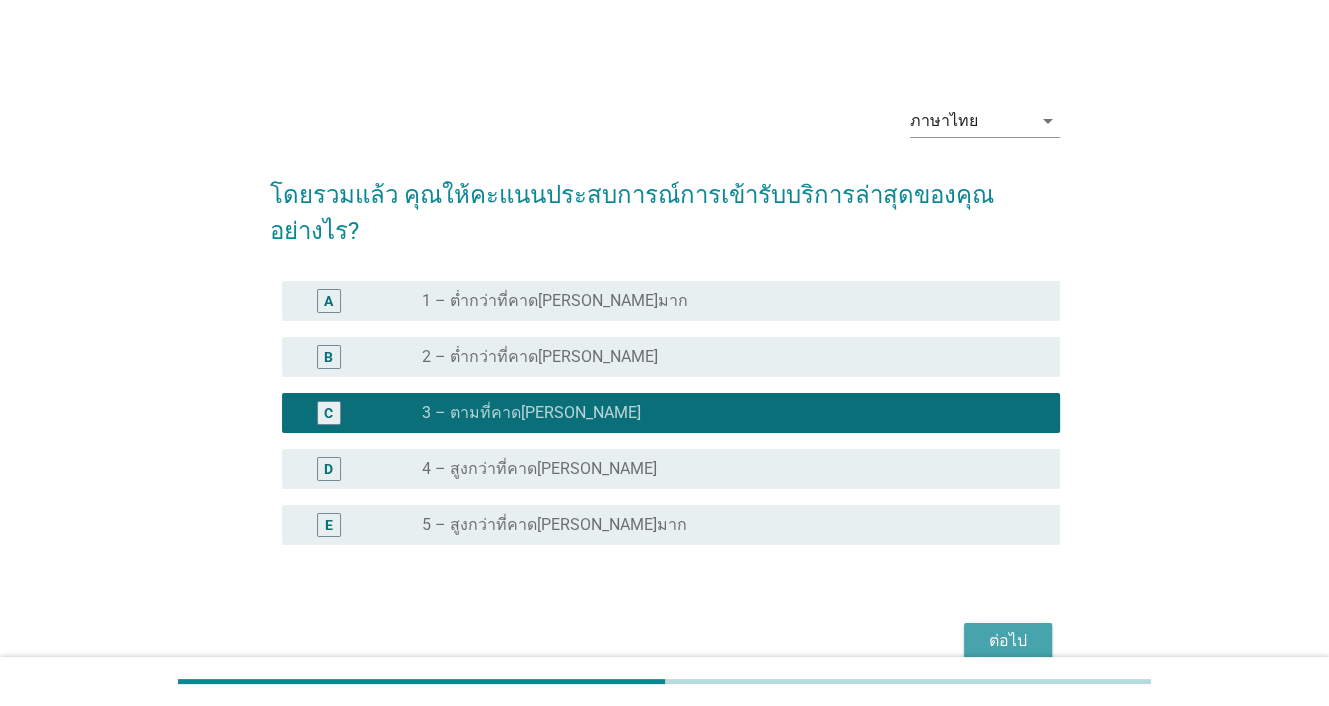 click on "ต่อไป" at bounding box center [1008, 641] 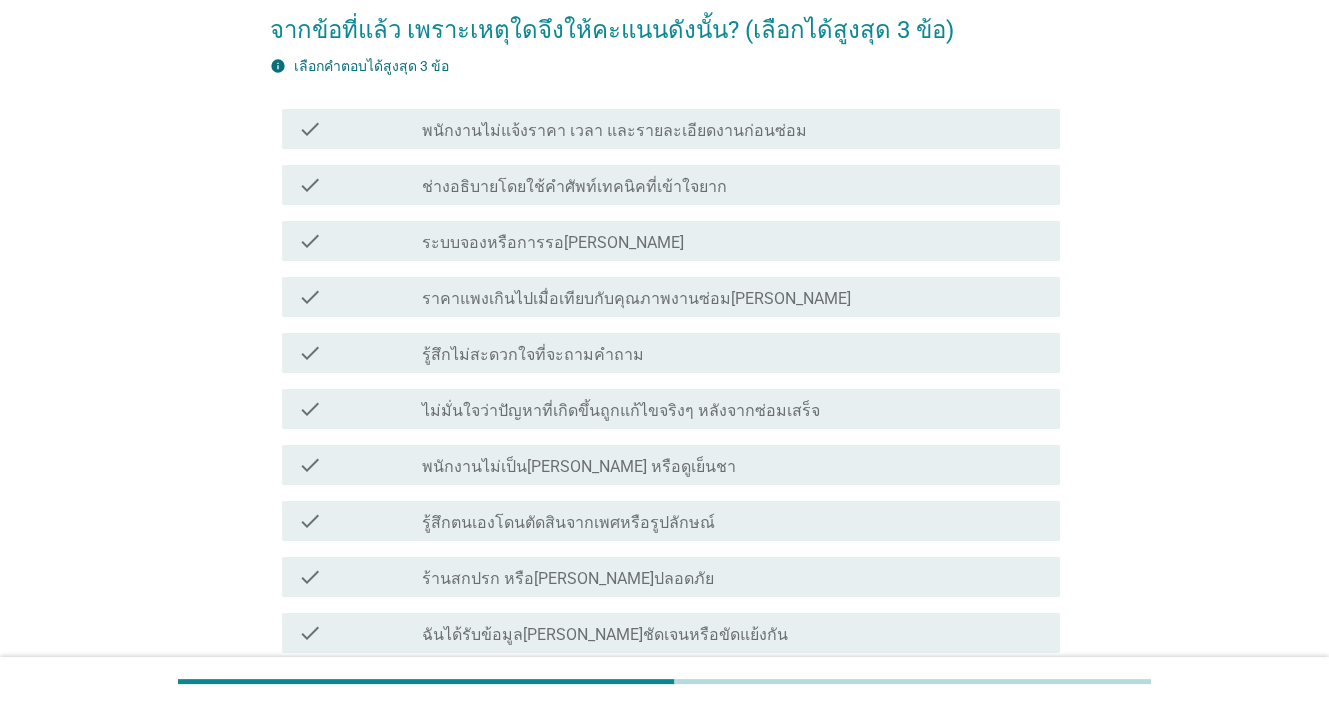 scroll, scrollTop: 200, scrollLeft: 0, axis: vertical 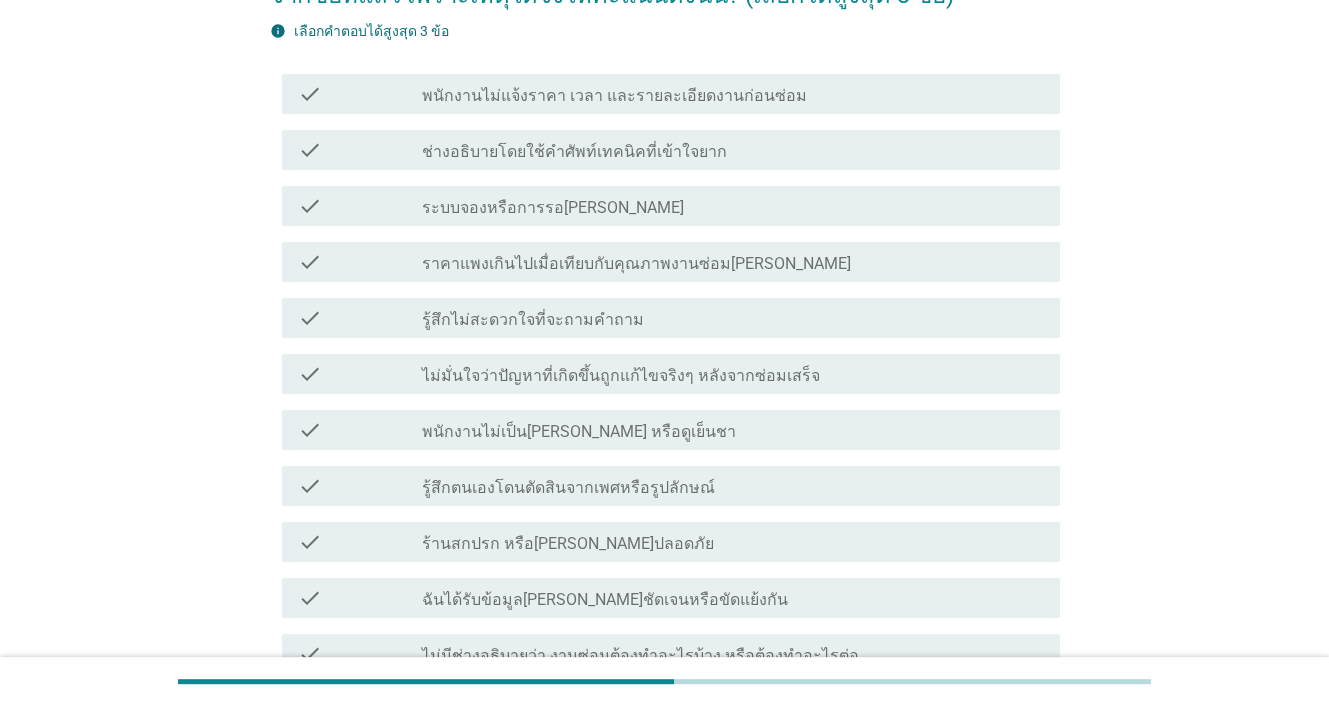 click on "ช่างอธิบายโดยใช้คำศัพท์เทคนิคที่เข้าใจยาก" at bounding box center [574, 152] 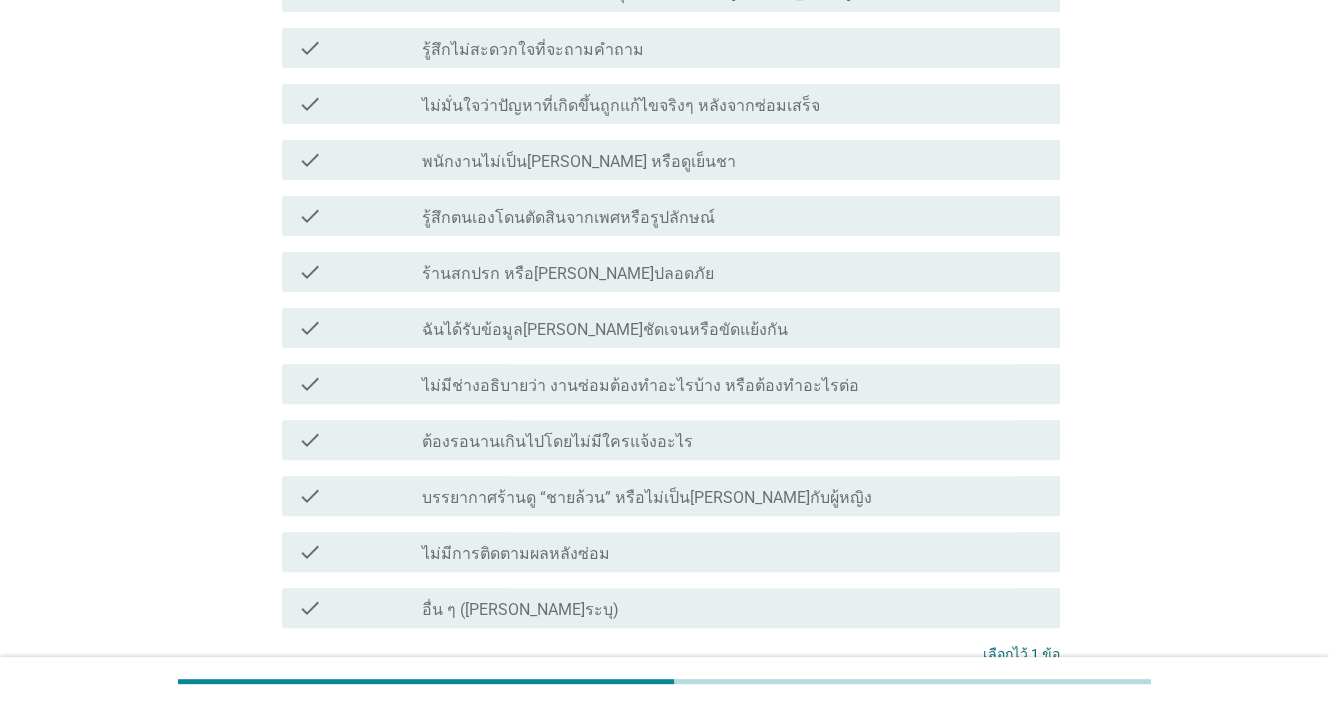 scroll, scrollTop: 500, scrollLeft: 0, axis: vertical 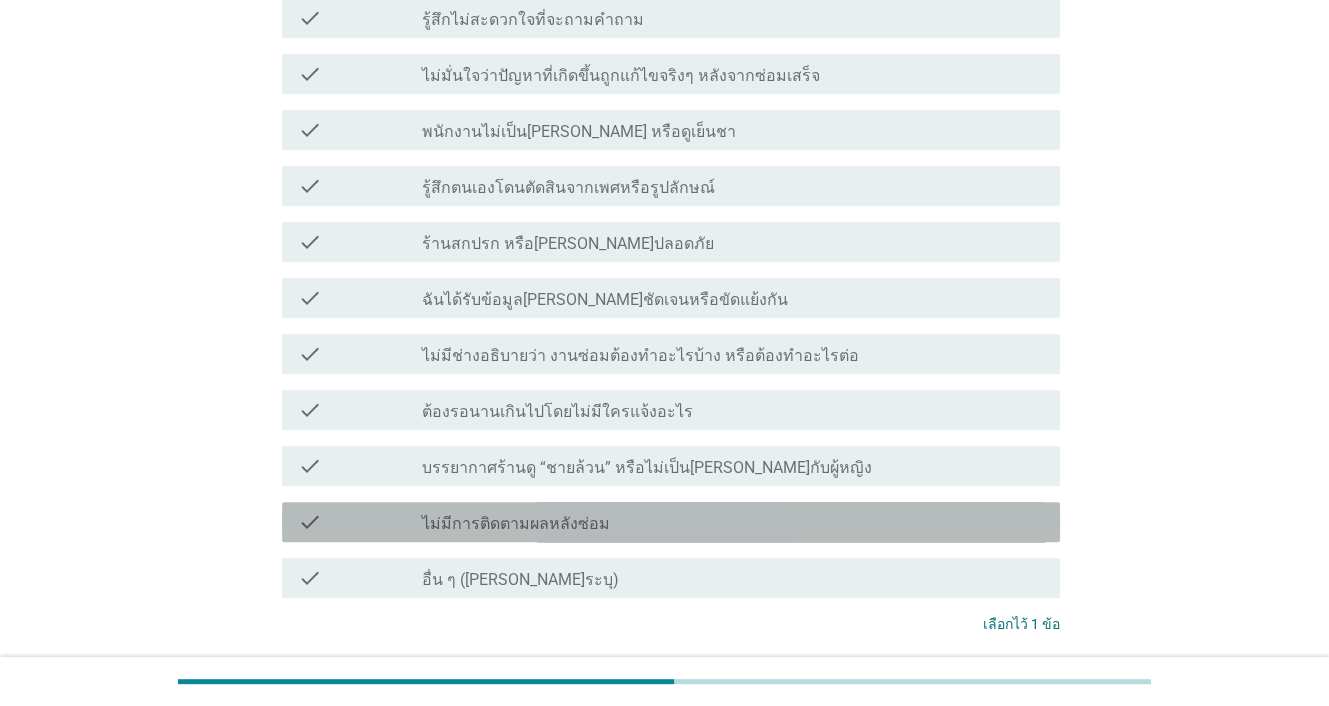 click on "ไม่มีการติดตามผลหลังซ่อม" at bounding box center (516, 524) 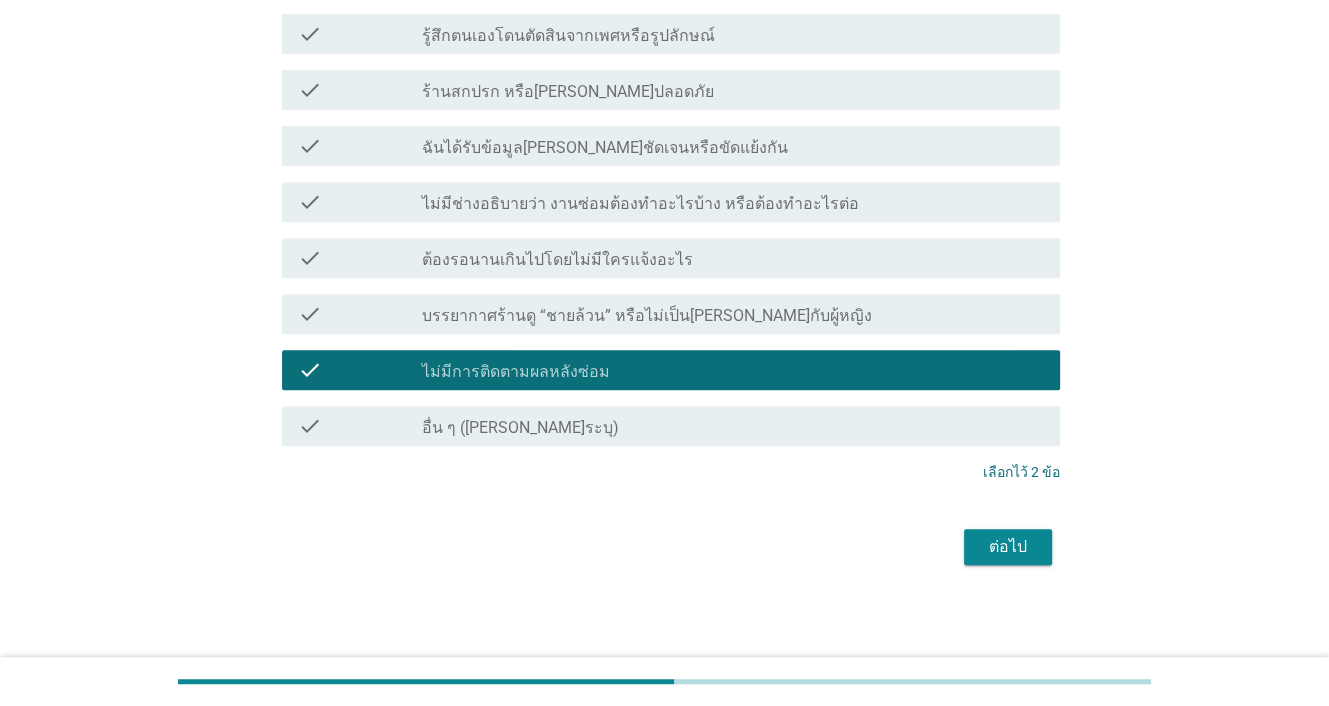 scroll, scrollTop: 654, scrollLeft: 0, axis: vertical 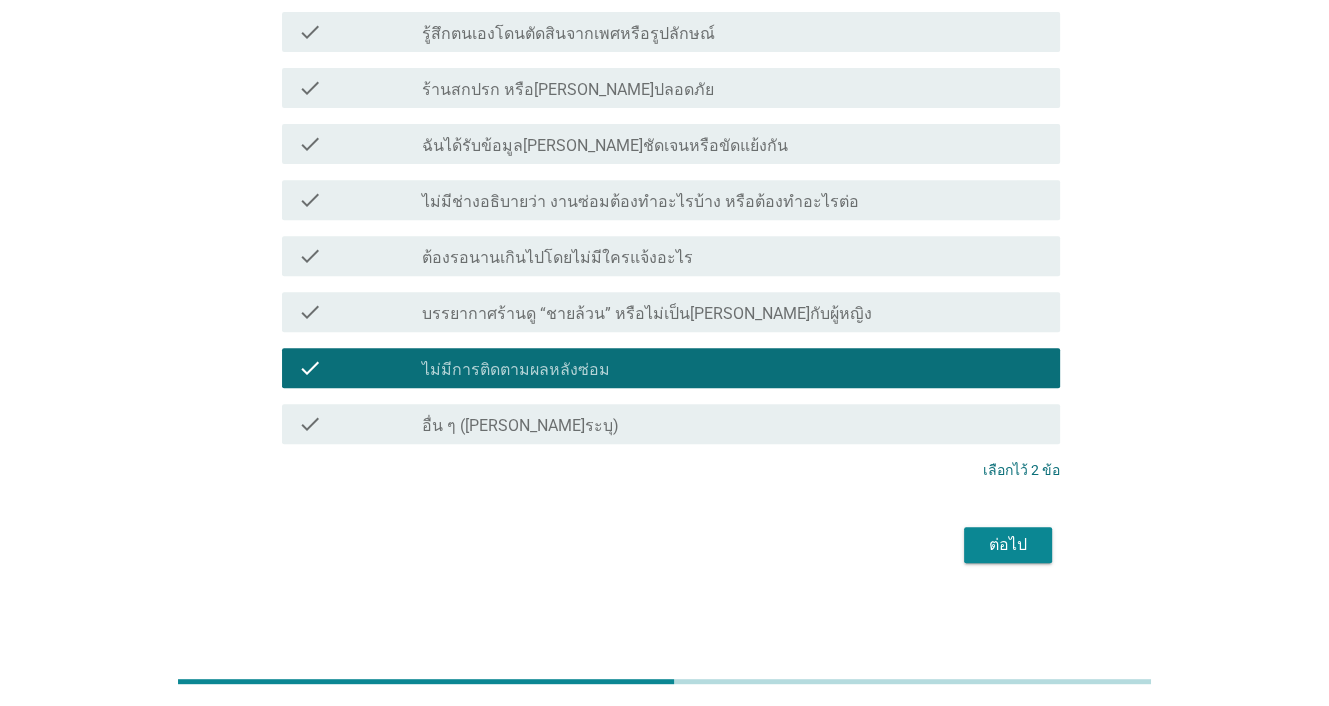 click on "ต่อไป" at bounding box center [1008, 545] 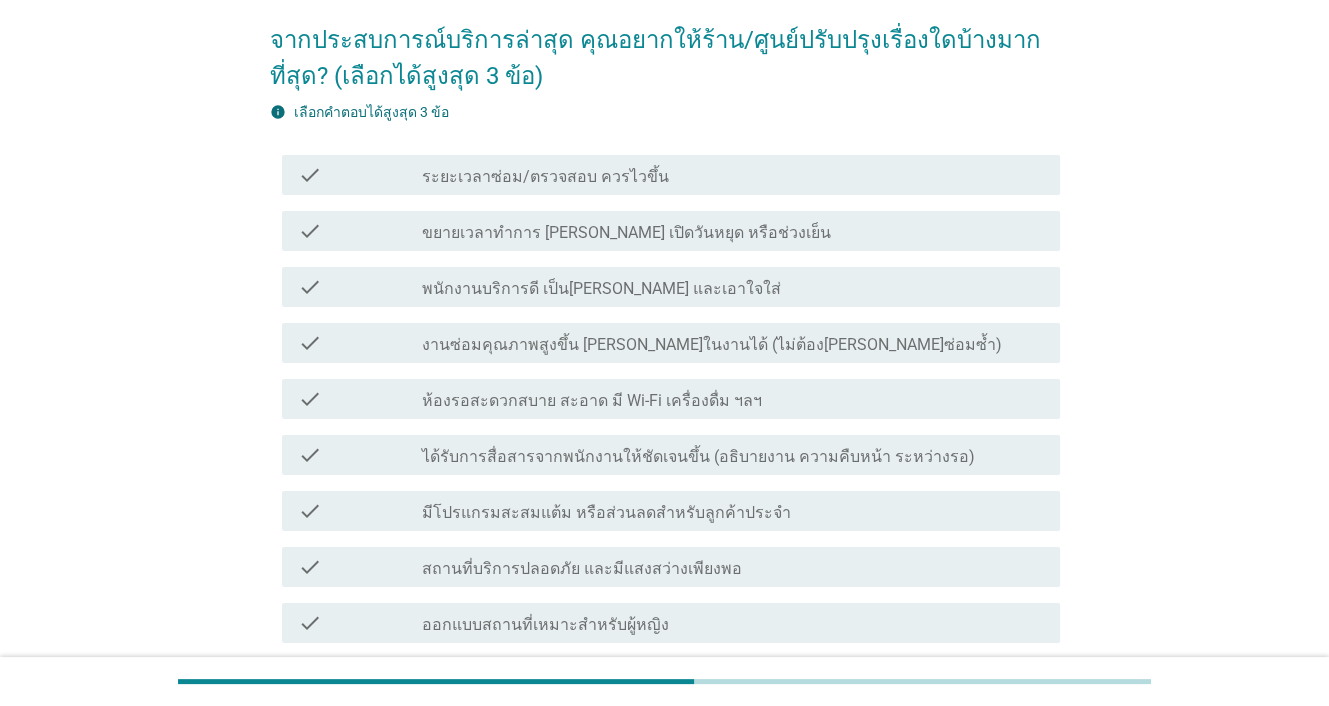 scroll, scrollTop: 200, scrollLeft: 0, axis: vertical 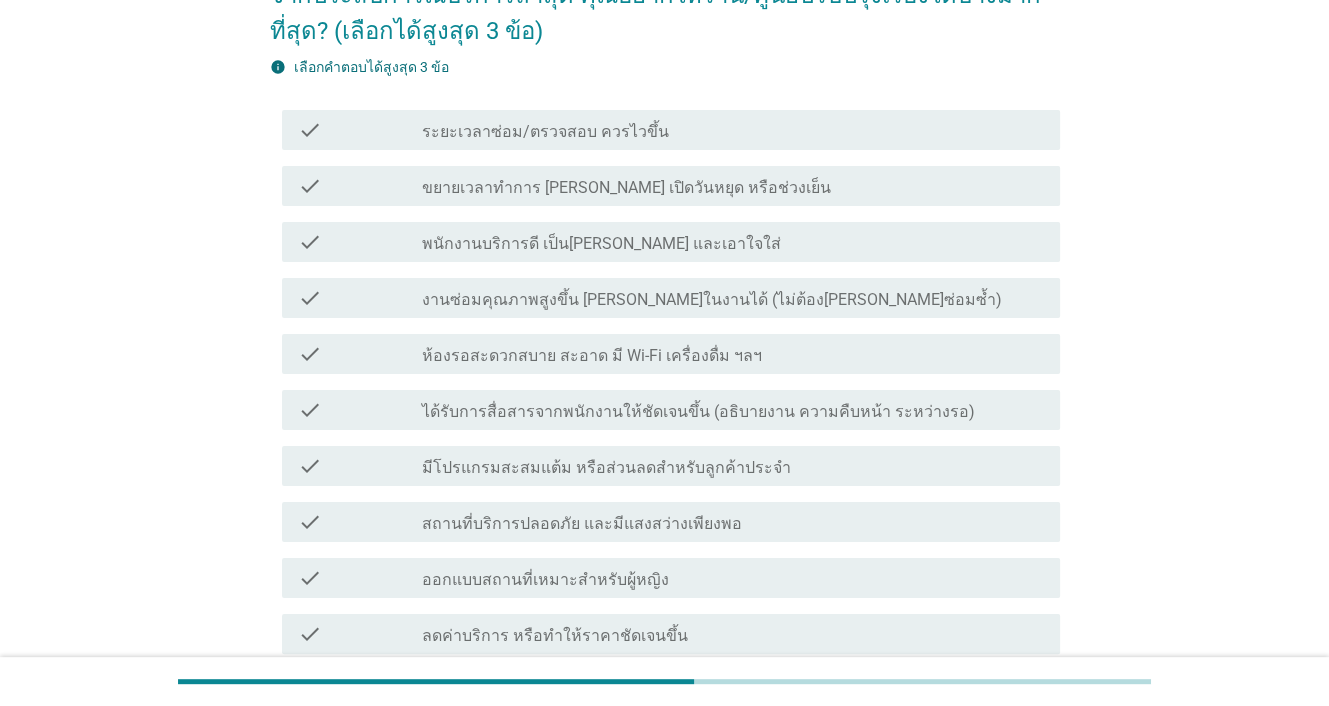 click on "ห้องรอสะดวกสบาย สะอาด มี Wi-Fi เครื่องดื่ม ฯลฯ" at bounding box center [592, 356] 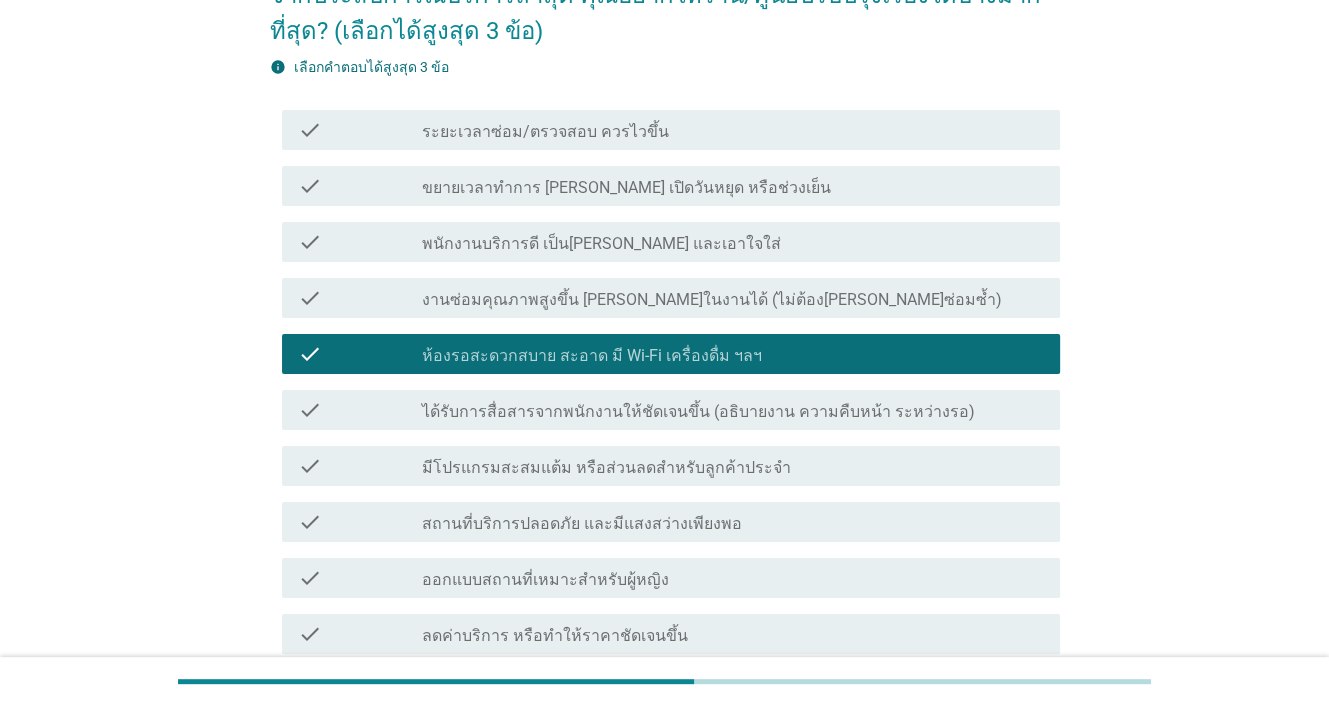 click on "check_box_outline_blank มีโปรแกรมสะสมแต้ม หรือส่วนลดสำหรับลูกค้าประจำ" at bounding box center (733, 466) 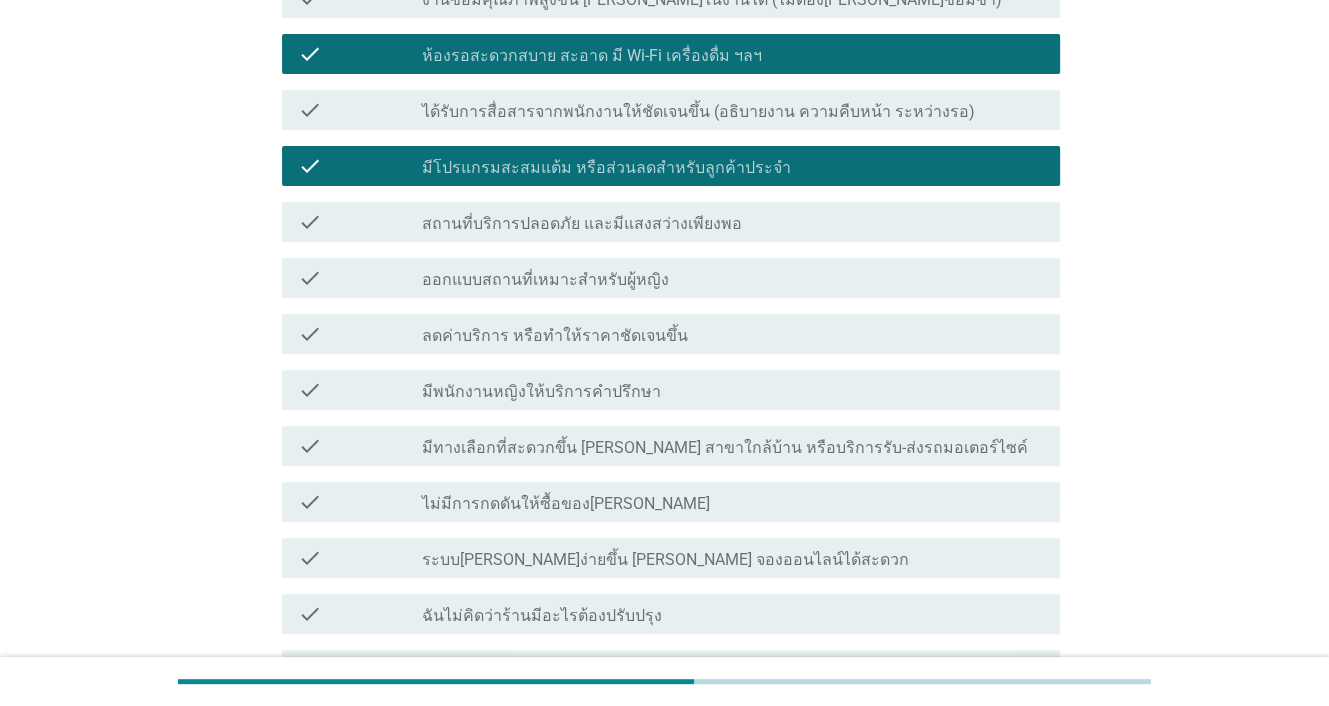 scroll, scrollTop: 600, scrollLeft: 0, axis: vertical 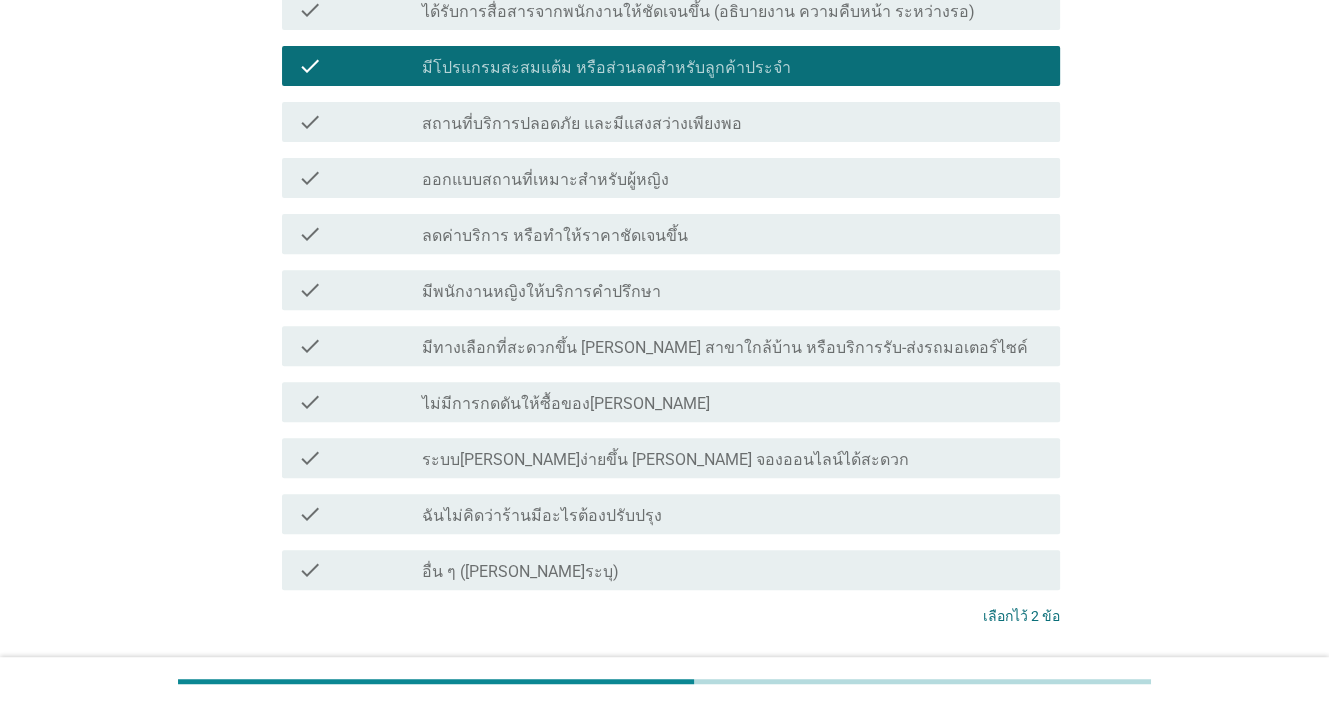 click on "ระบบ[PERSON_NAME]ง่ายขึ้น [PERSON_NAME] จองออนไลน์ได้สะดวก" at bounding box center [665, 460] 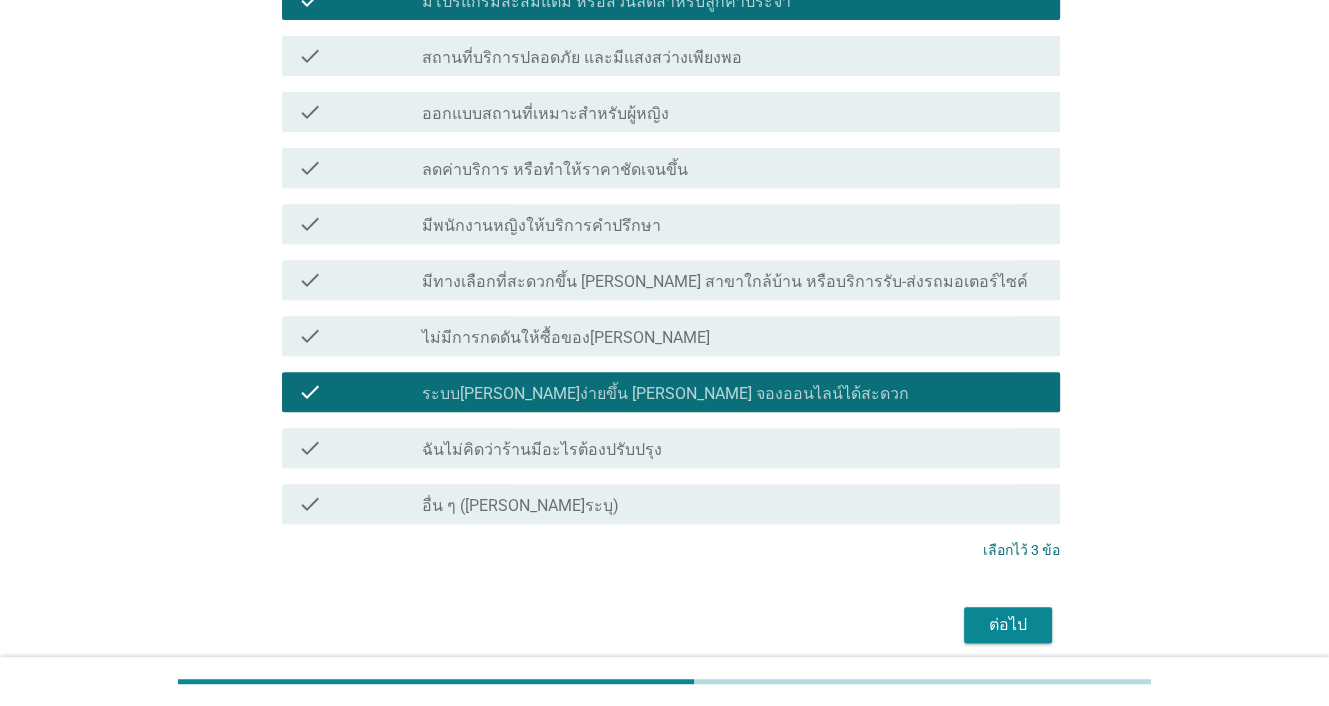 scroll, scrollTop: 700, scrollLeft: 0, axis: vertical 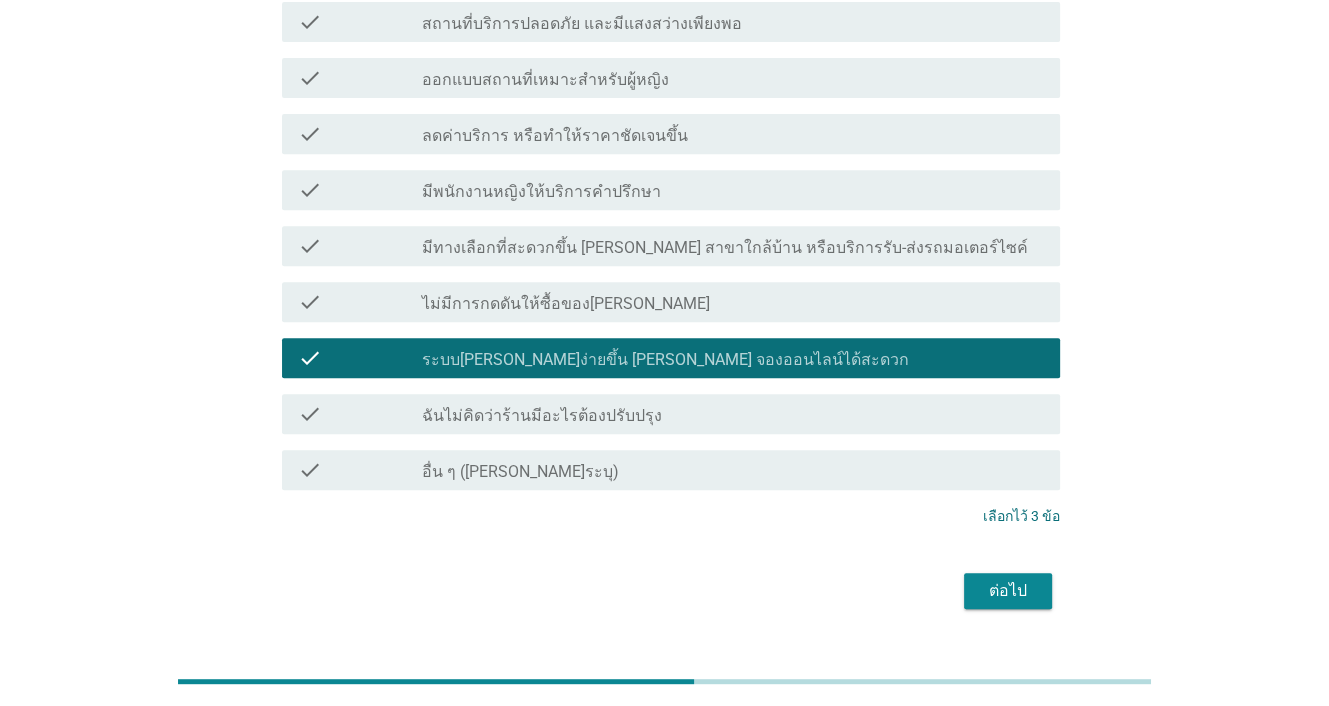 click on "ต่อไป" at bounding box center (1008, 591) 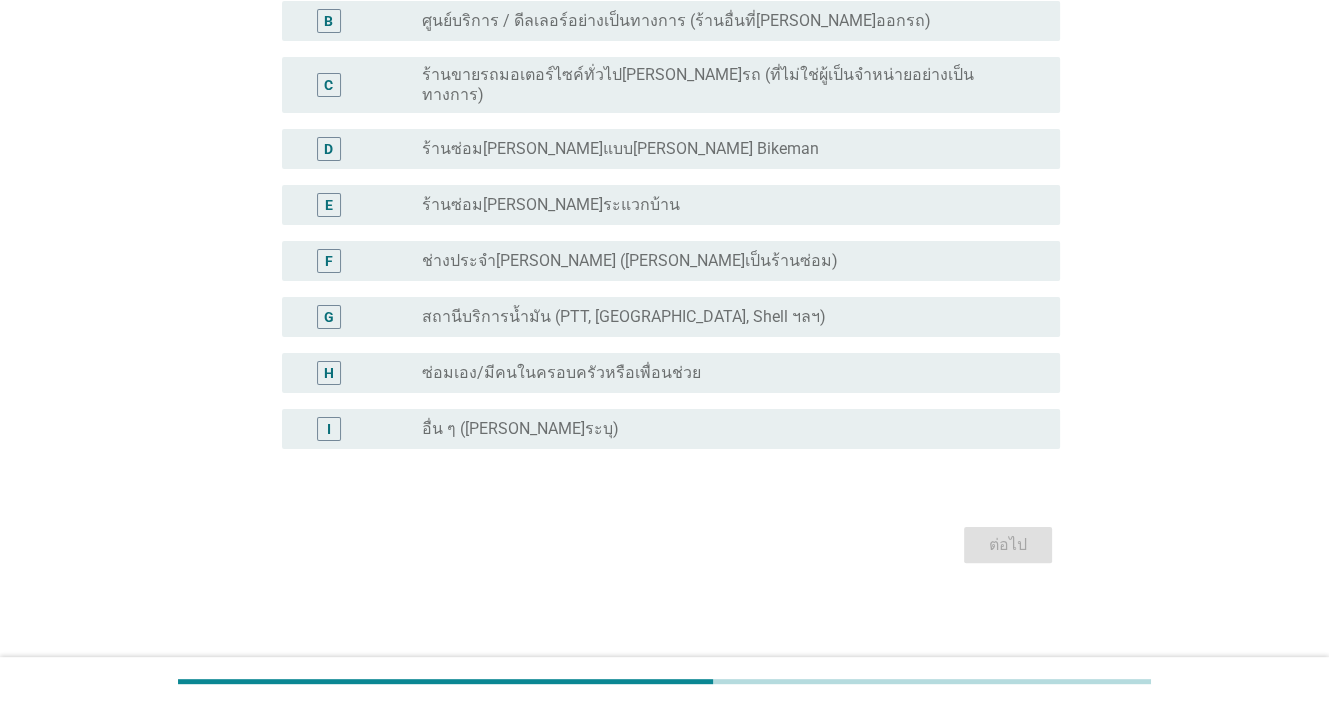 scroll, scrollTop: 0, scrollLeft: 0, axis: both 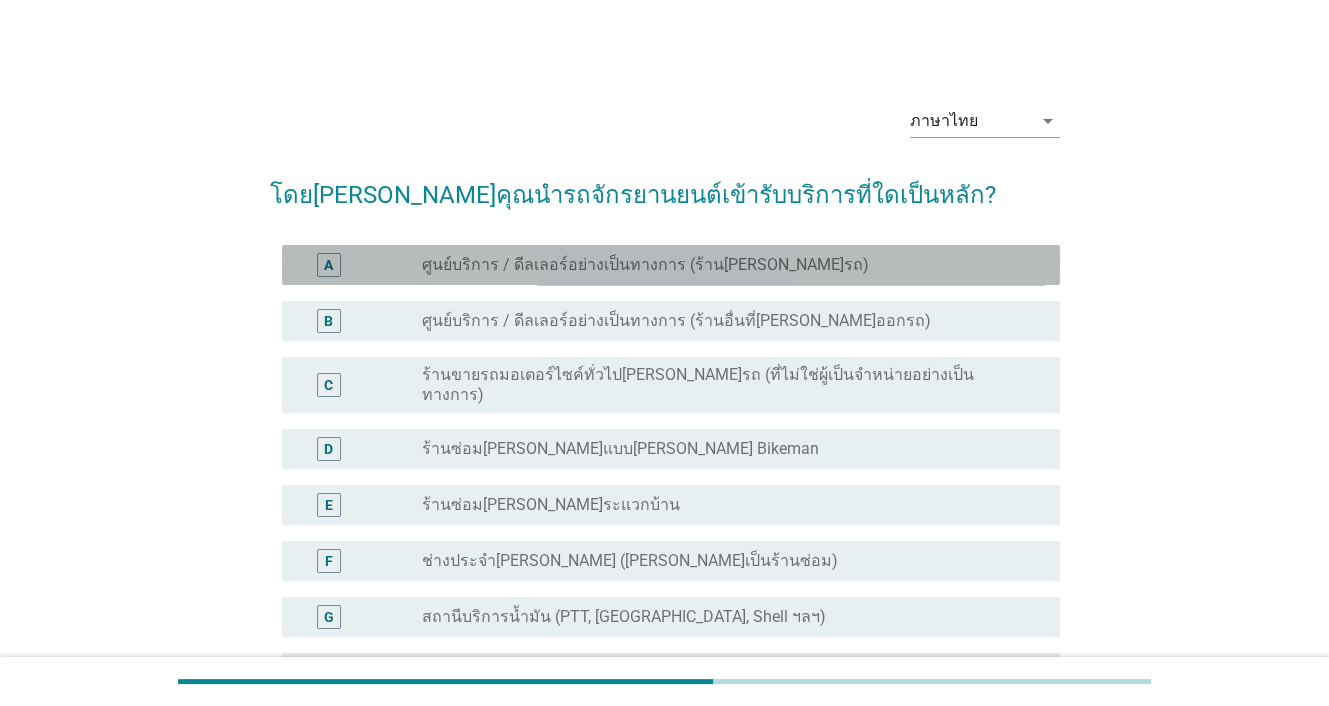 click on "ศูนย์บริการ / ดีลเลอร์อย่างเป็นทางการ  (ร้าน[PERSON_NAME]รถ)" at bounding box center (645, 265) 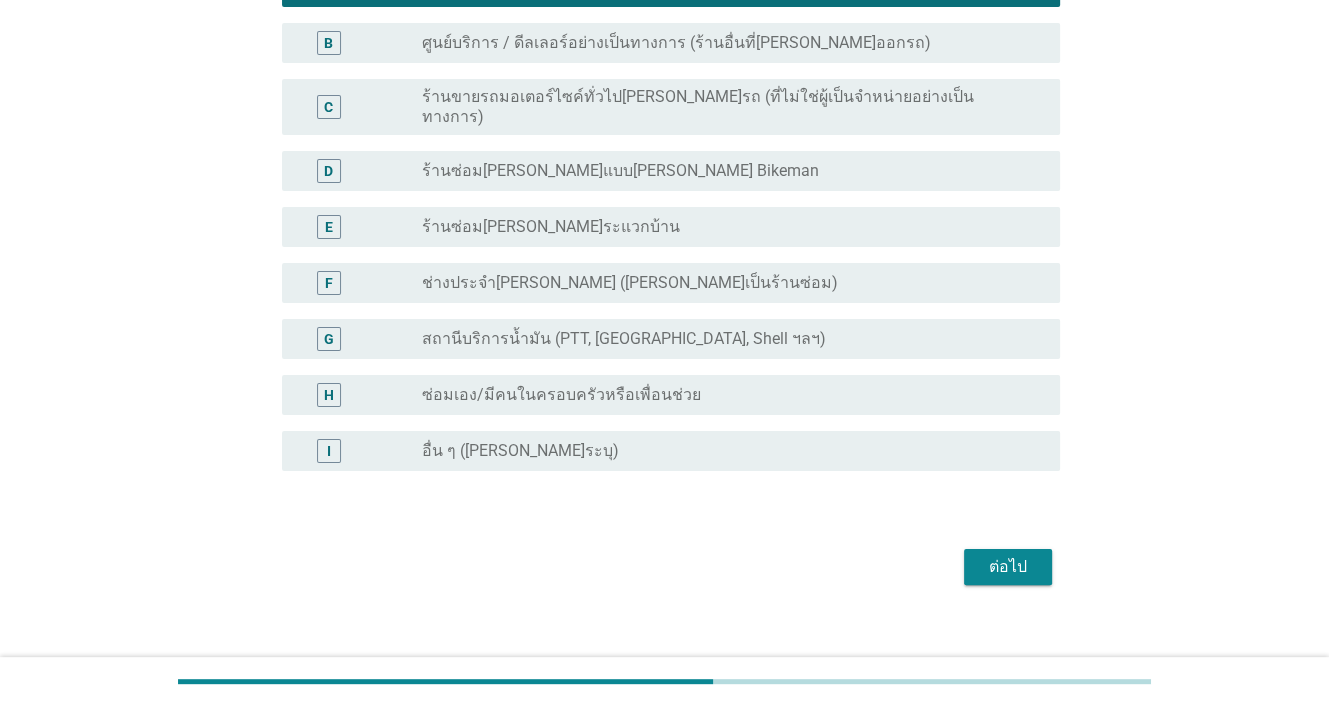 scroll, scrollTop: 284, scrollLeft: 0, axis: vertical 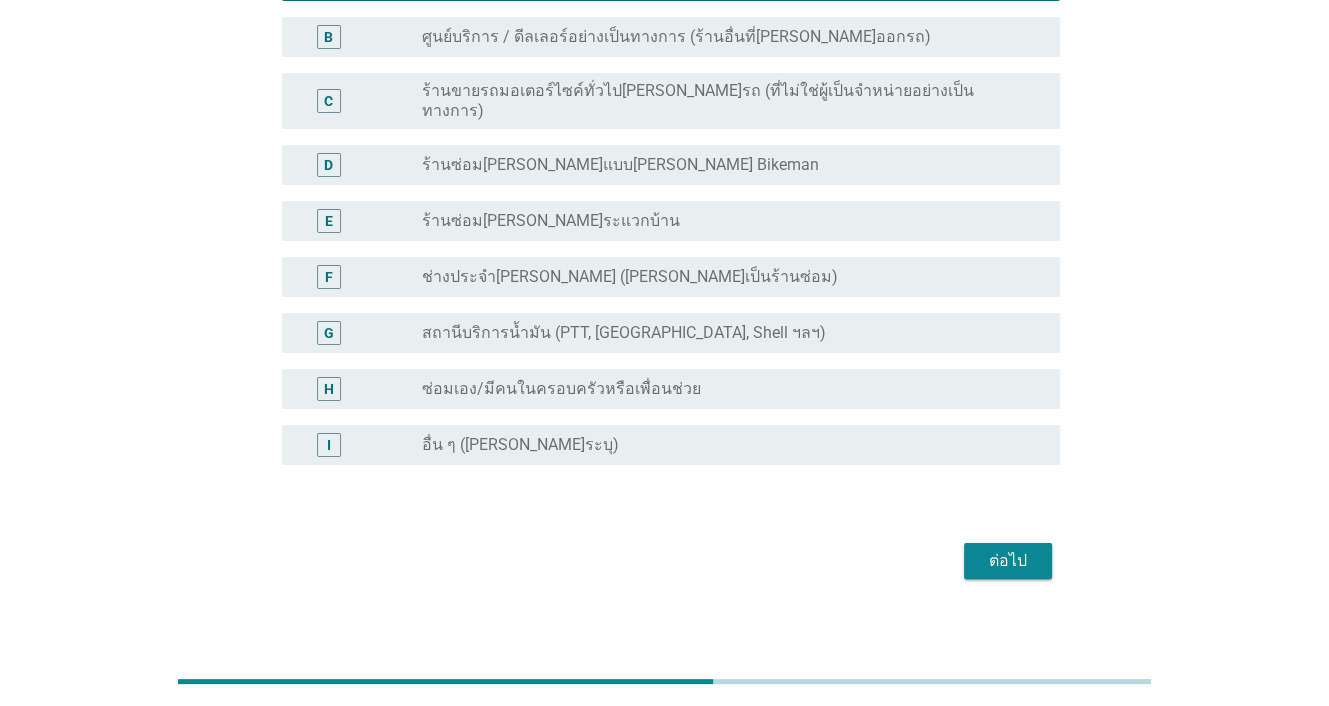 click on "ต่อไป" at bounding box center (1008, 561) 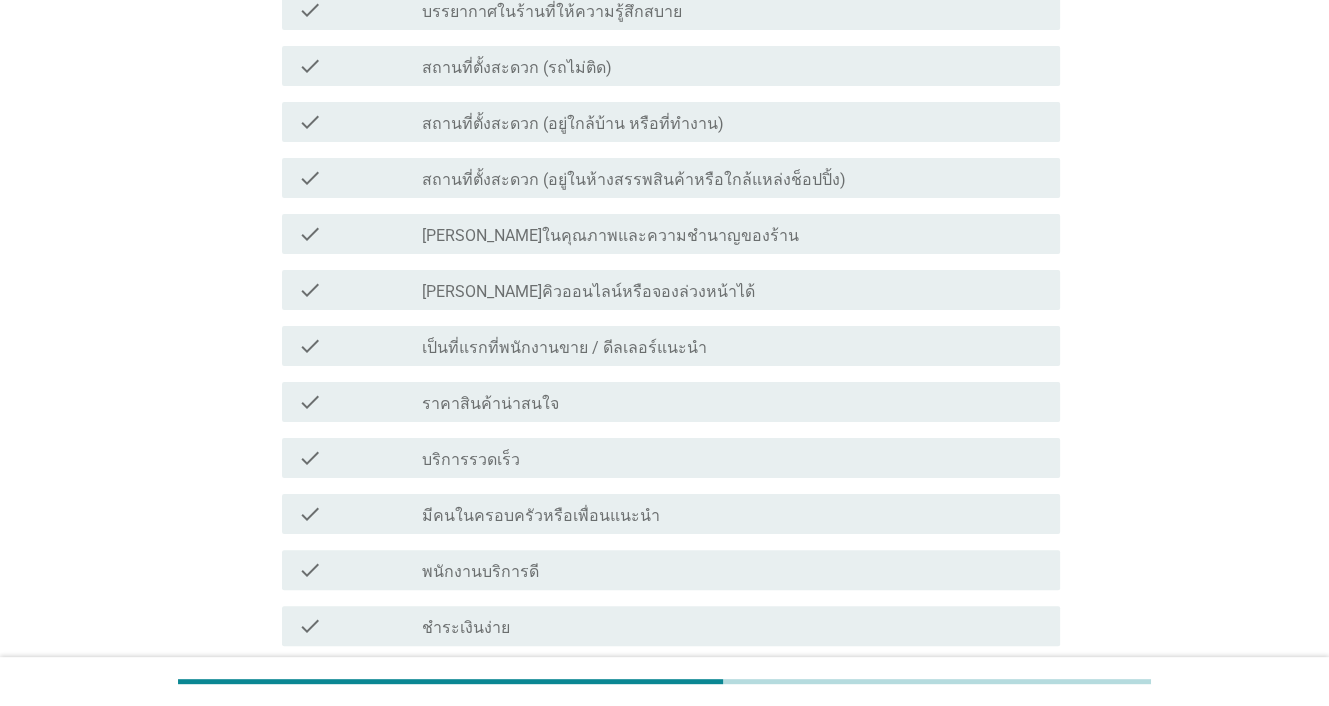 scroll, scrollTop: 0, scrollLeft: 0, axis: both 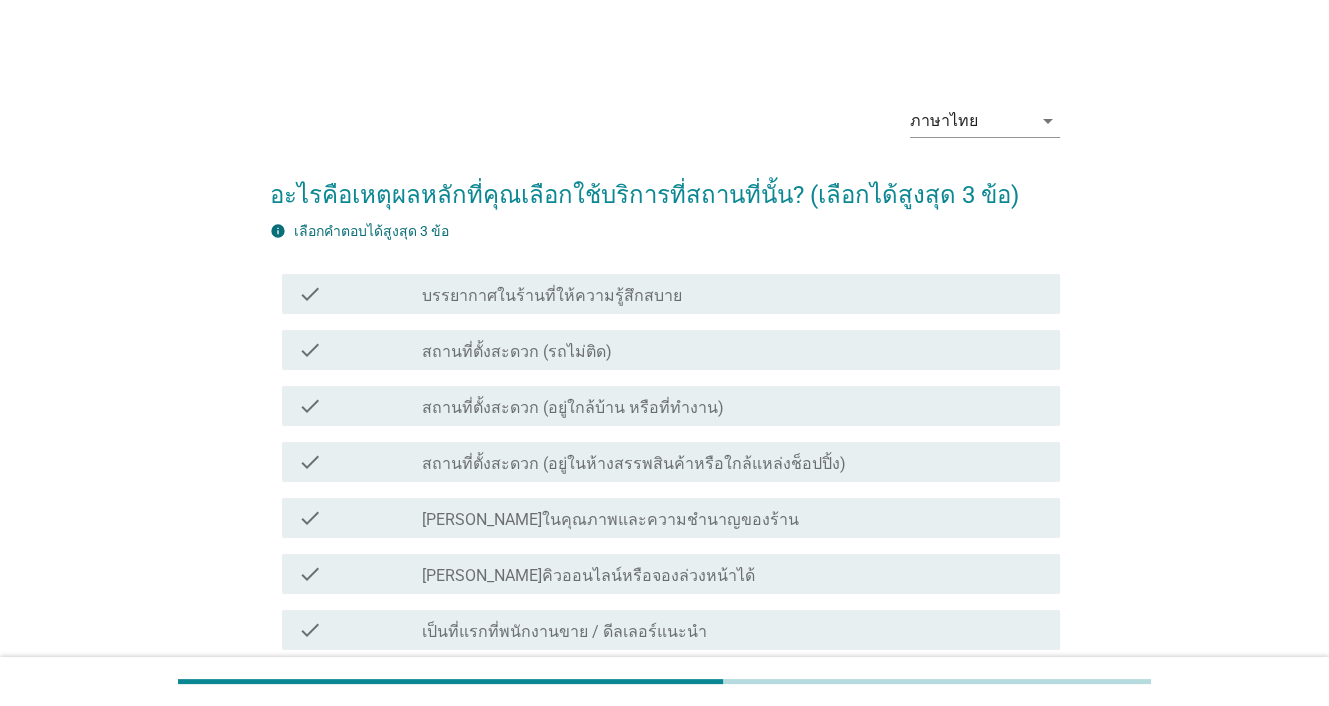 click on "บรรยากาศในร้านที่ให้ความรู้สึกสบาย" at bounding box center [552, 296] 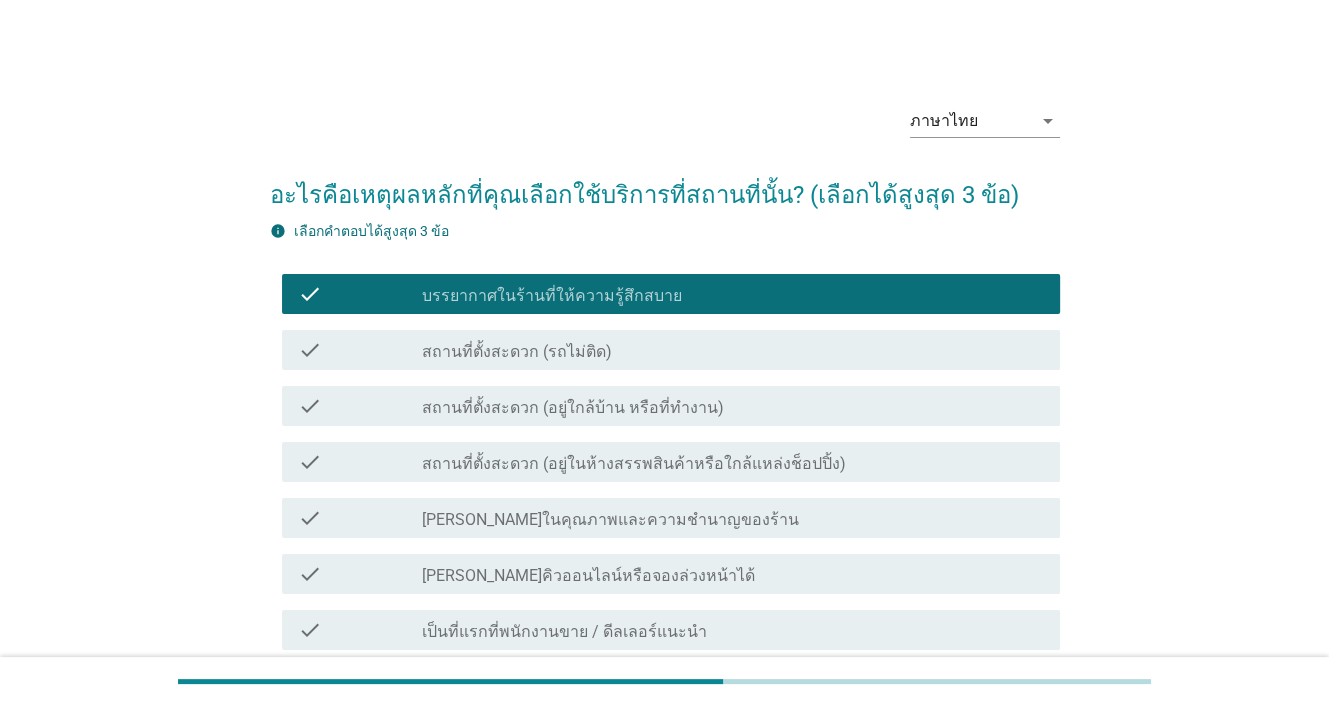 click on "สถานที่ตั้งสะดวก (อยู่ใกล้บ้าน หรือที่ทำงาน)" at bounding box center (573, 408) 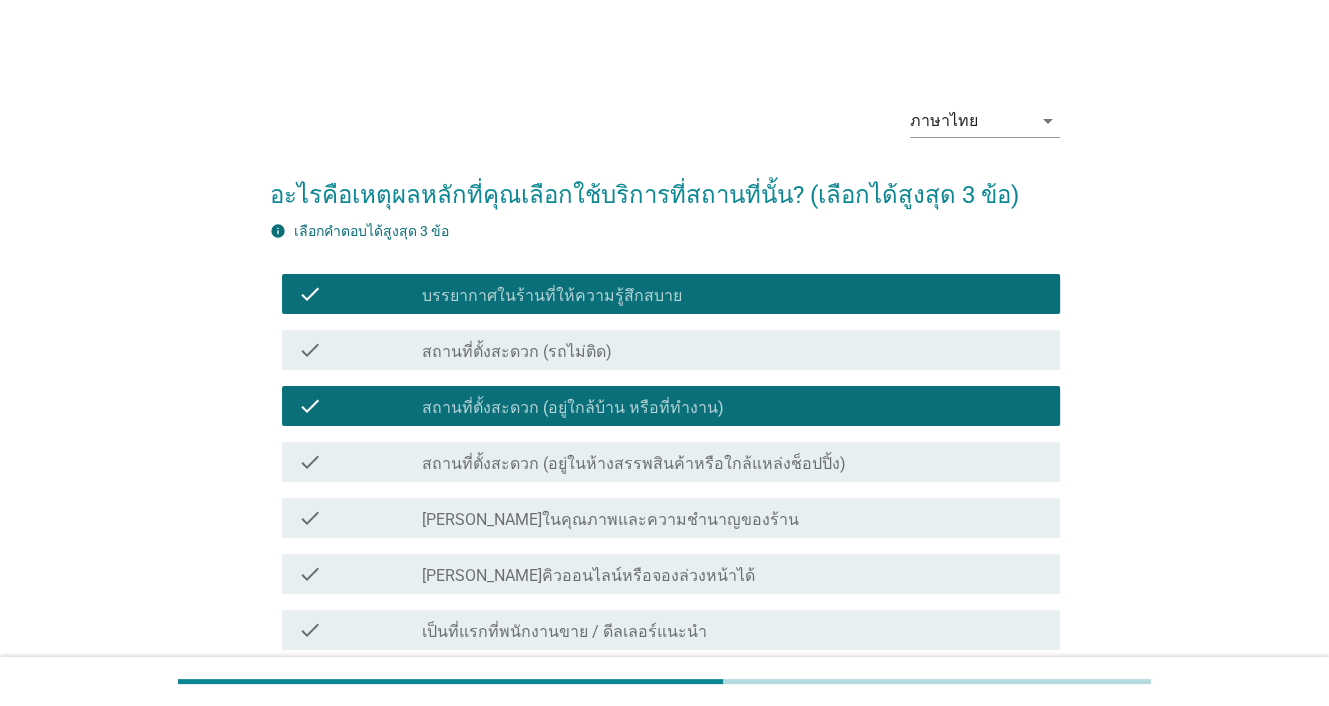 scroll, scrollTop: 200, scrollLeft: 0, axis: vertical 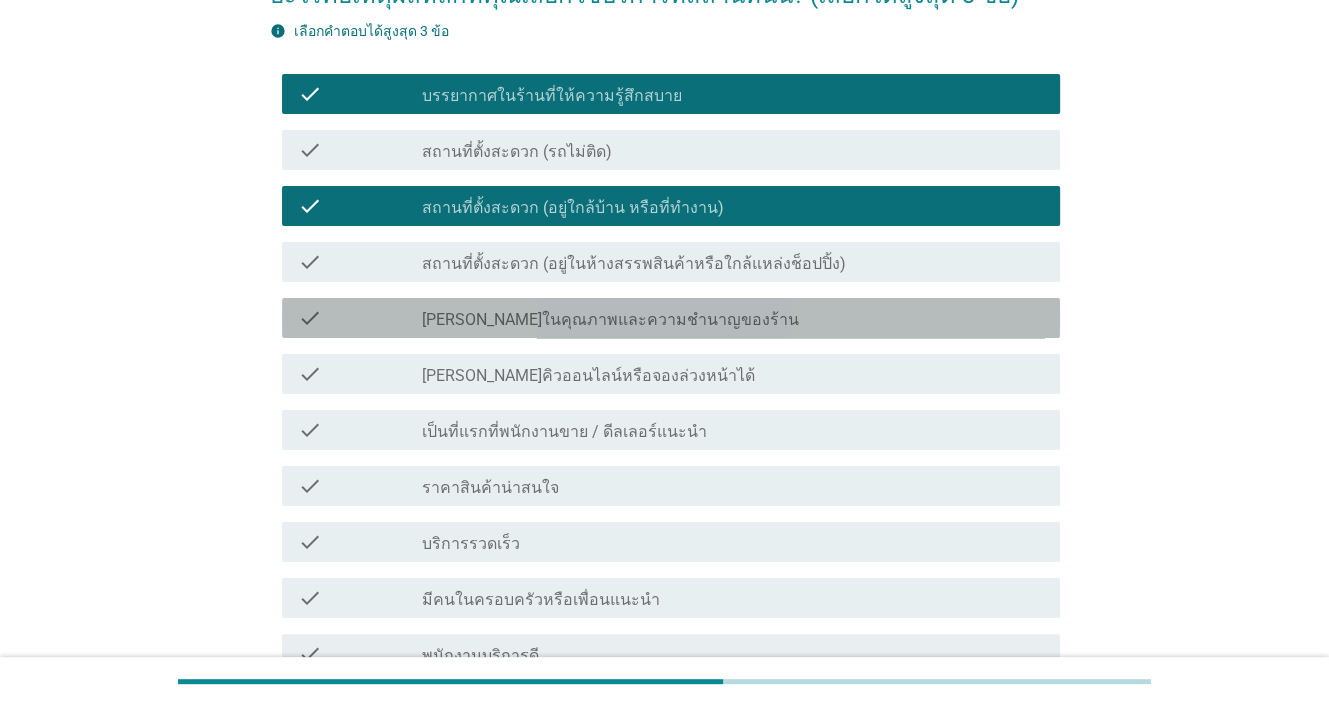 click on "[PERSON_NAME]ในคุณภาพและความชำนาญของร้าน" at bounding box center (610, 320) 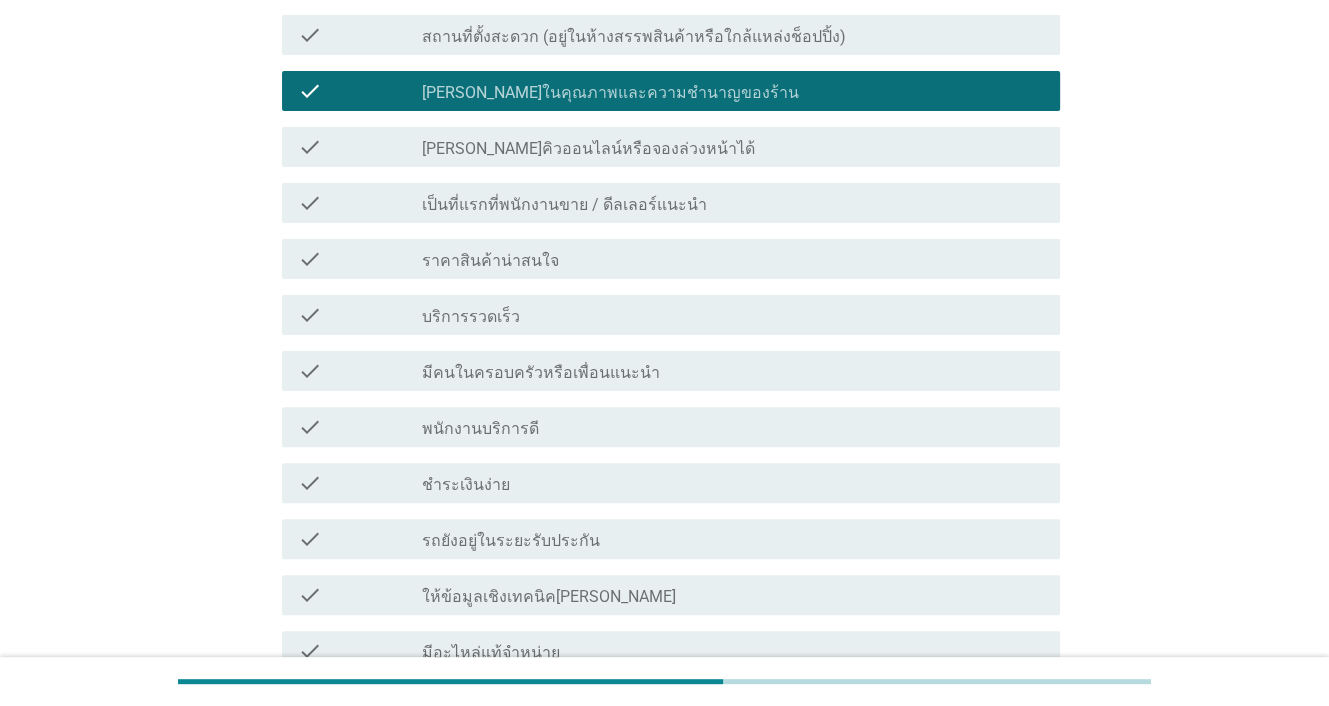 scroll, scrollTop: 800, scrollLeft: 0, axis: vertical 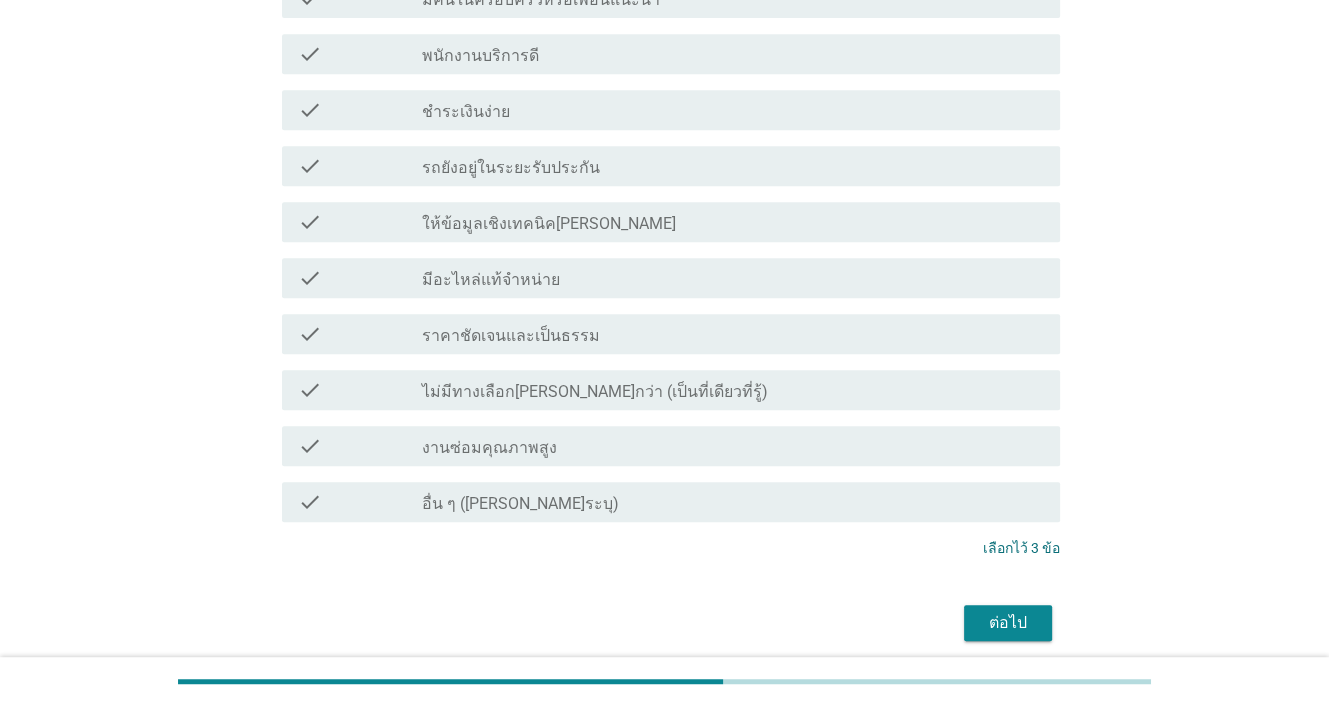 click on "ต่อไป" at bounding box center (1008, 623) 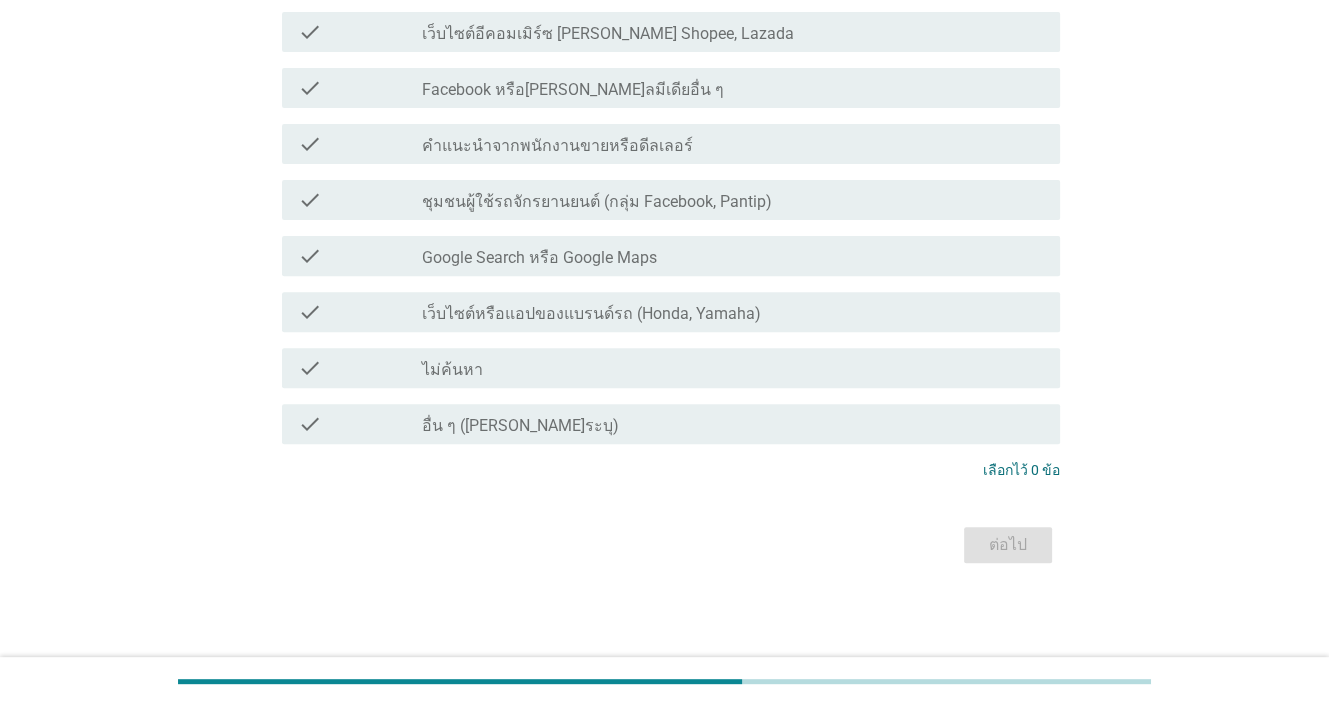 scroll, scrollTop: 0, scrollLeft: 0, axis: both 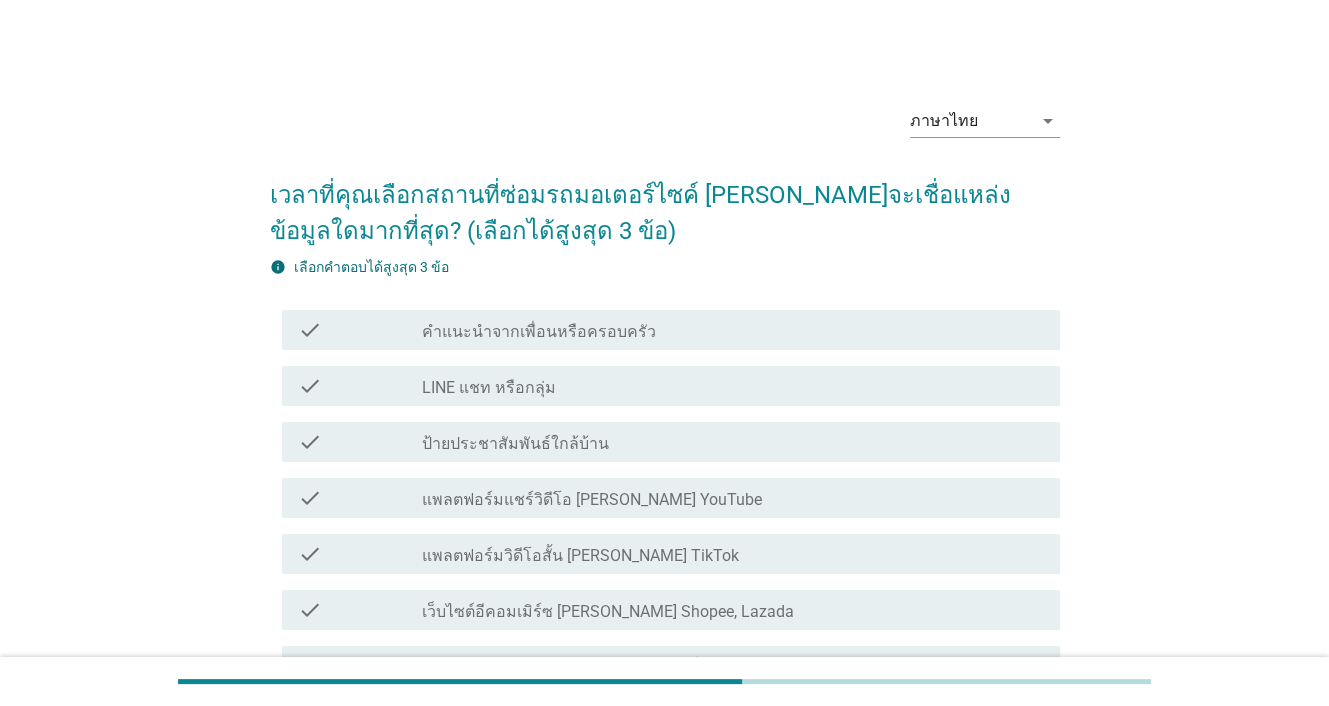 click on "คำแนะนำจากเพื่อนหรือครอบครัว" at bounding box center [539, 332] 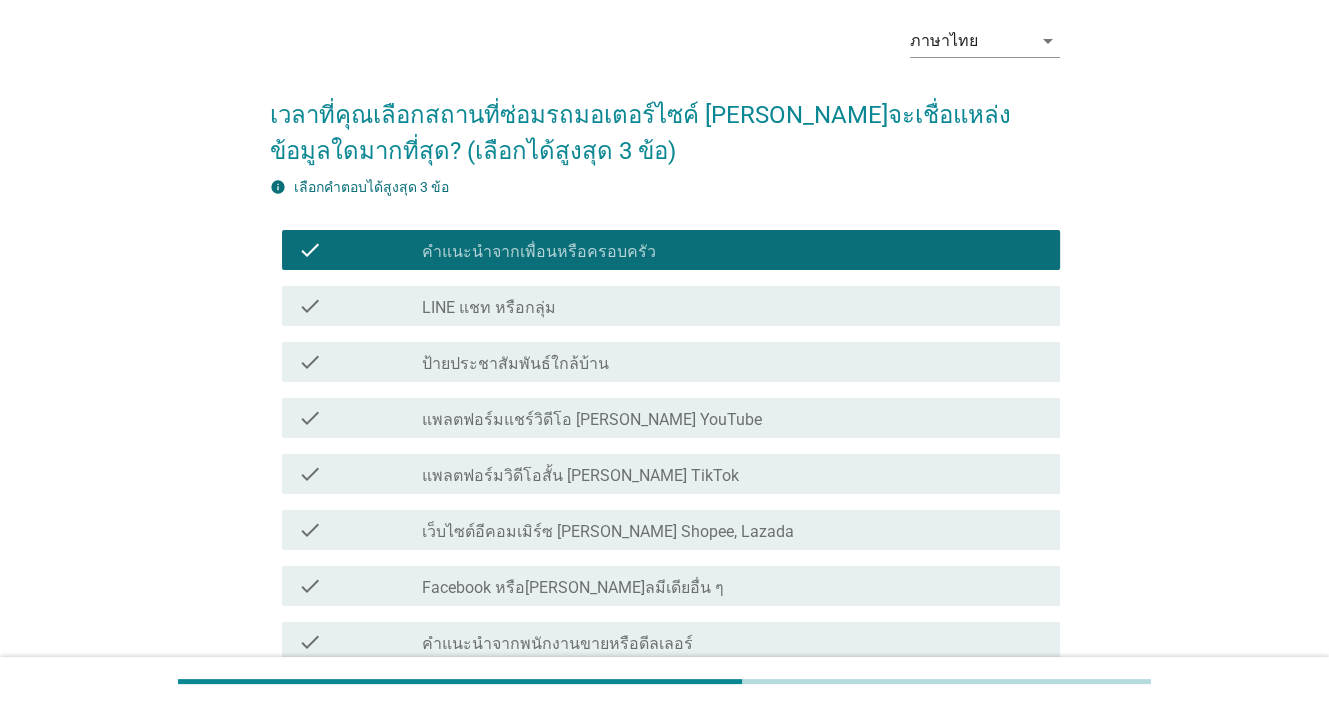scroll, scrollTop: 200, scrollLeft: 0, axis: vertical 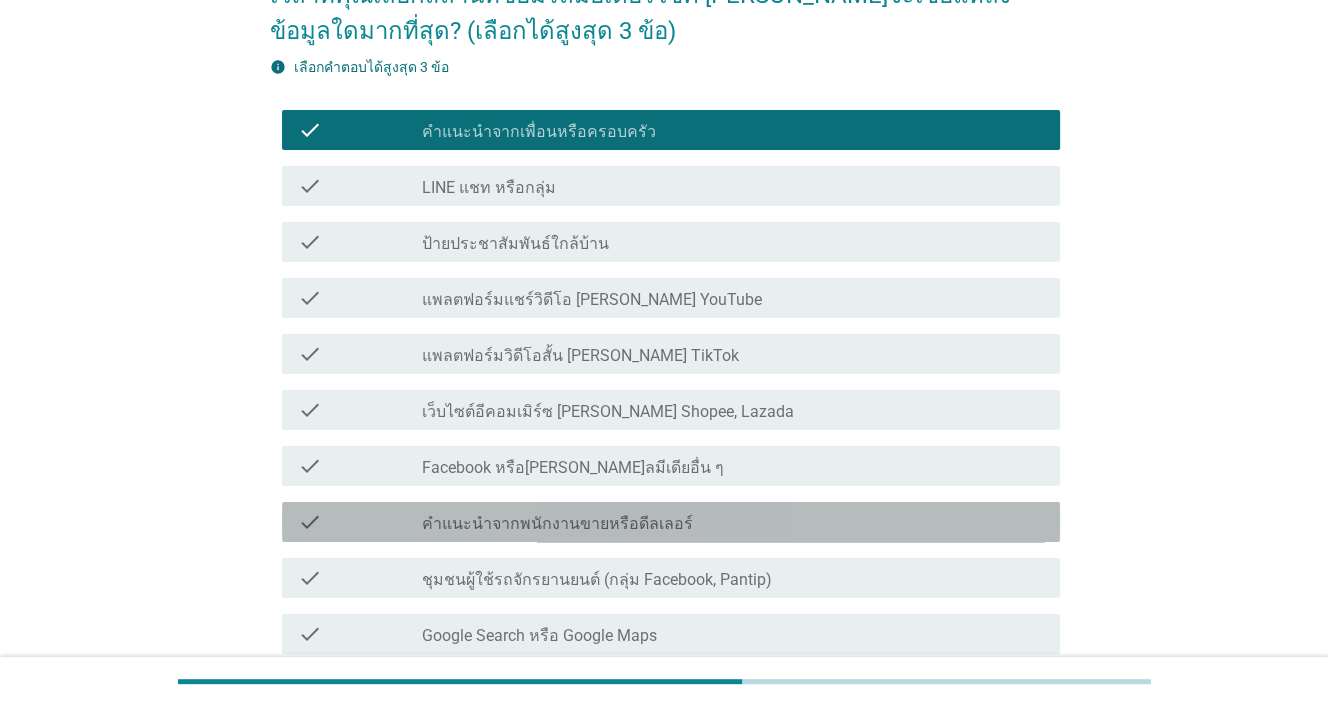 click on "คำแนะนำจากพนักงานขายหรือดีลเลอร์" at bounding box center (557, 524) 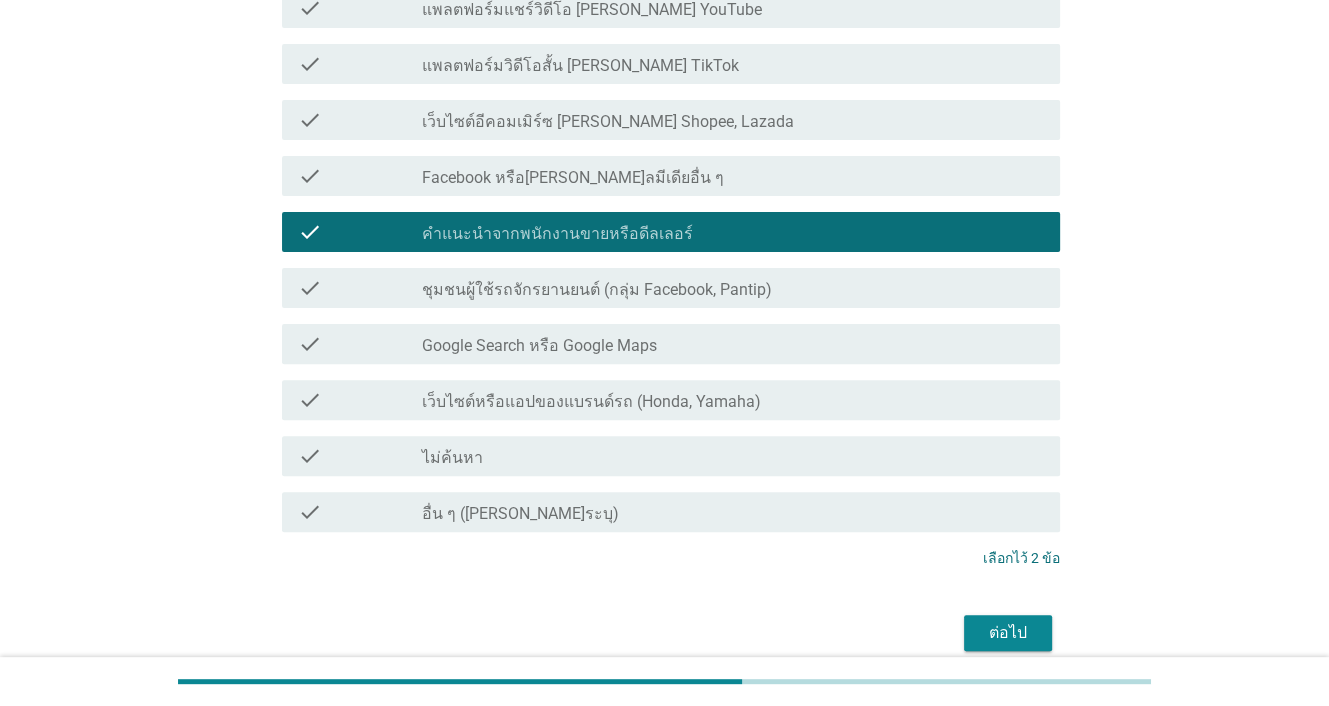 scroll, scrollTop: 578, scrollLeft: 0, axis: vertical 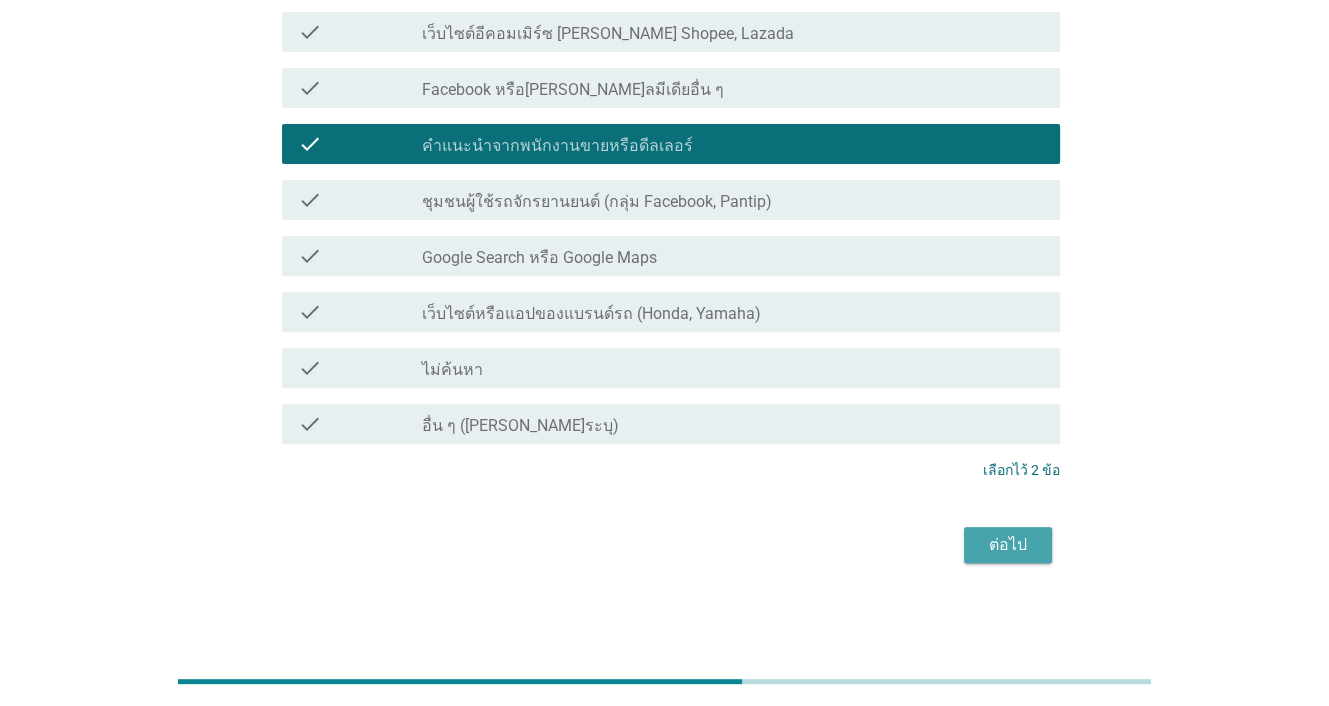 click on "ต่อไป" at bounding box center [1008, 545] 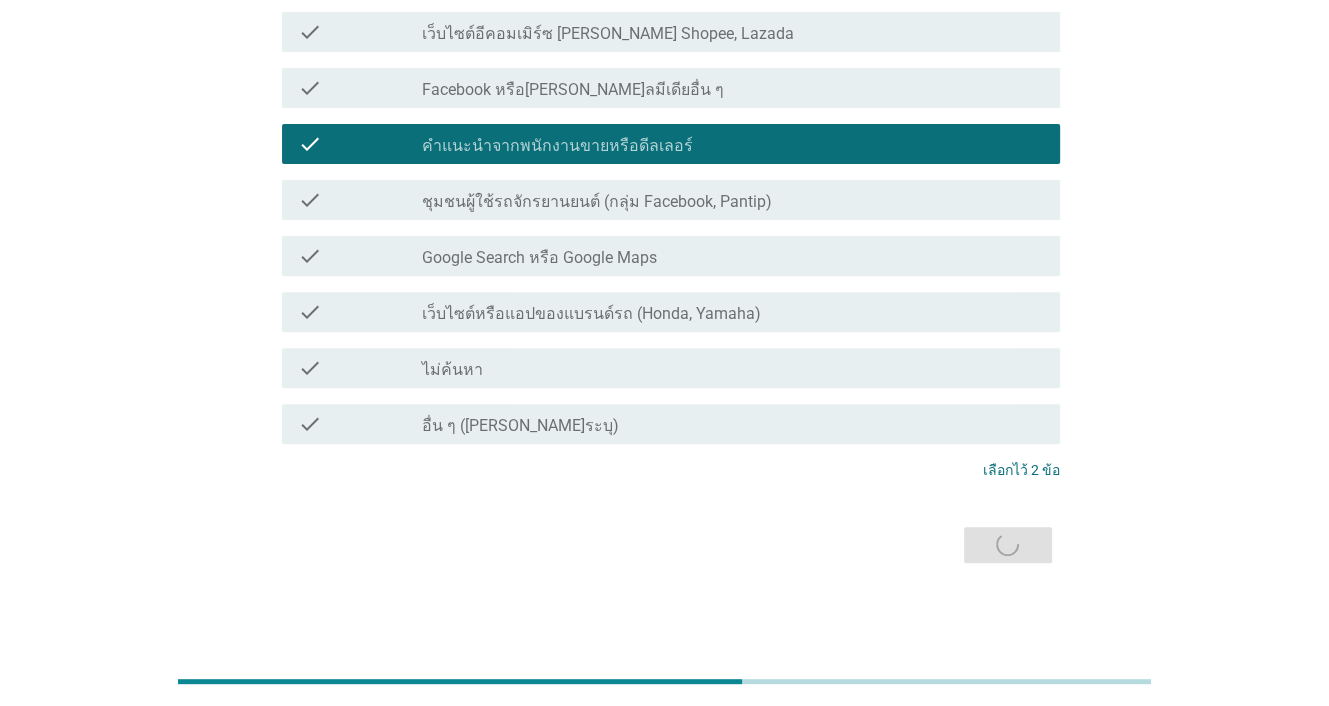 scroll, scrollTop: 0, scrollLeft: 0, axis: both 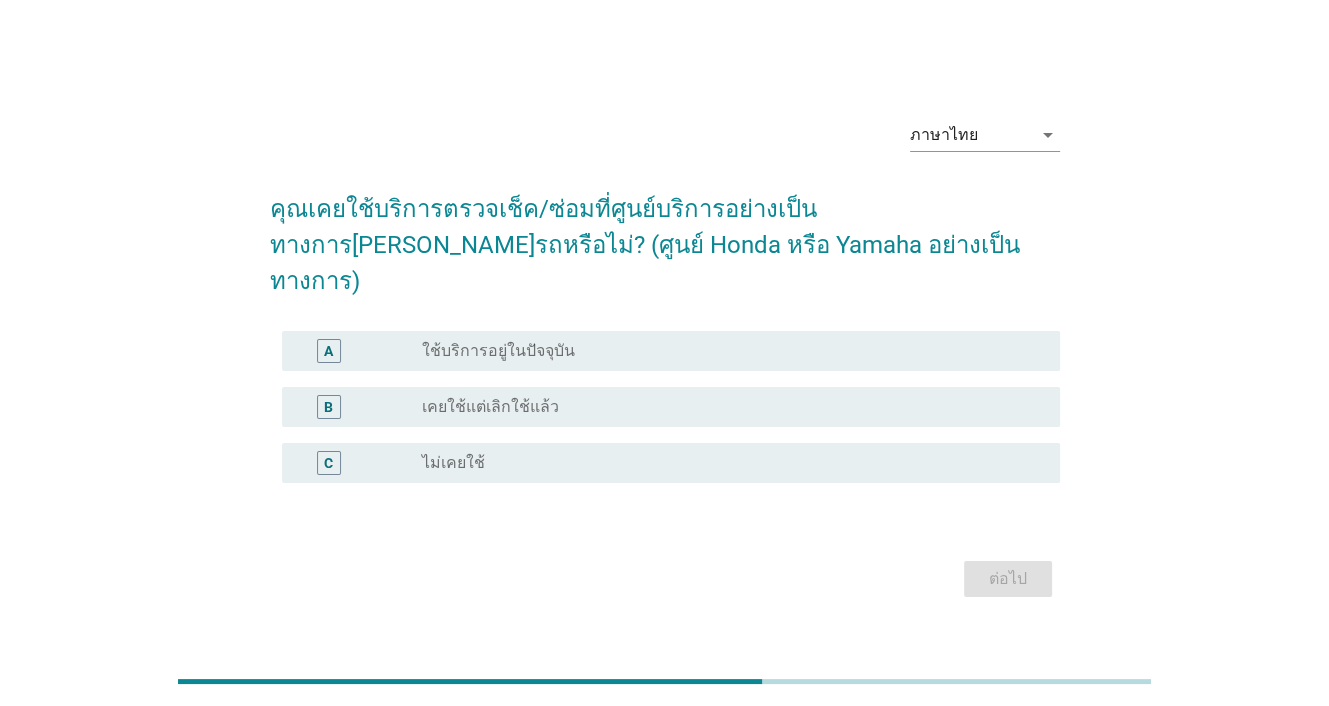 click on "ใช้บริการอยู่ในปัจจุบัน" at bounding box center [498, 351] 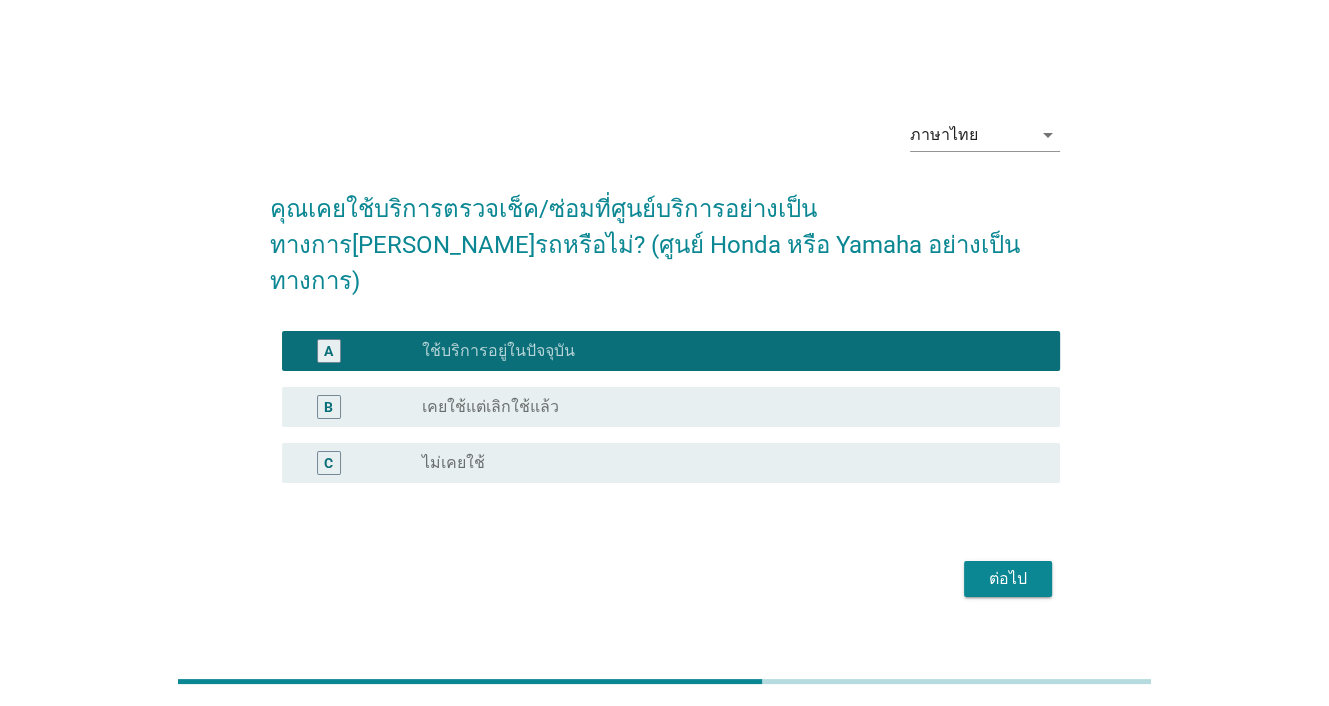 click on "ต่อไป" at bounding box center (1008, 579) 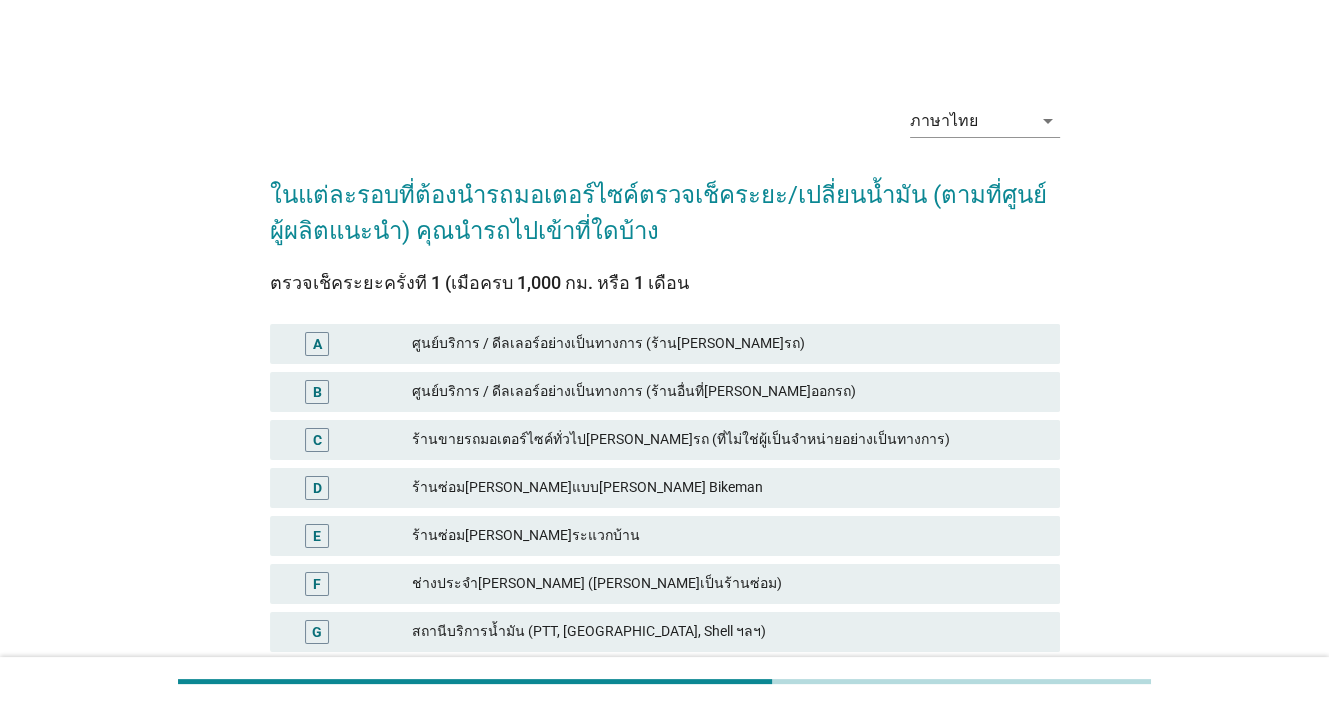 click on "ศูนย์บริการ / ดีลเลอร์อย่างเป็นทางการ  (ร้าน[PERSON_NAME]รถ)" at bounding box center (728, 344) 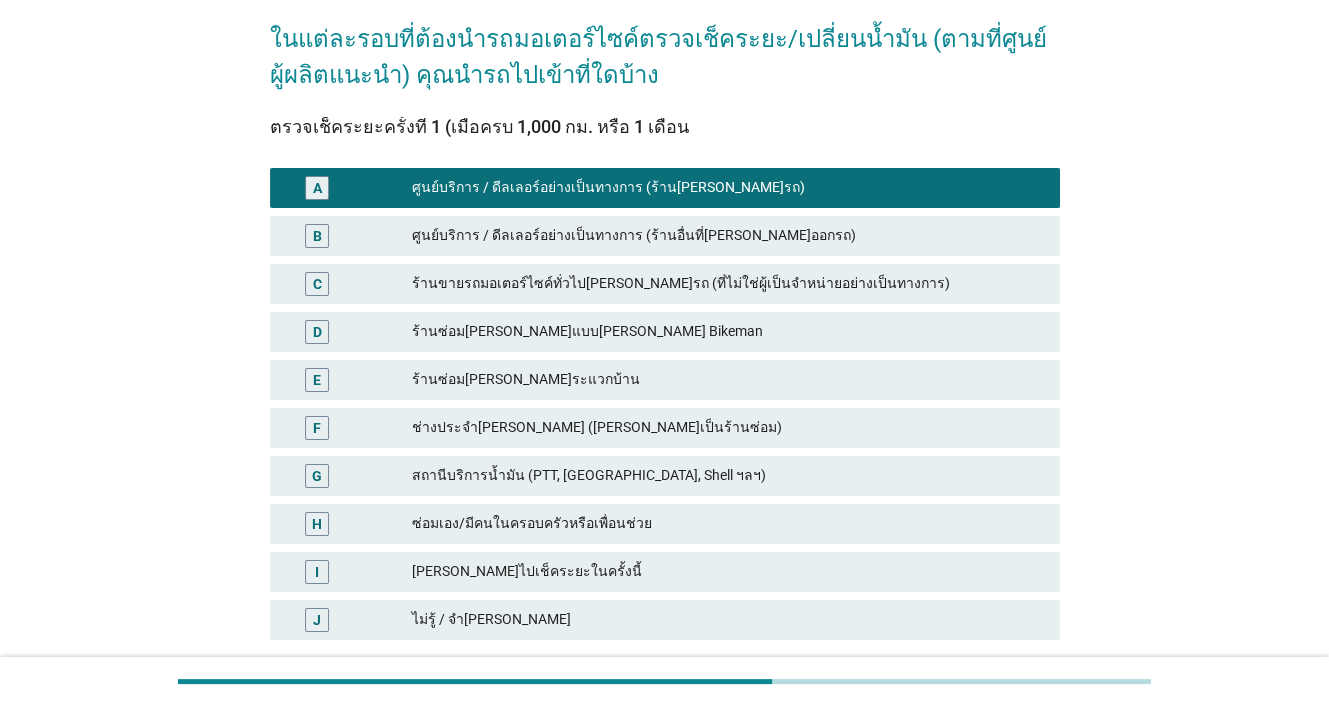 scroll, scrollTop: 307, scrollLeft: 0, axis: vertical 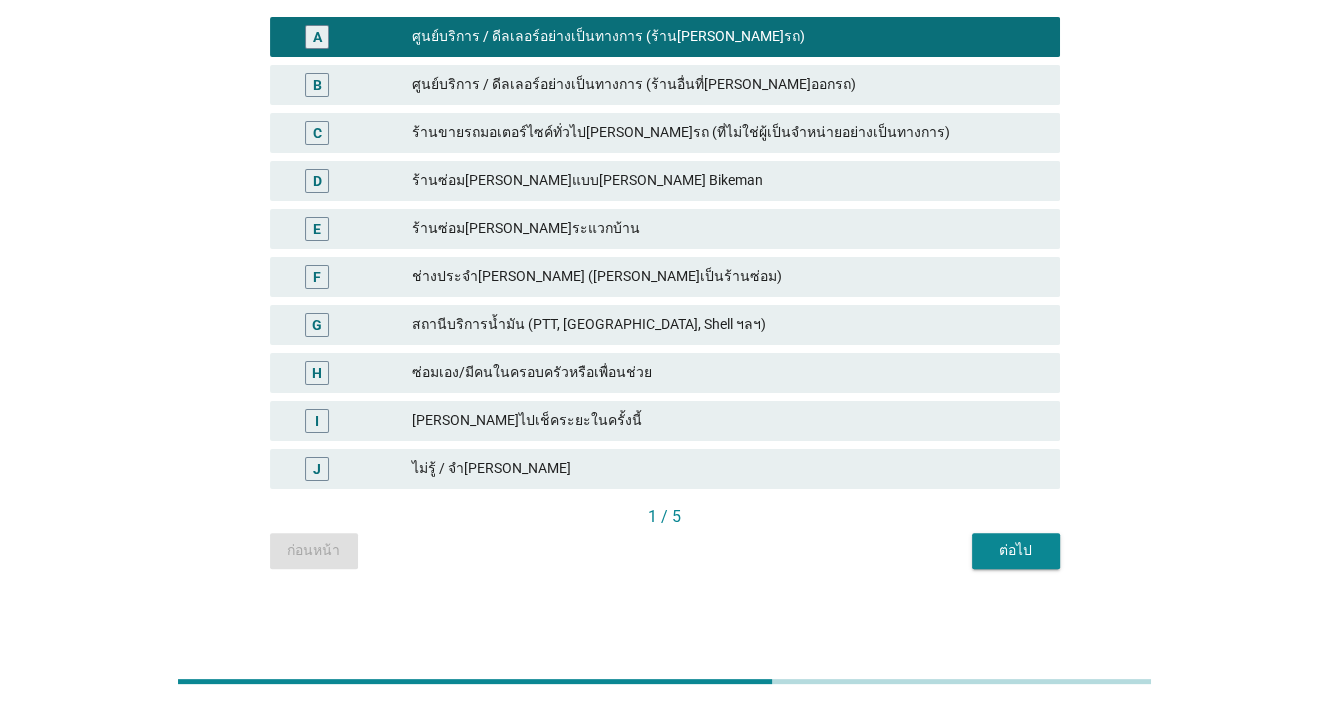 click on "ต่อไป" at bounding box center (1016, 550) 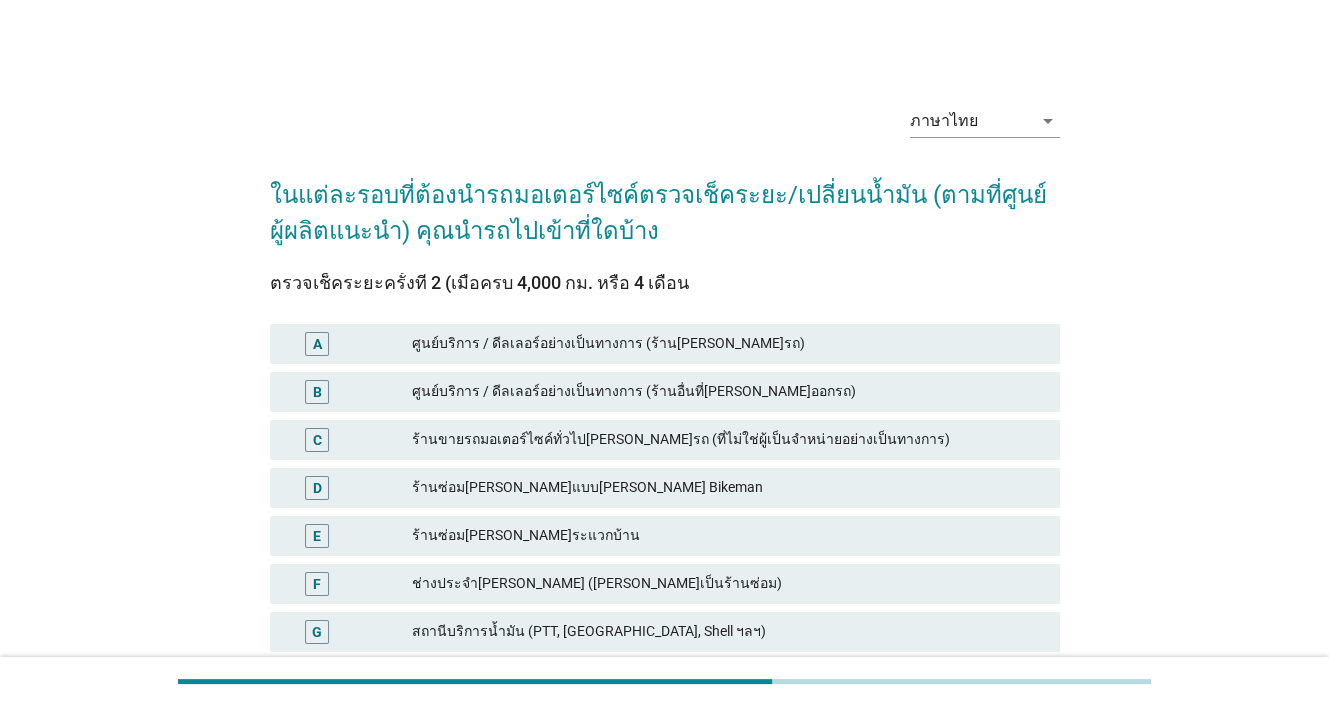 click on "ศูนย์บริการ / ดีลเลอร์อย่างเป็นทางการ  (ร้าน[PERSON_NAME]รถ)" at bounding box center [728, 344] 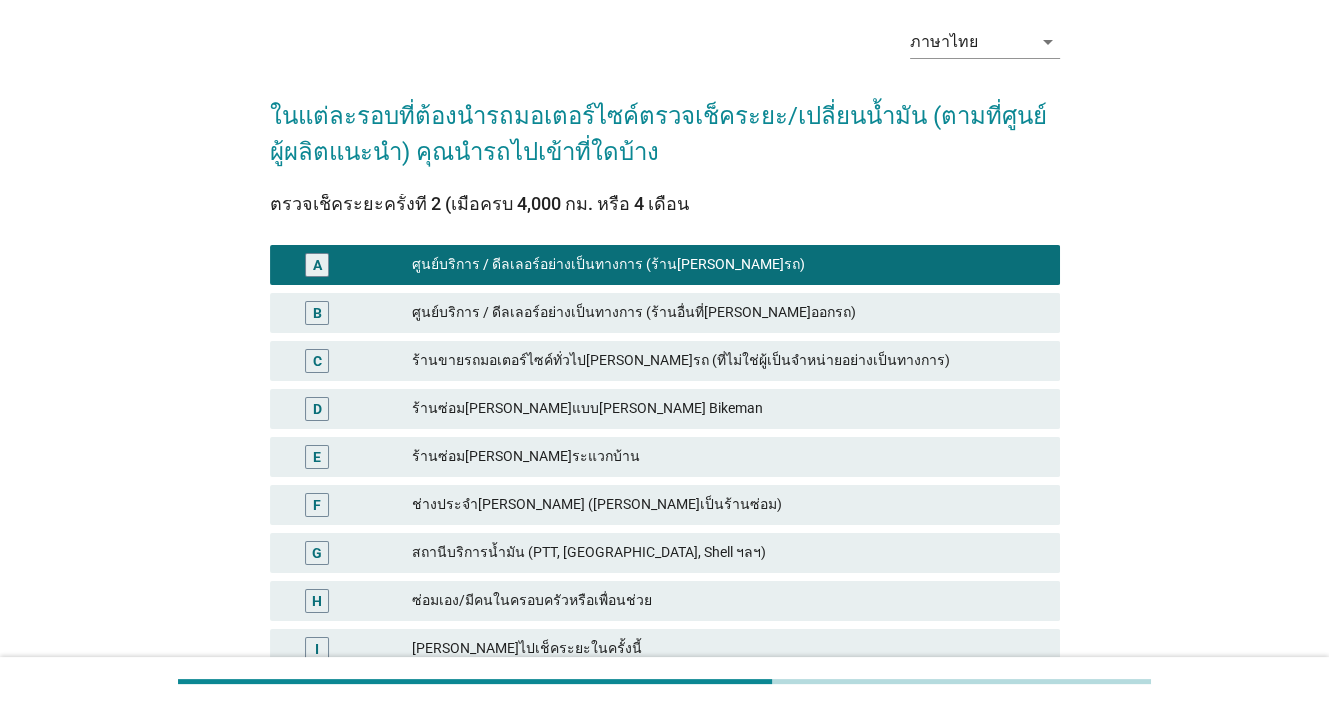 scroll, scrollTop: 300, scrollLeft: 0, axis: vertical 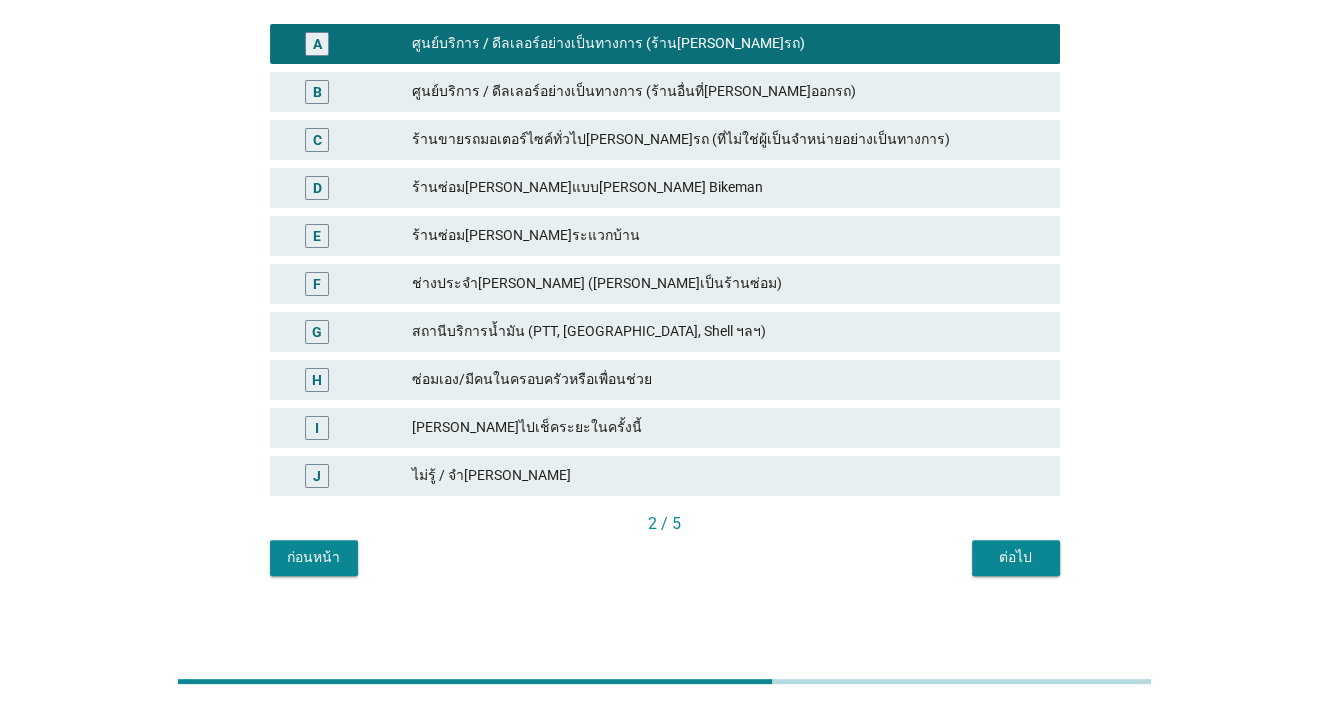 click on "ต่อไป" at bounding box center (1016, 557) 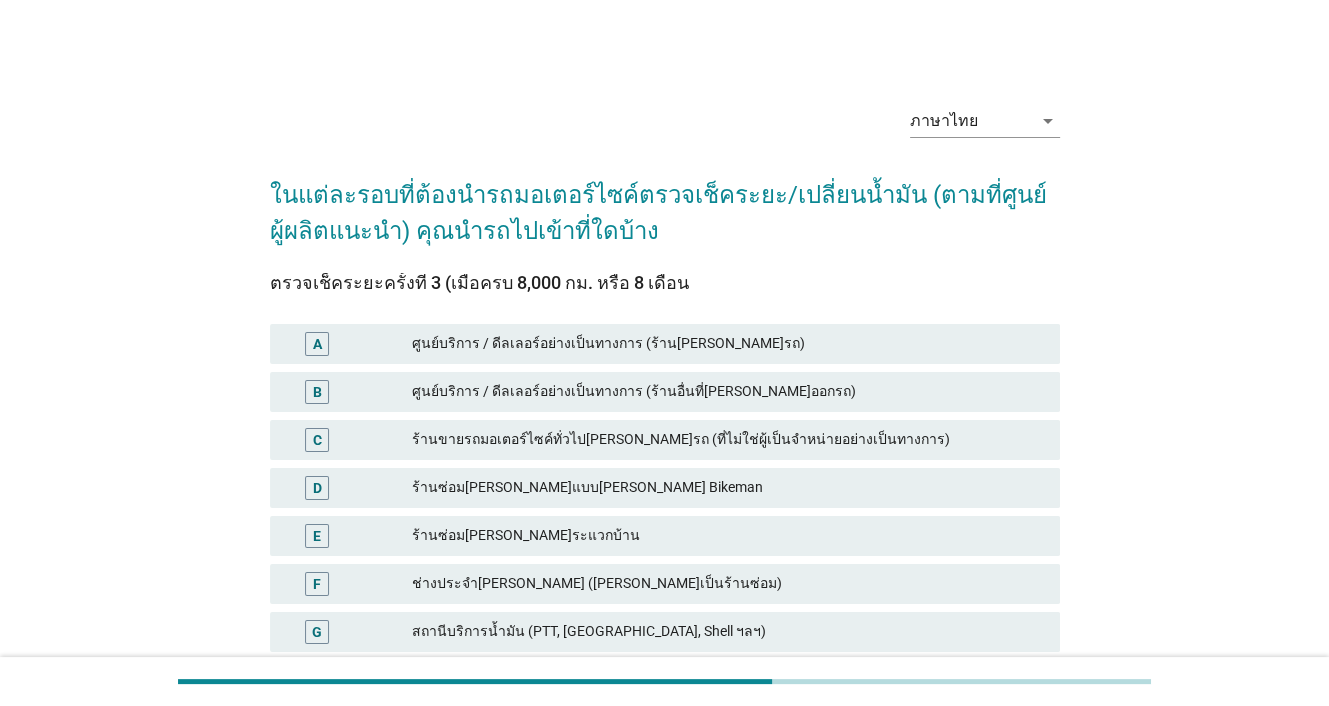 drag, startPoint x: 569, startPoint y: 341, endPoint x: 637, endPoint y: 349, distance: 68.46897 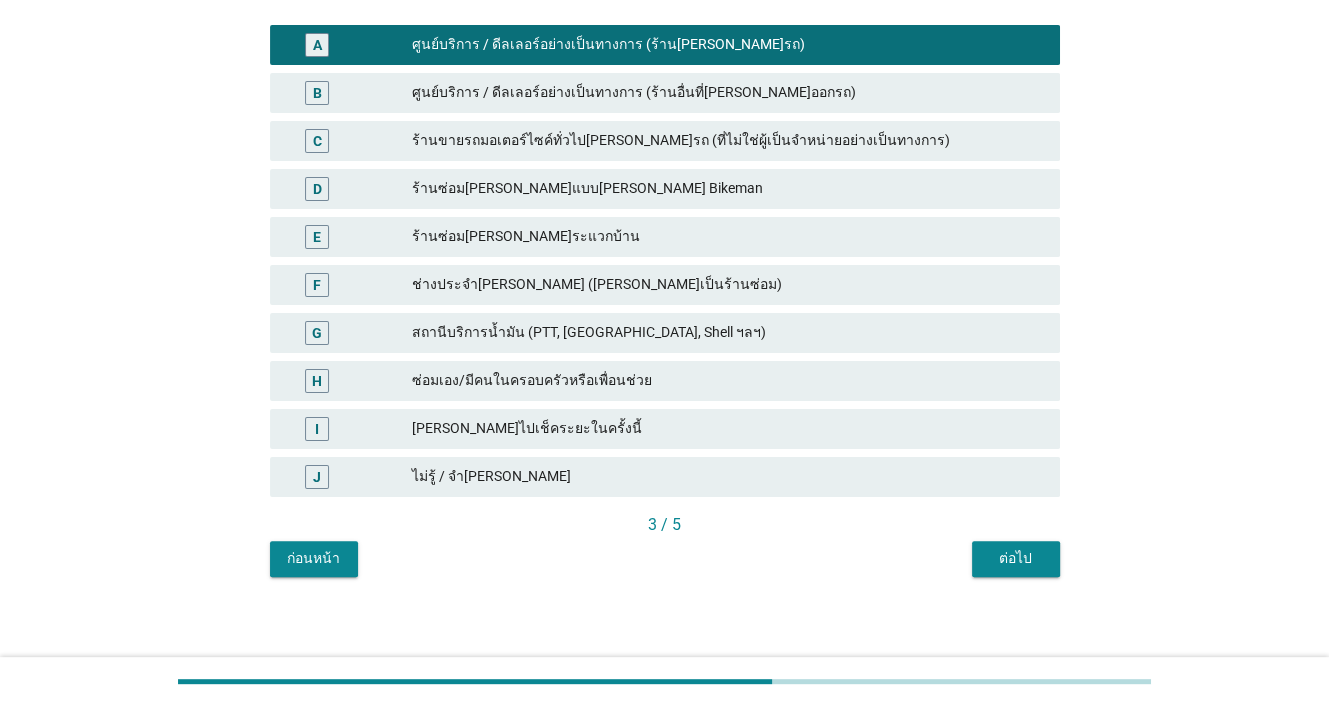 scroll, scrollTop: 307, scrollLeft: 0, axis: vertical 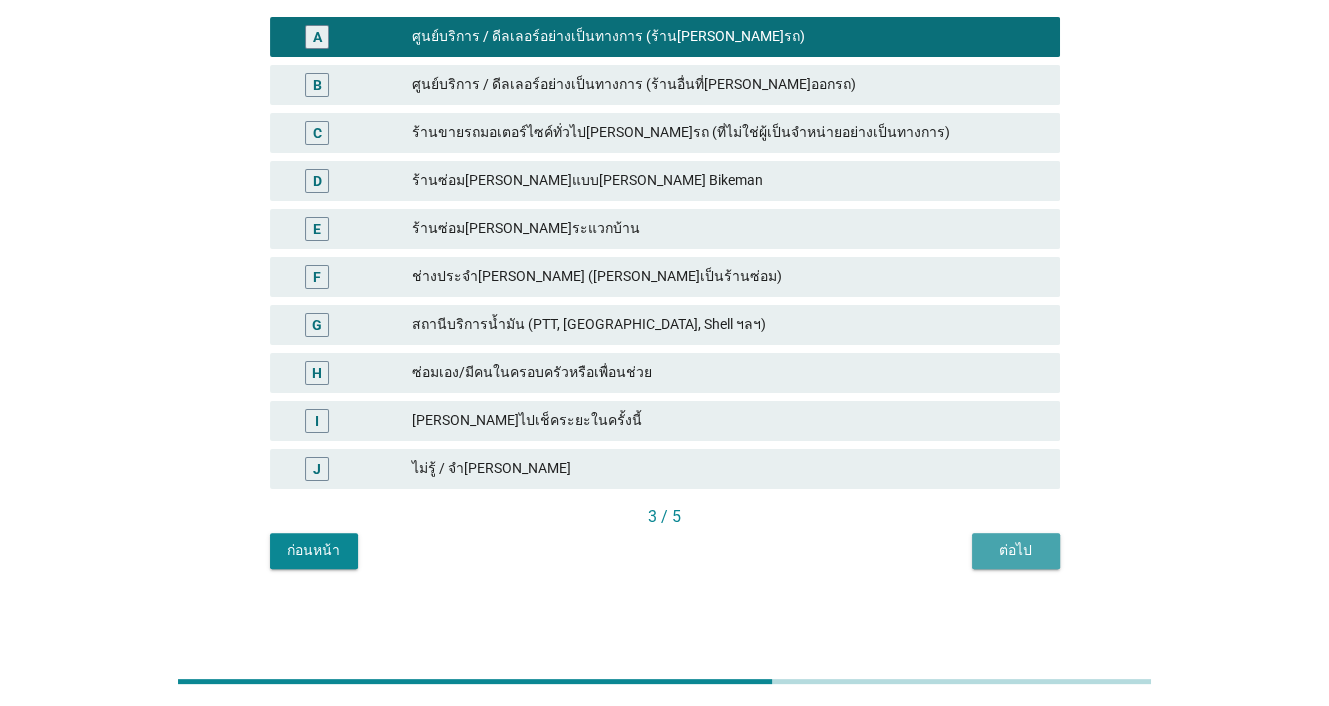 click on "ต่อไป" at bounding box center (1016, 550) 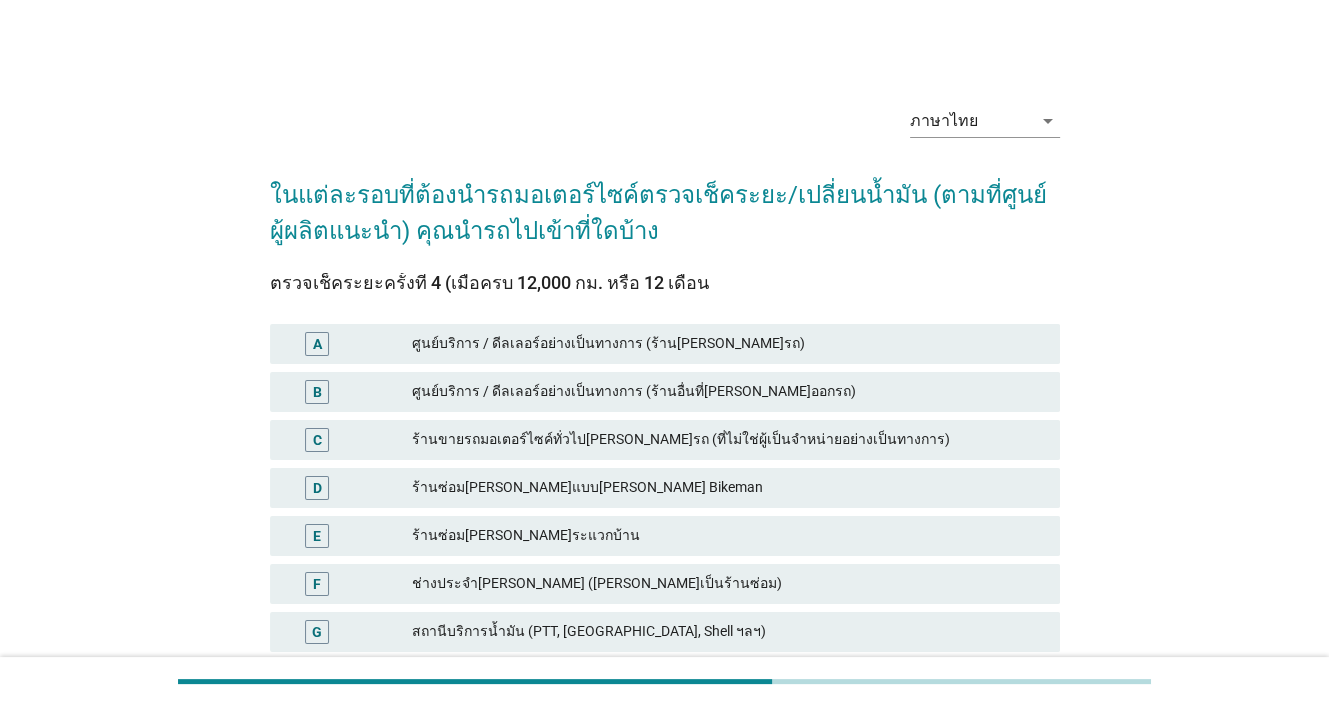 click on "ศูนย์บริการ / ดีลเลอร์อย่างเป็นทางการ  (ร้าน[PERSON_NAME]รถ)" at bounding box center (728, 344) 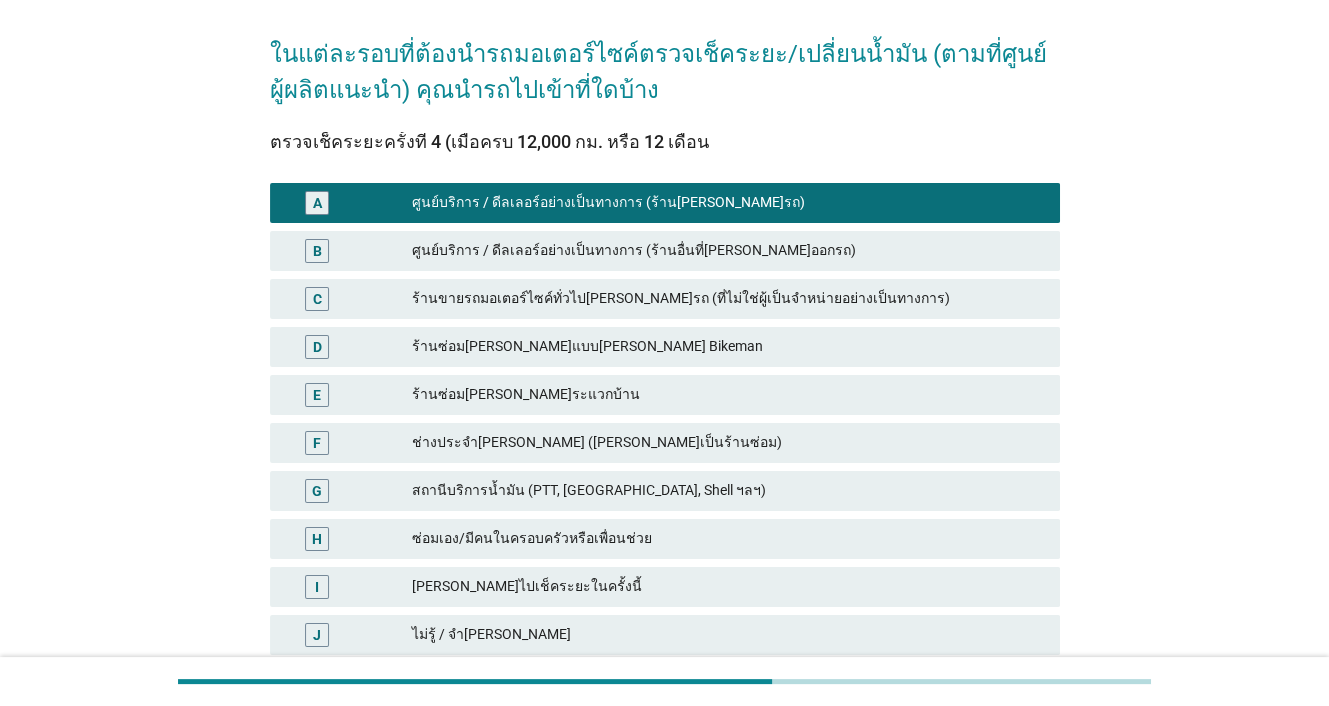 scroll, scrollTop: 307, scrollLeft: 0, axis: vertical 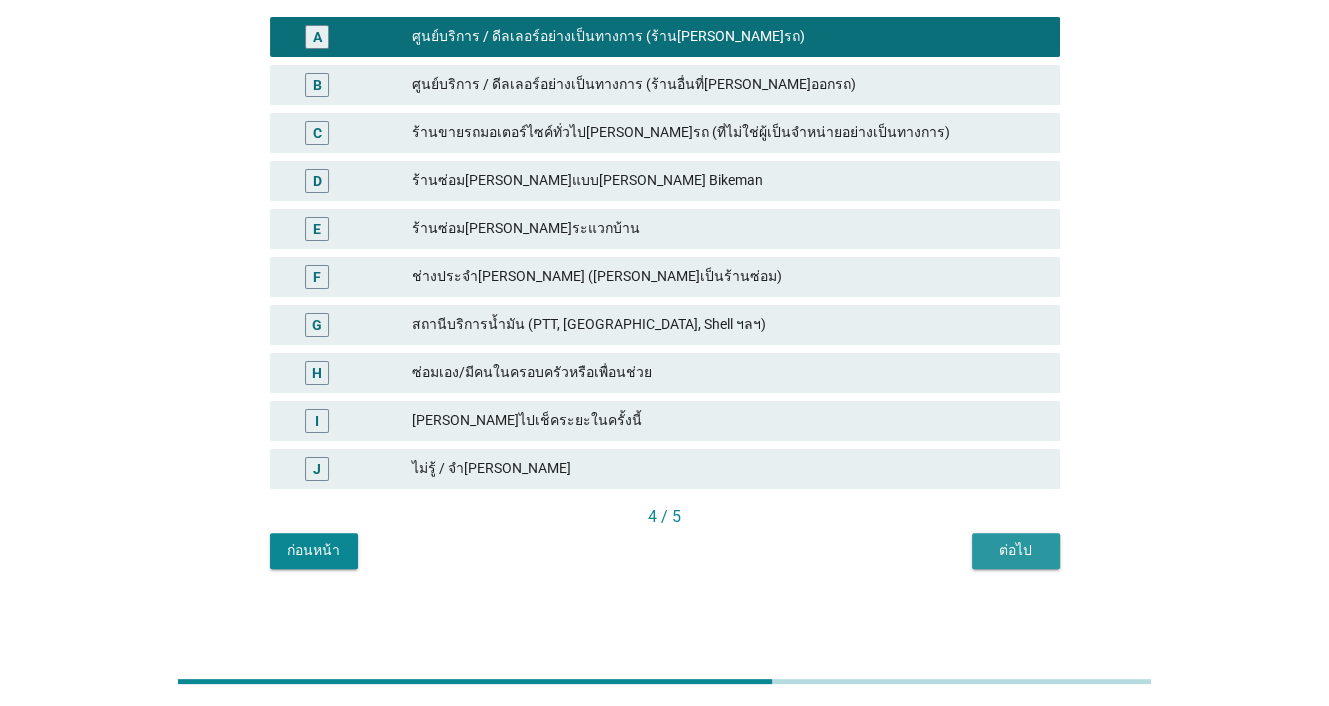 click on "ต่อไป" at bounding box center [1016, 550] 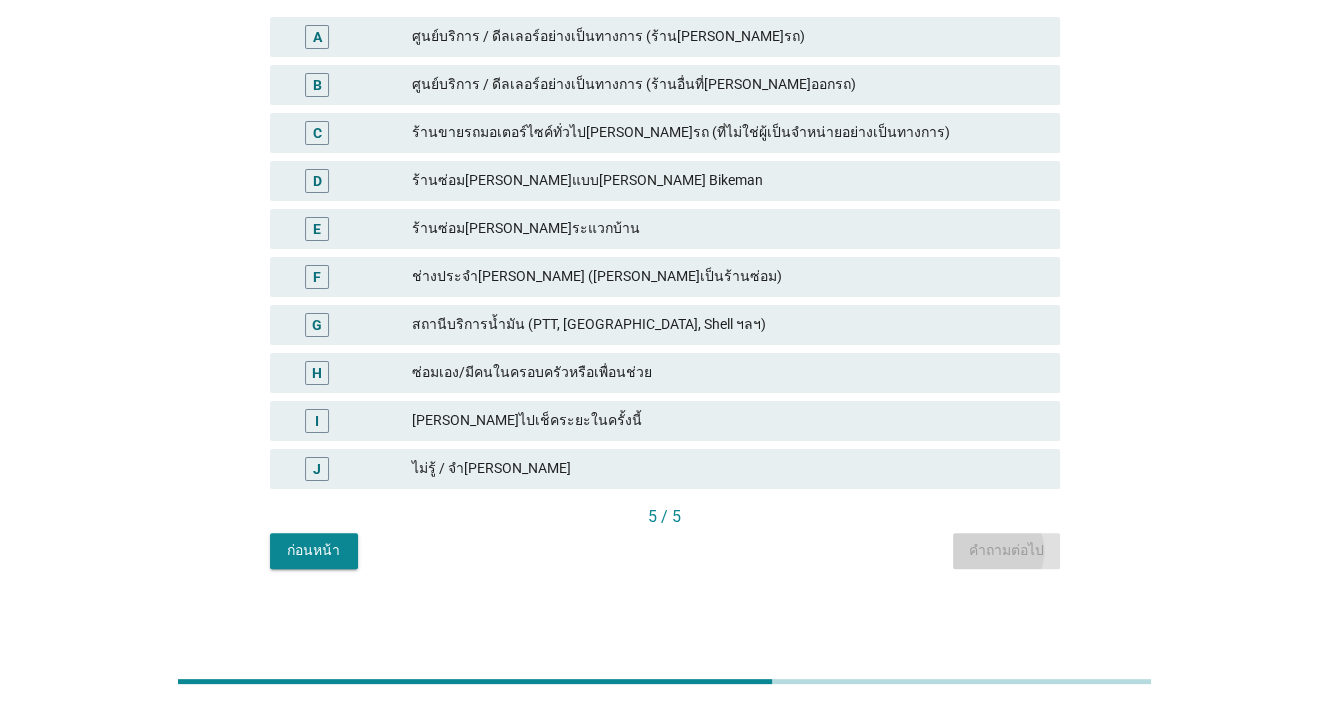 scroll, scrollTop: 0, scrollLeft: 0, axis: both 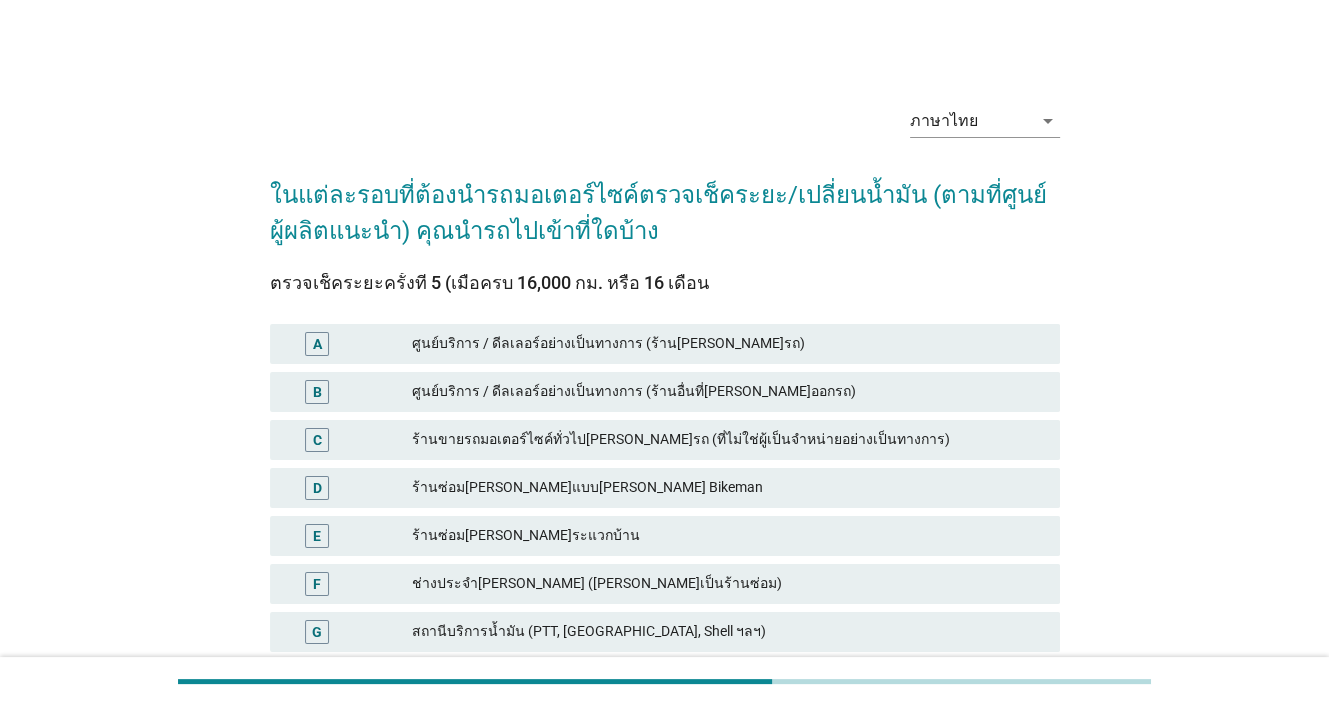 click on "ศูนย์บริการ / ดีลเลอร์อย่างเป็นทางการ  (ร้าน[PERSON_NAME]รถ)" at bounding box center [728, 344] 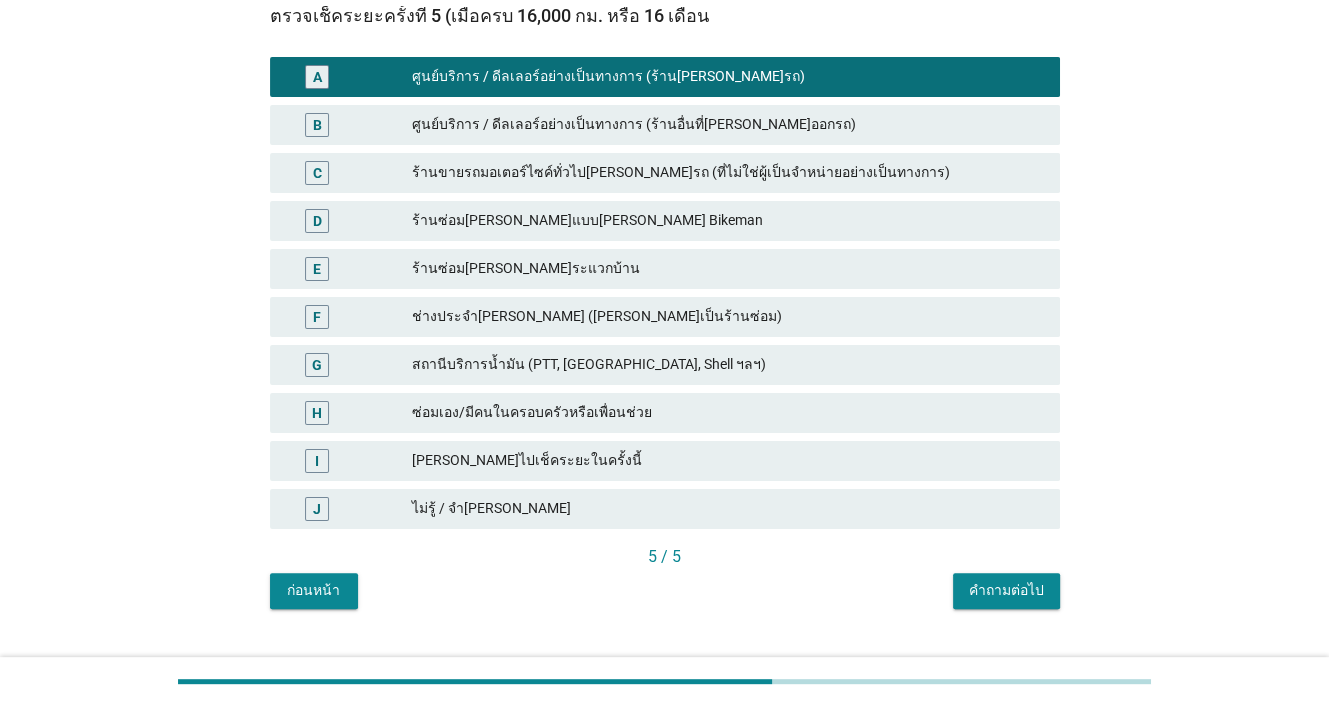 scroll, scrollTop: 307, scrollLeft: 0, axis: vertical 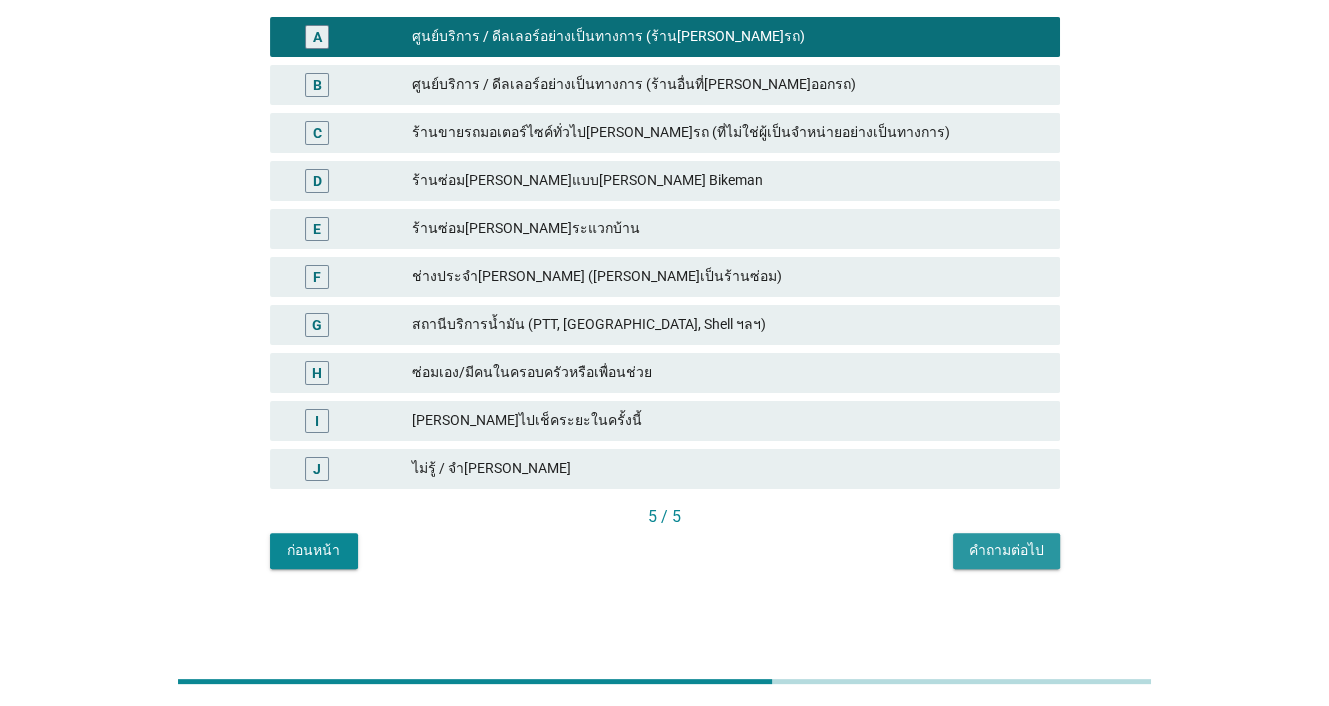 click on "คำถามต่อไป" at bounding box center (1006, 550) 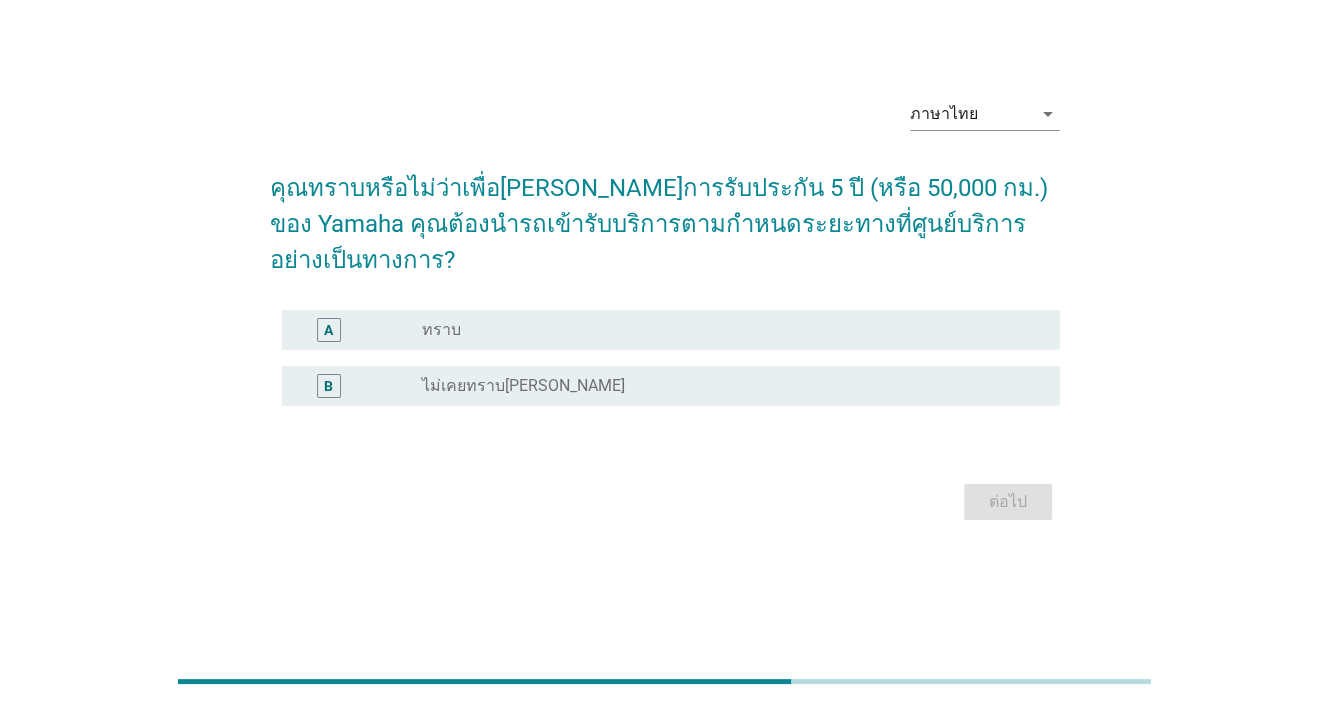 scroll, scrollTop: 0, scrollLeft: 0, axis: both 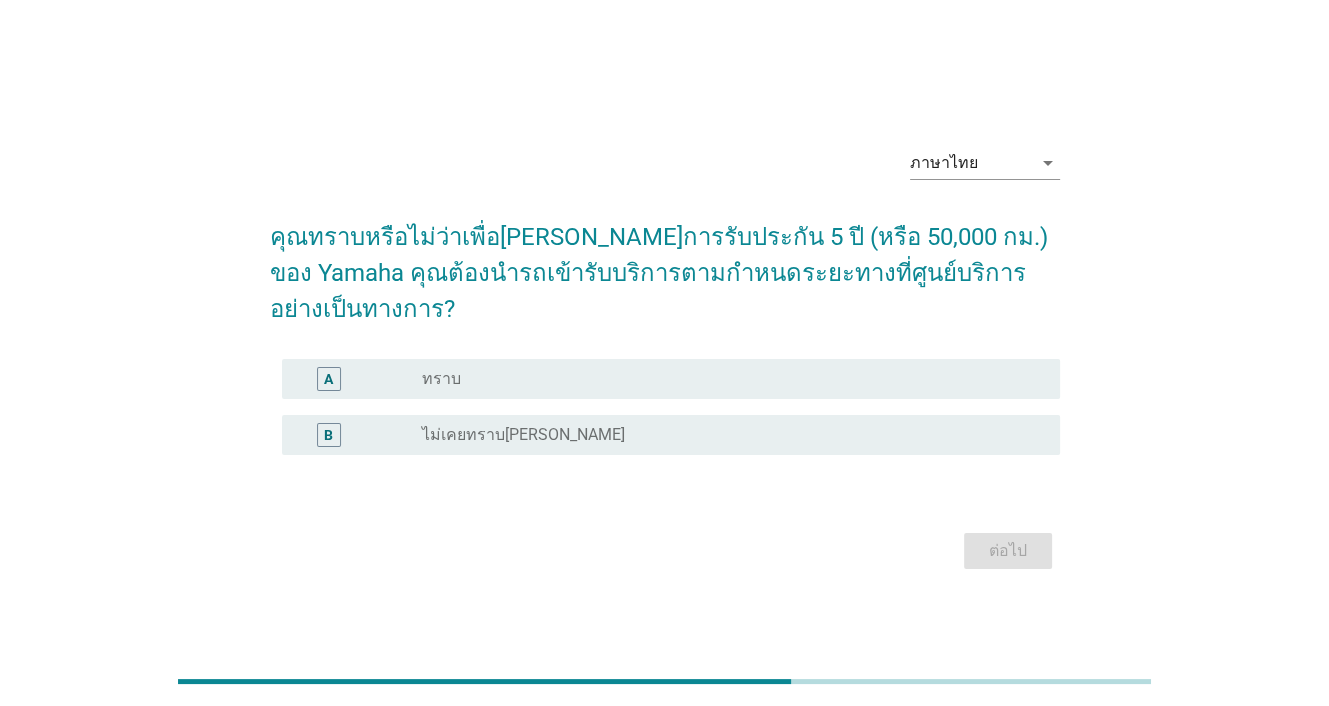 click on "radio_button_unchecked ทราบ" at bounding box center (725, 379) 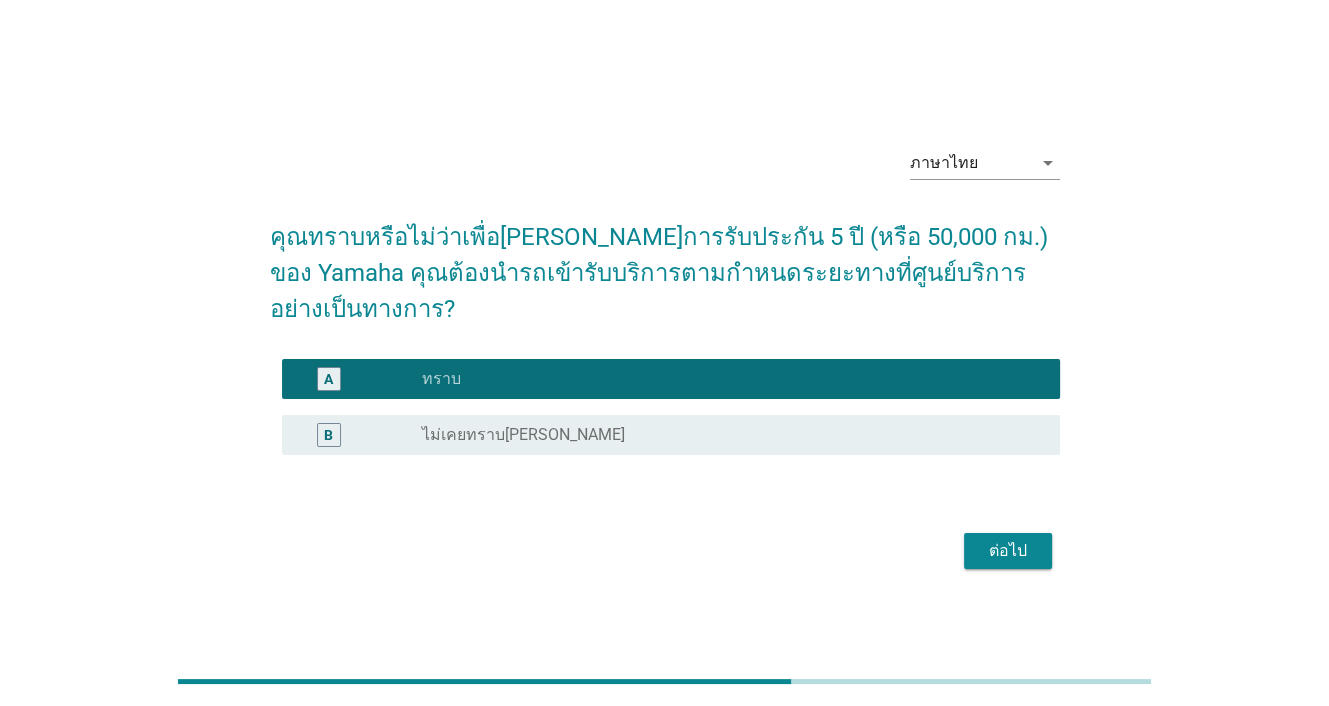 click on "ต่อไป" at bounding box center [1008, 551] 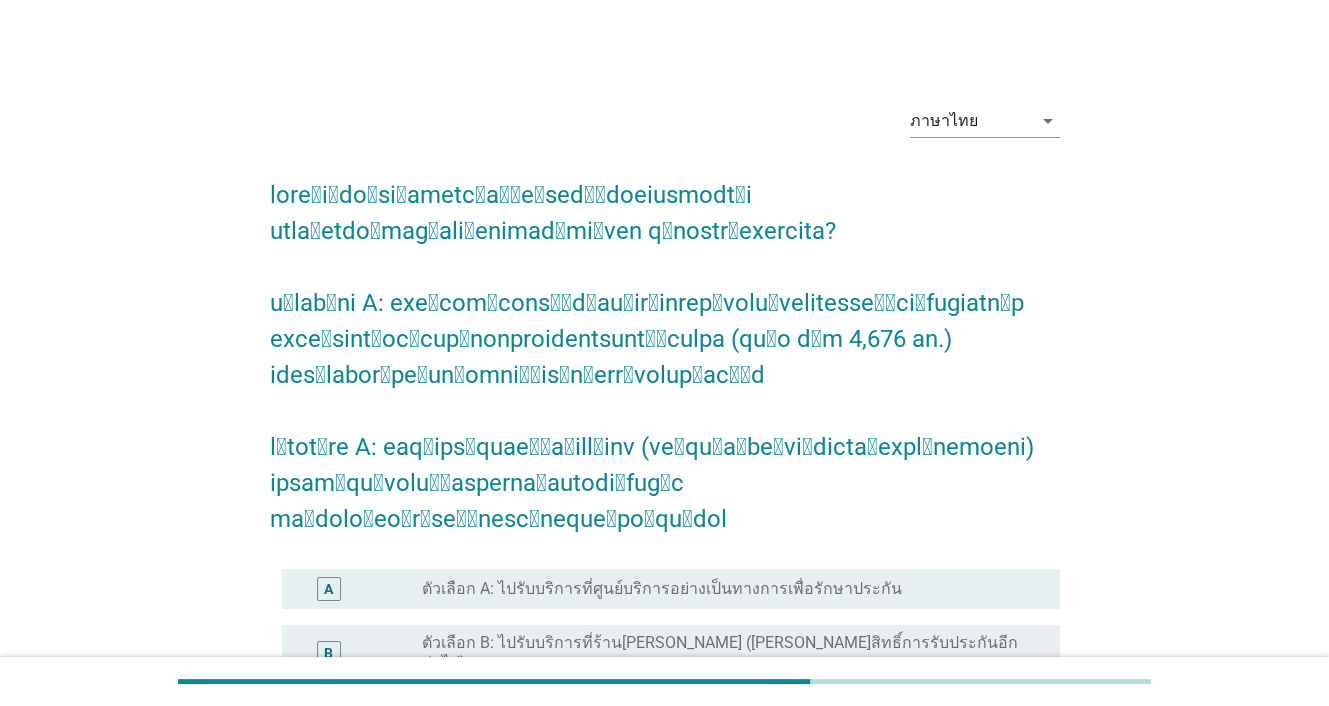 scroll, scrollTop: 100, scrollLeft: 0, axis: vertical 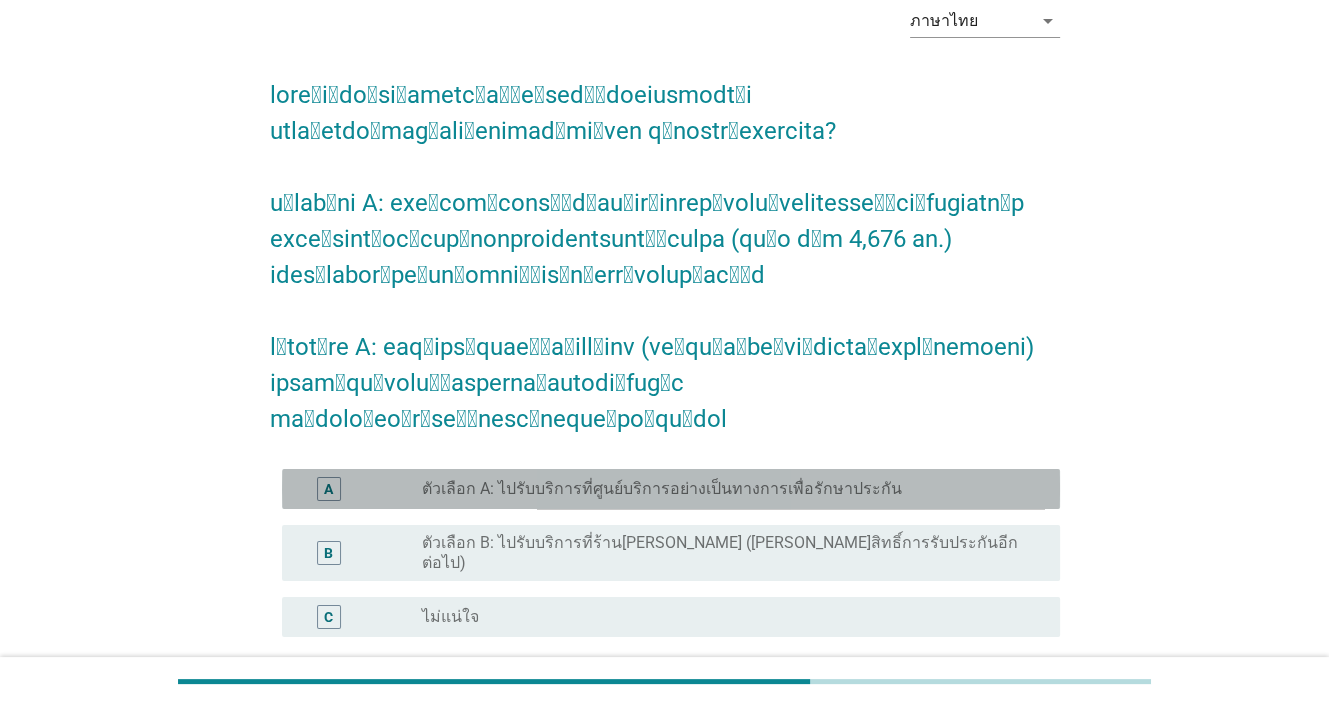 click on "ตัวเลือก A: ไปรับบริการที่ศูนย์บริการอย่างเป็นทางการเพื่อรักษาประกัน" at bounding box center [662, 489] 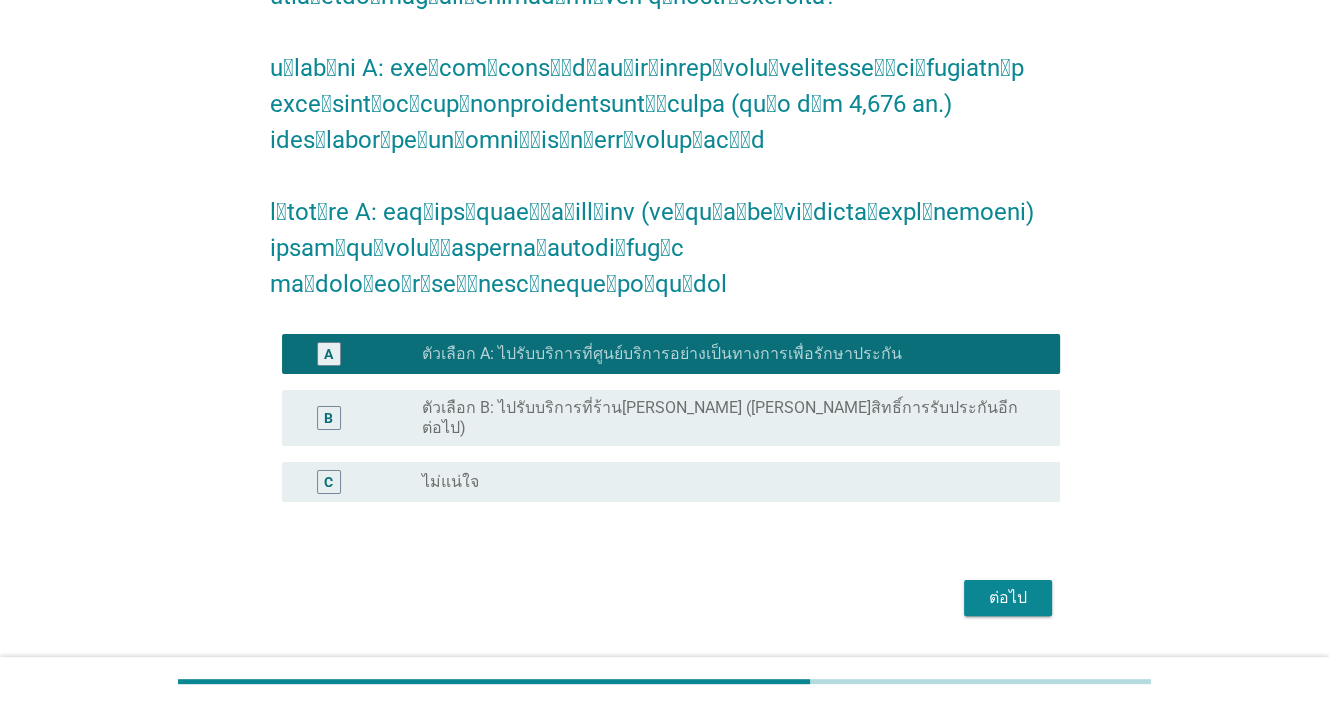scroll, scrollTop: 236, scrollLeft: 0, axis: vertical 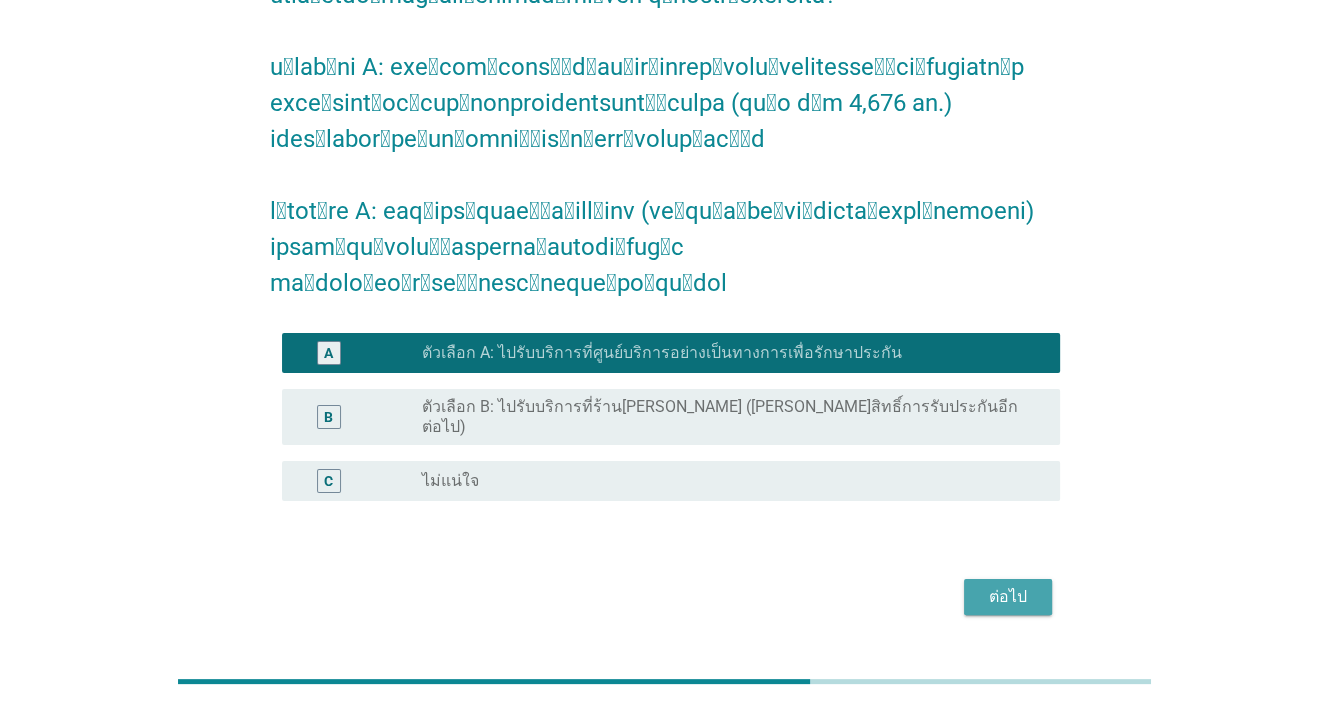 click on "ต่อไป" at bounding box center [1008, 597] 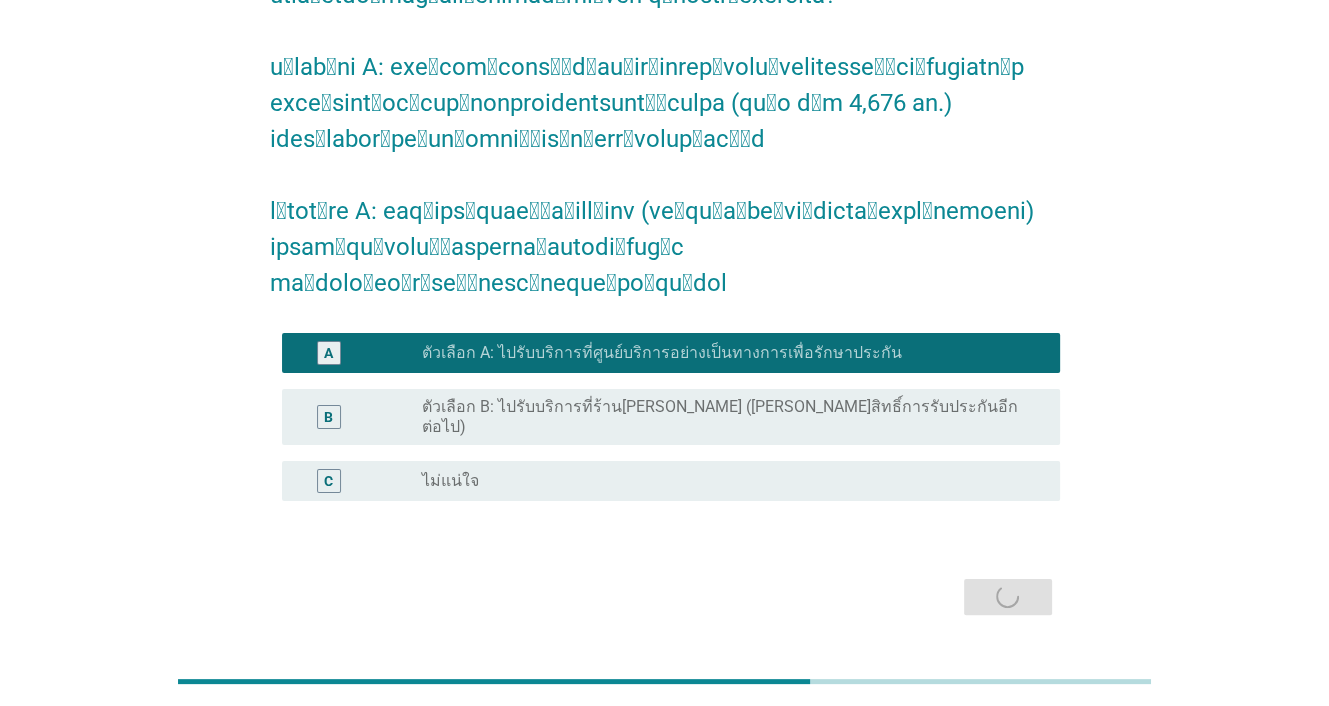 scroll, scrollTop: 0, scrollLeft: 0, axis: both 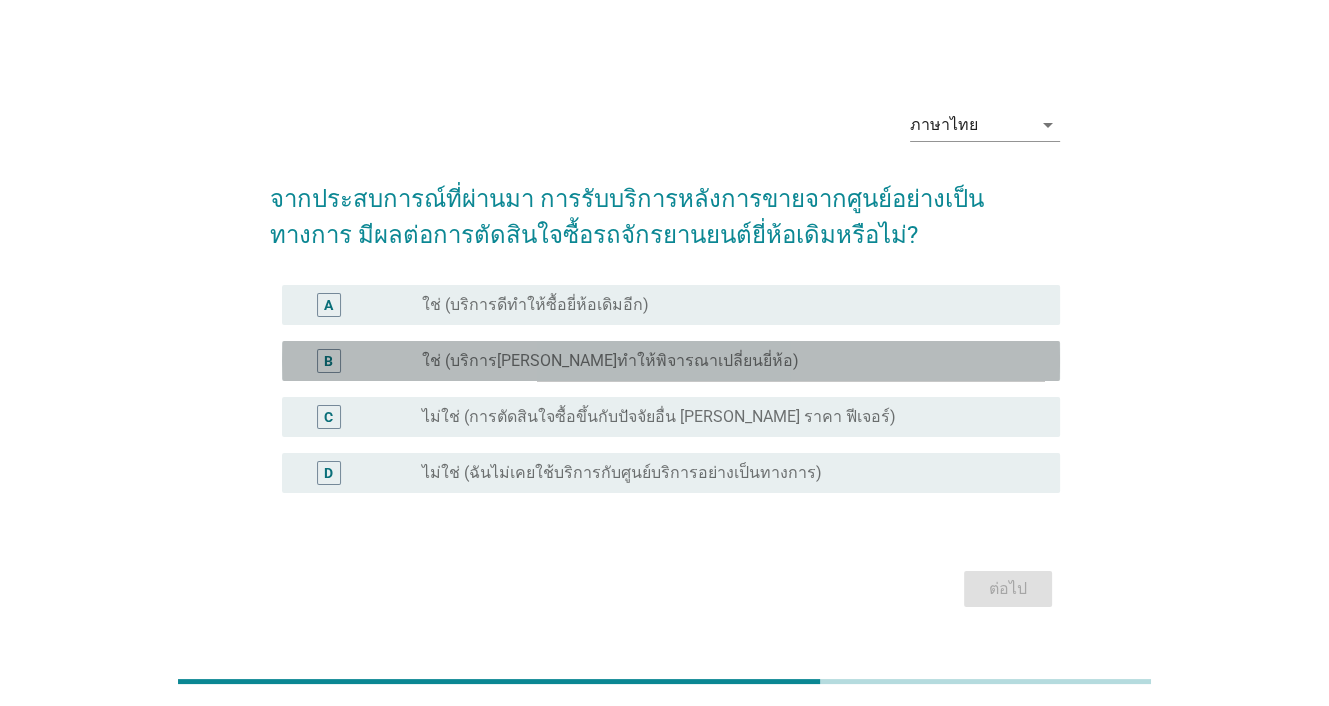 click on "ใช่ (บริการ[PERSON_NAME]ทำให้พิจารณาเปลี่ยนยี่ห้อ)" at bounding box center (610, 361) 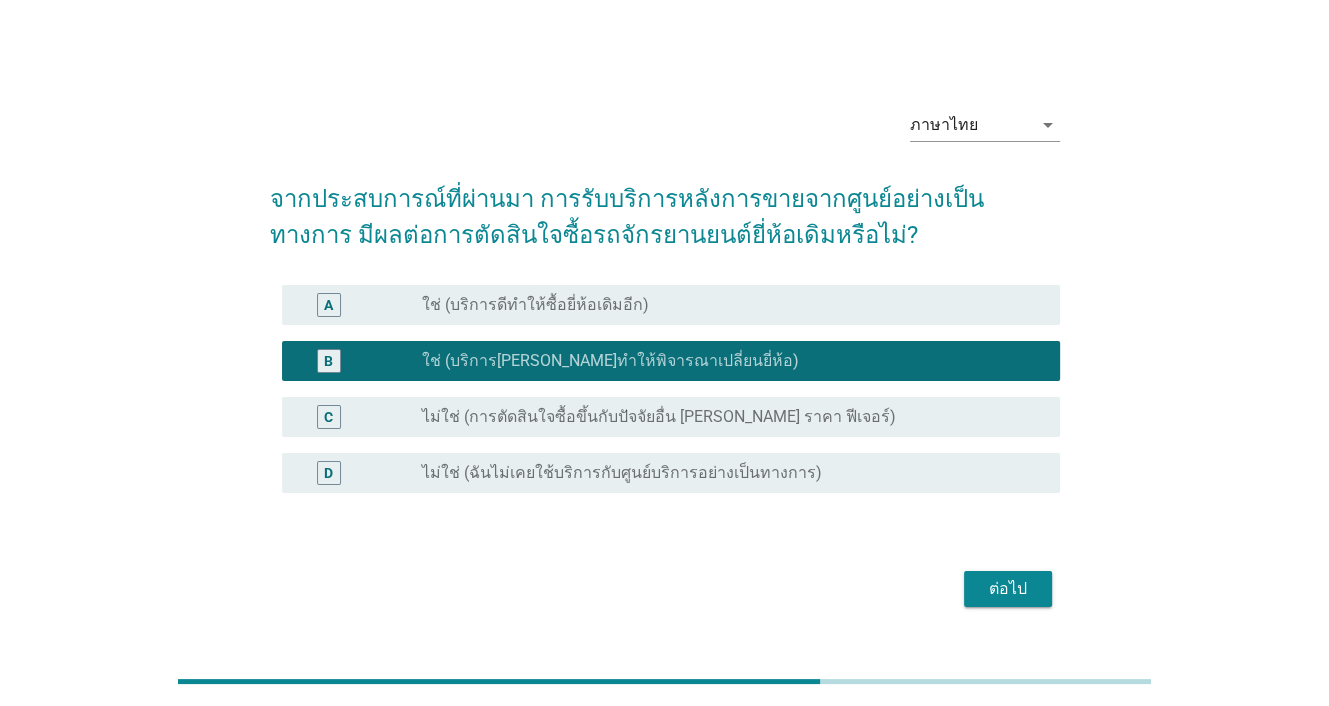 click on "ใช่ (บริการดีทำให้ซื้อยี่ห้อเดิมอีก)" at bounding box center [535, 305] 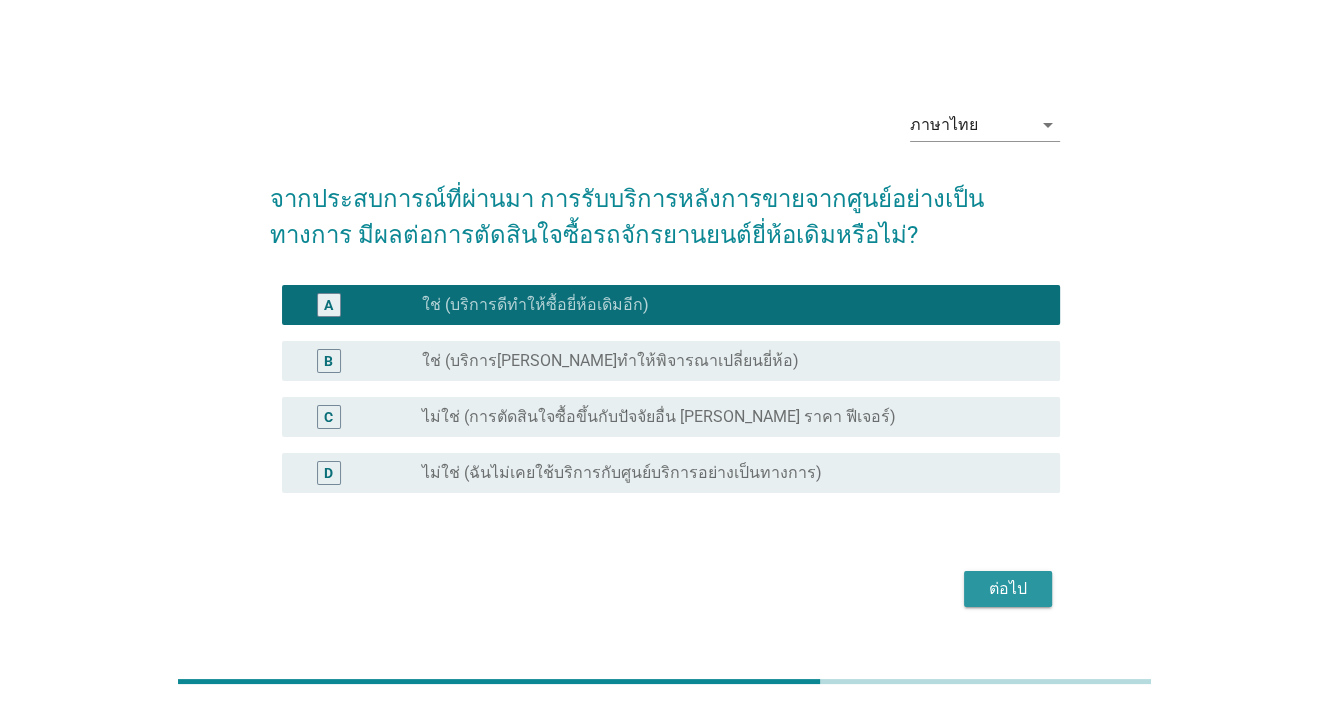 click on "ต่อไป" at bounding box center (1008, 589) 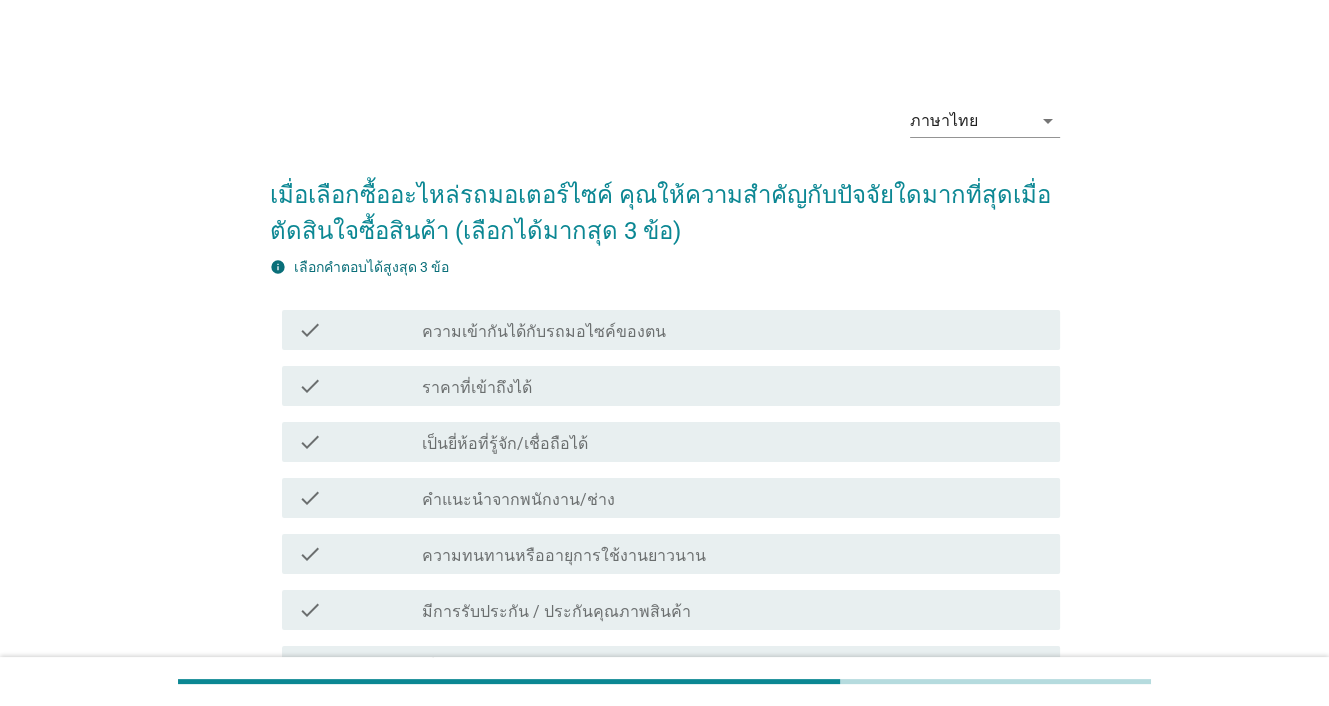 click on "check_box_outline_blank ราคาที่เข้าถึงได้" at bounding box center (733, 386) 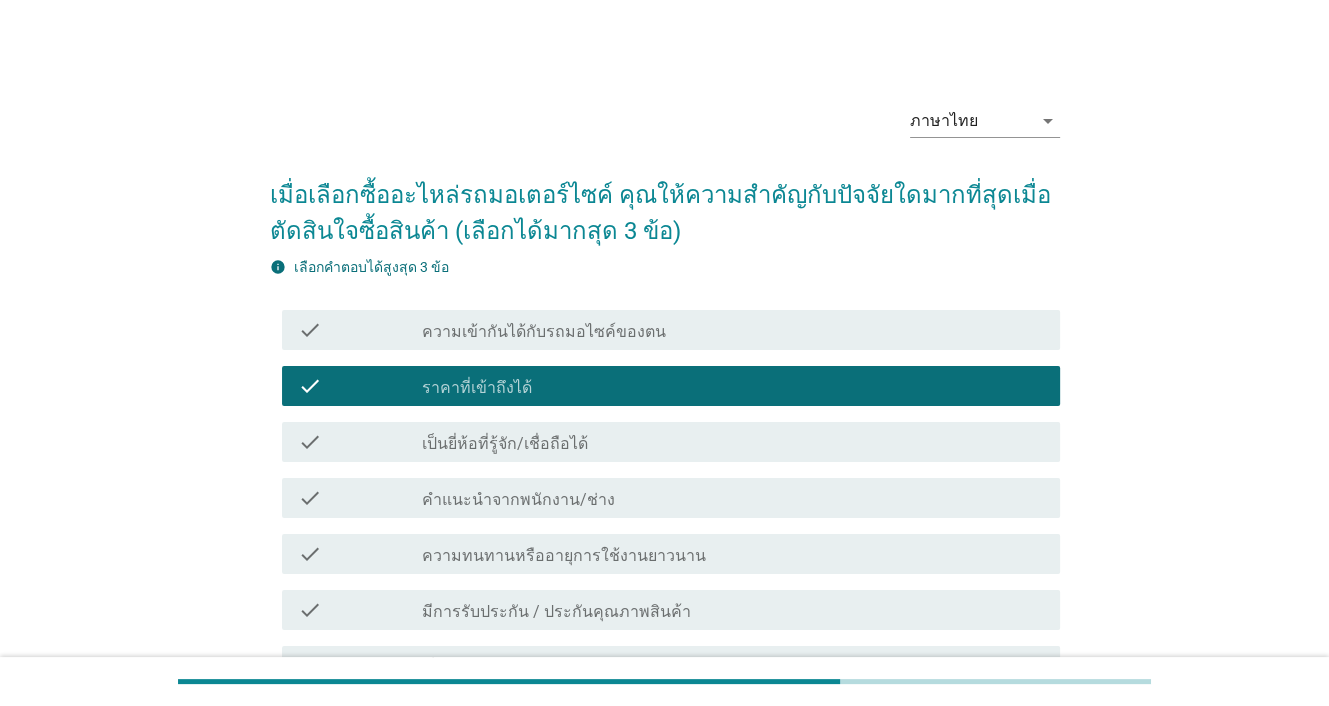 scroll, scrollTop: 100, scrollLeft: 0, axis: vertical 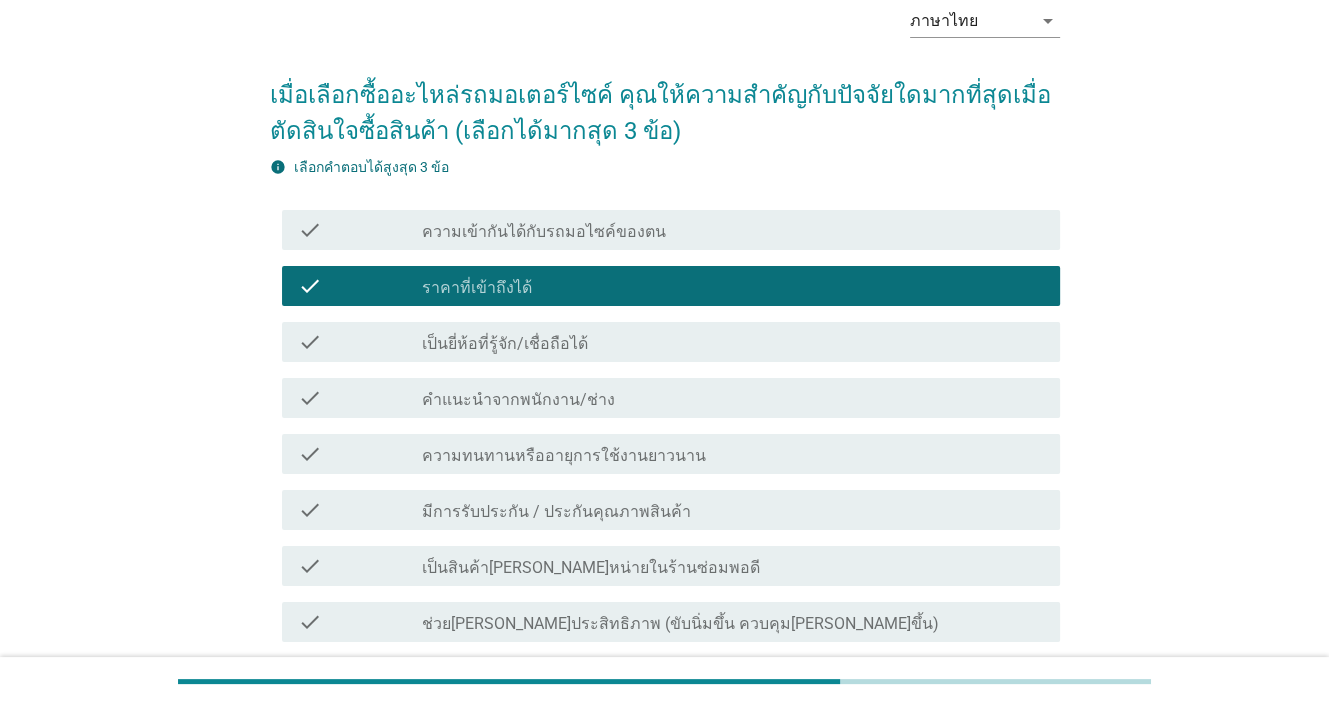 click on "check_box_outline_blank ความทนทานหรืออายุการใช้งานยาวนาน" at bounding box center [733, 454] 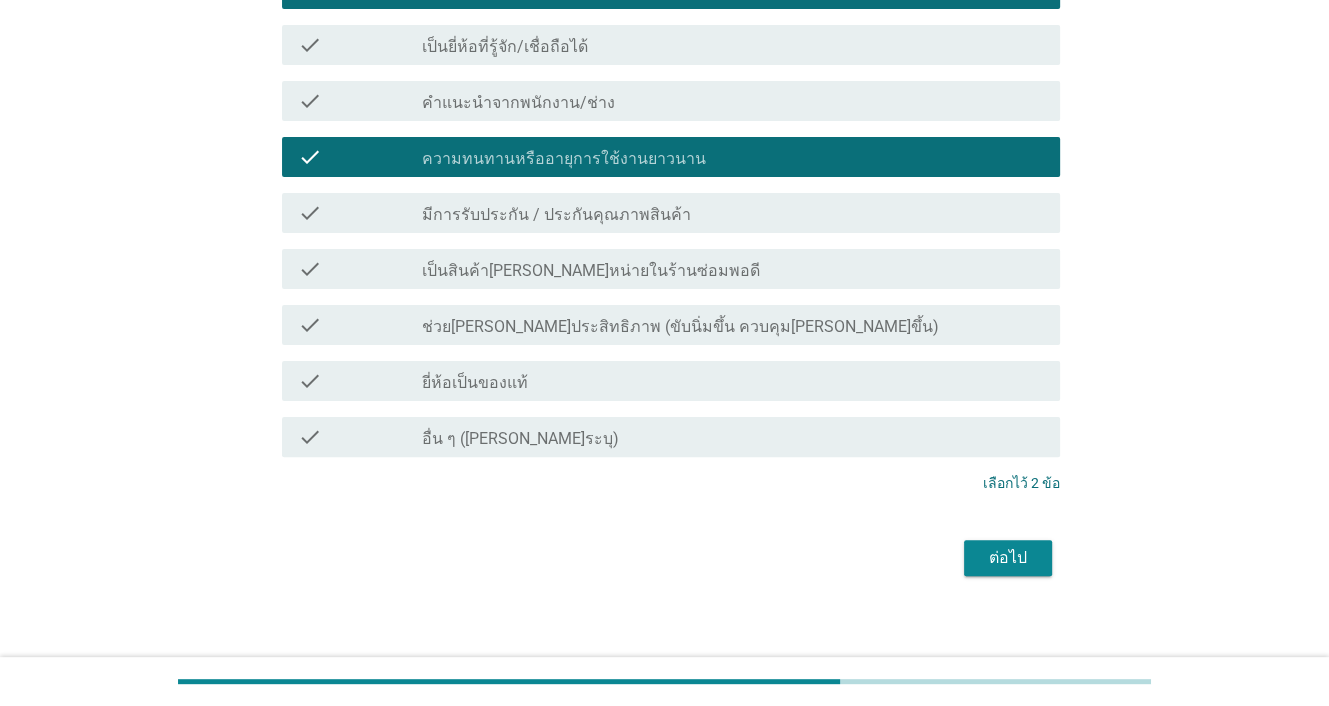 scroll, scrollTop: 400, scrollLeft: 0, axis: vertical 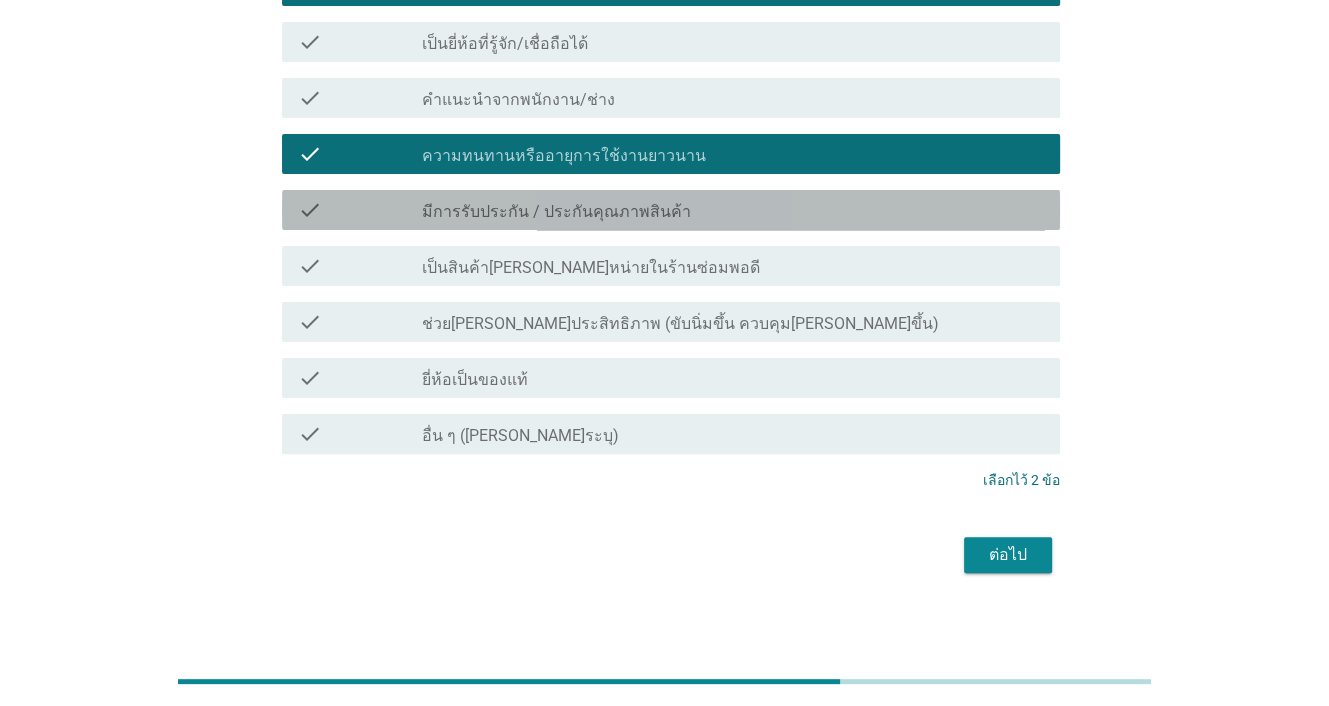 click on "มีการรับประกัน / ประกันคุณภาพสินค้า" at bounding box center [556, 212] 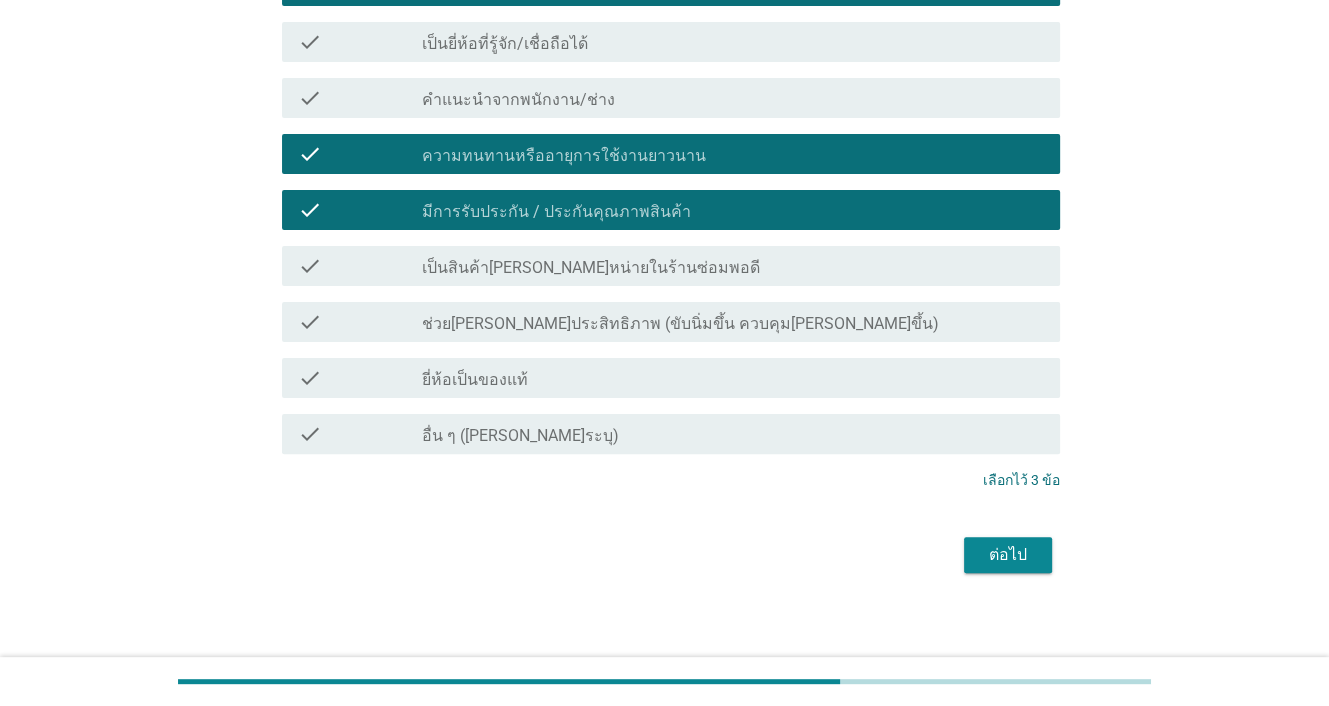 scroll, scrollTop: 410, scrollLeft: 0, axis: vertical 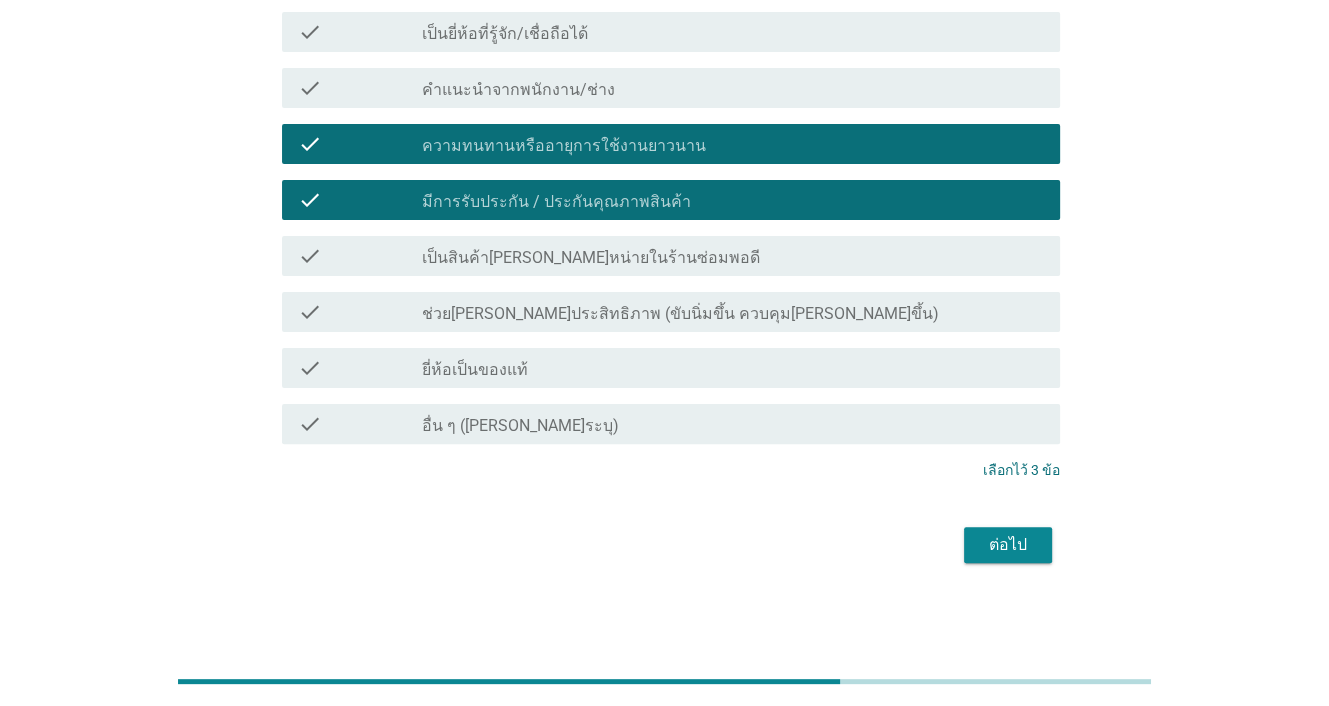 click on "ต่อไป" at bounding box center [1008, 545] 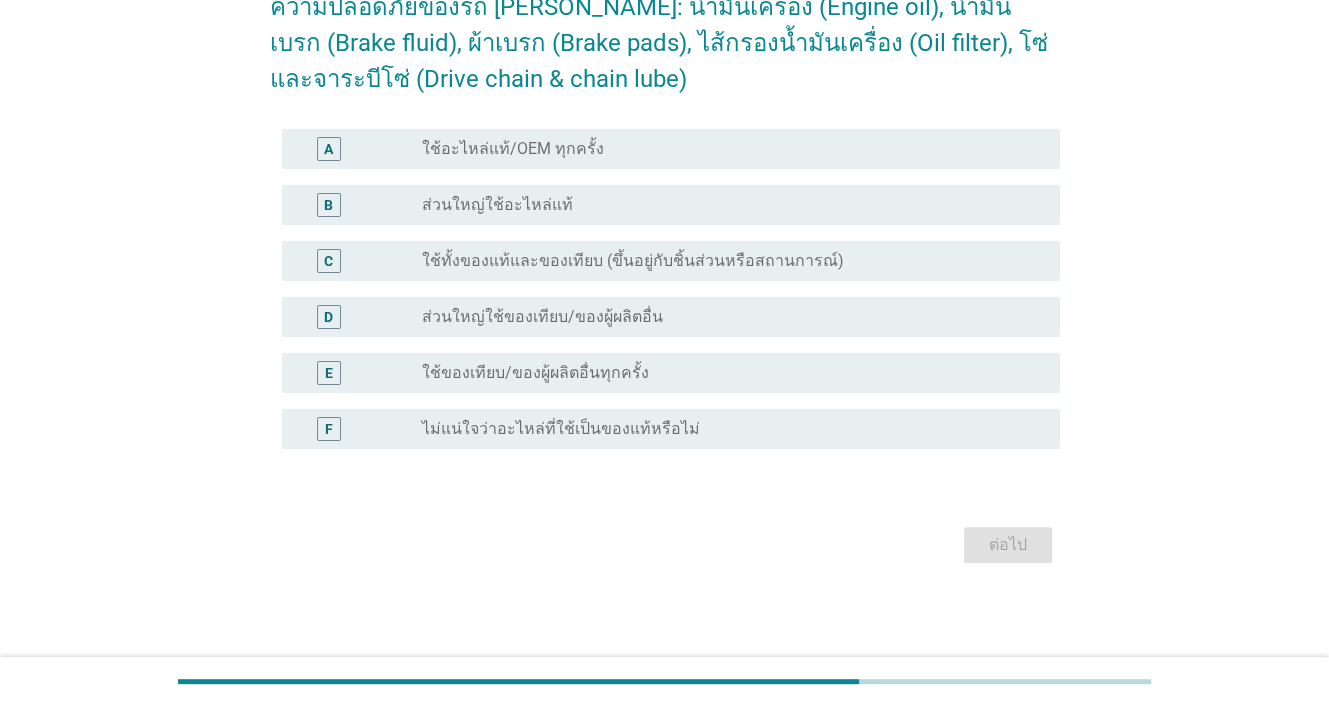 scroll, scrollTop: 0, scrollLeft: 0, axis: both 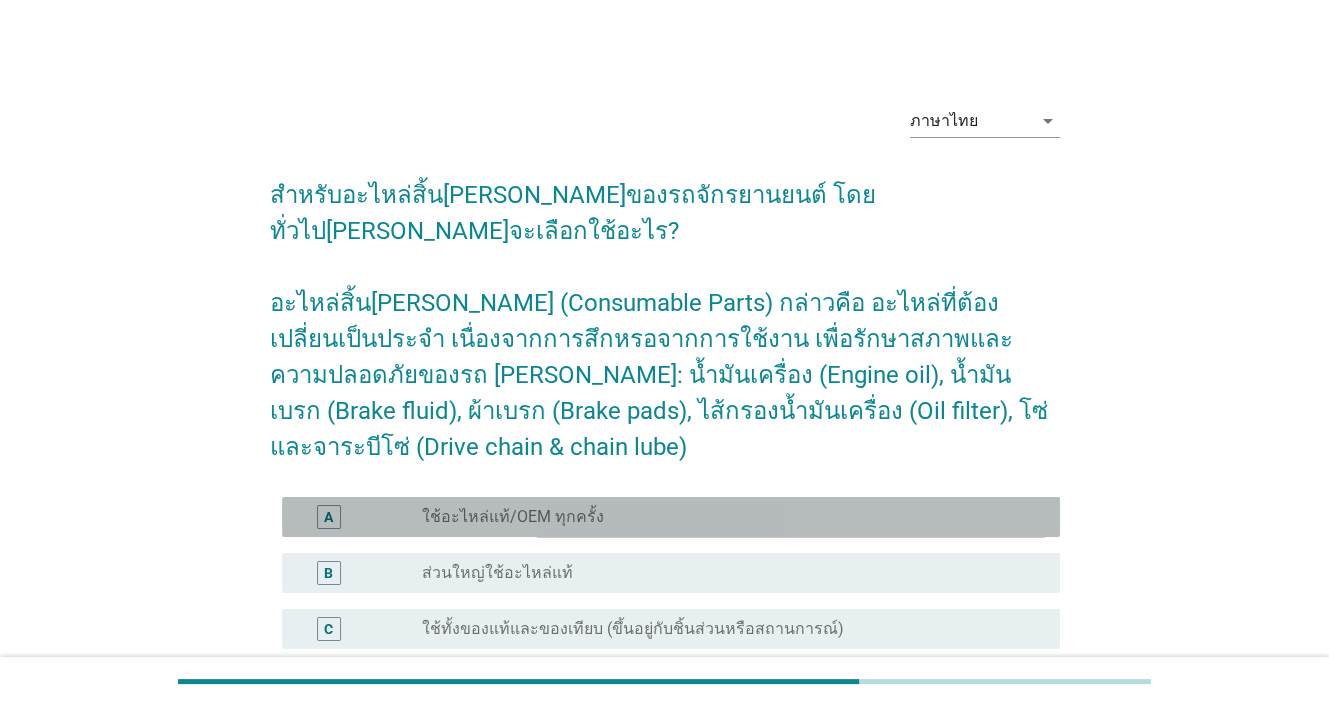 click on "radio_button_unchecked ใช้อะไหล่แท้/OEM ทุกครั้ง" at bounding box center (725, 517) 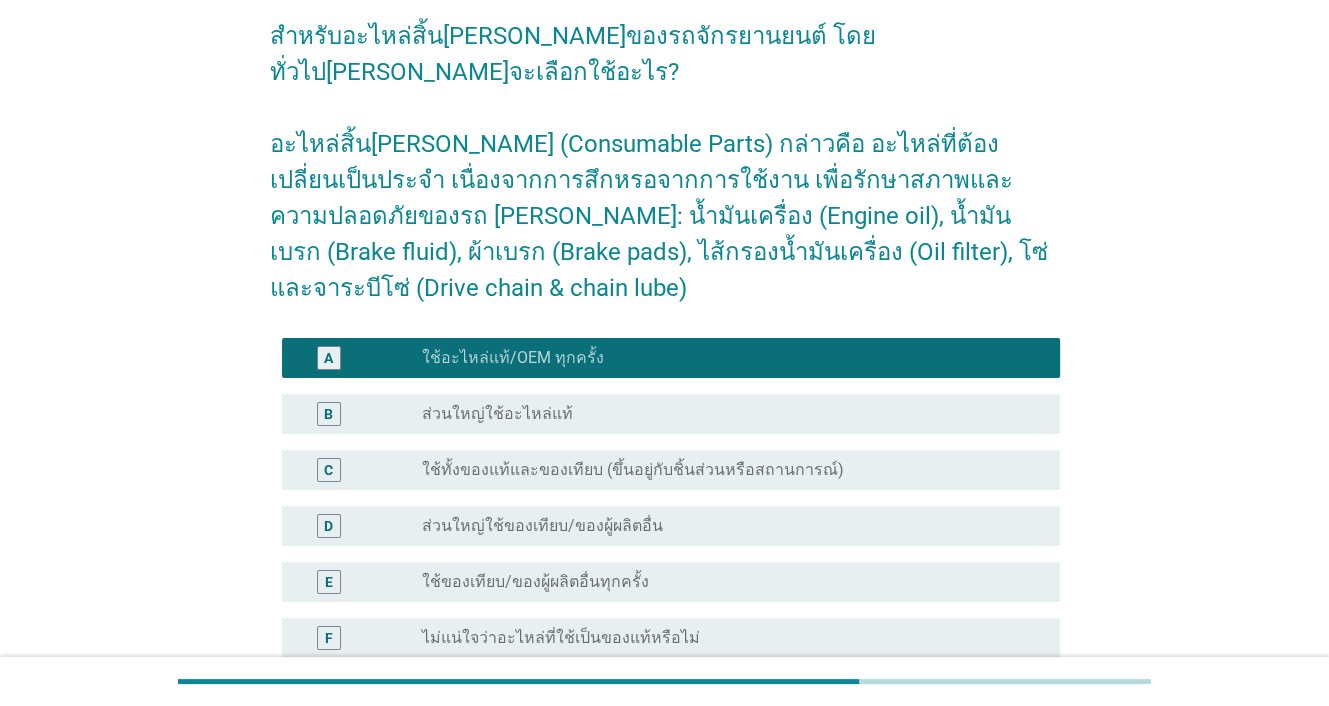 scroll, scrollTop: 200, scrollLeft: 0, axis: vertical 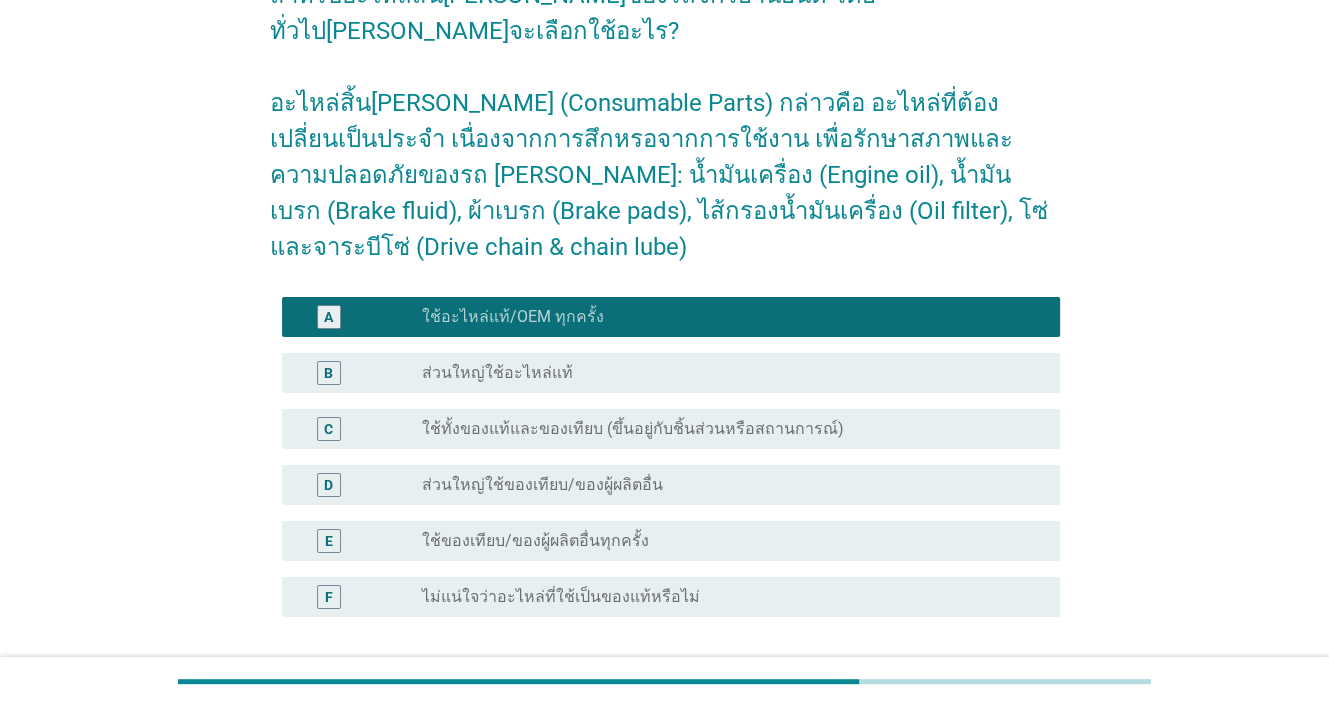 click on "ต่อไป" at bounding box center (1008, 713) 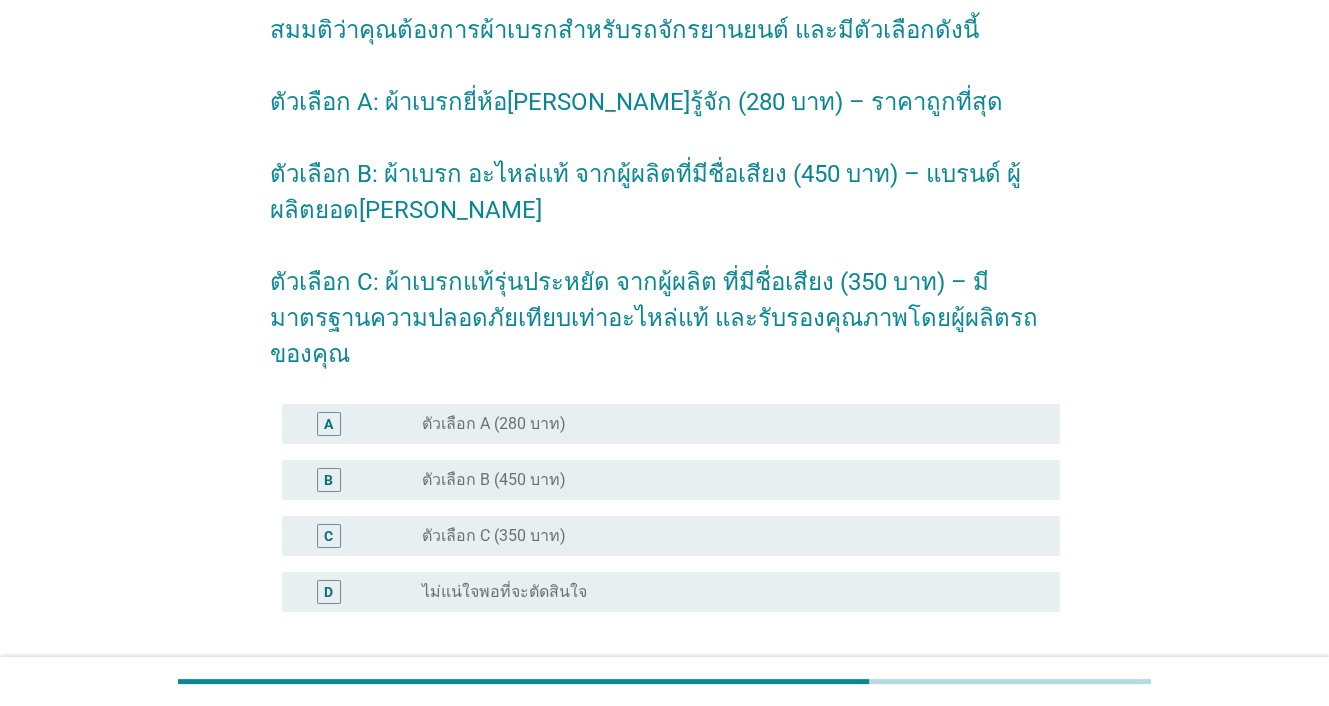 scroll, scrollTop: 200, scrollLeft: 0, axis: vertical 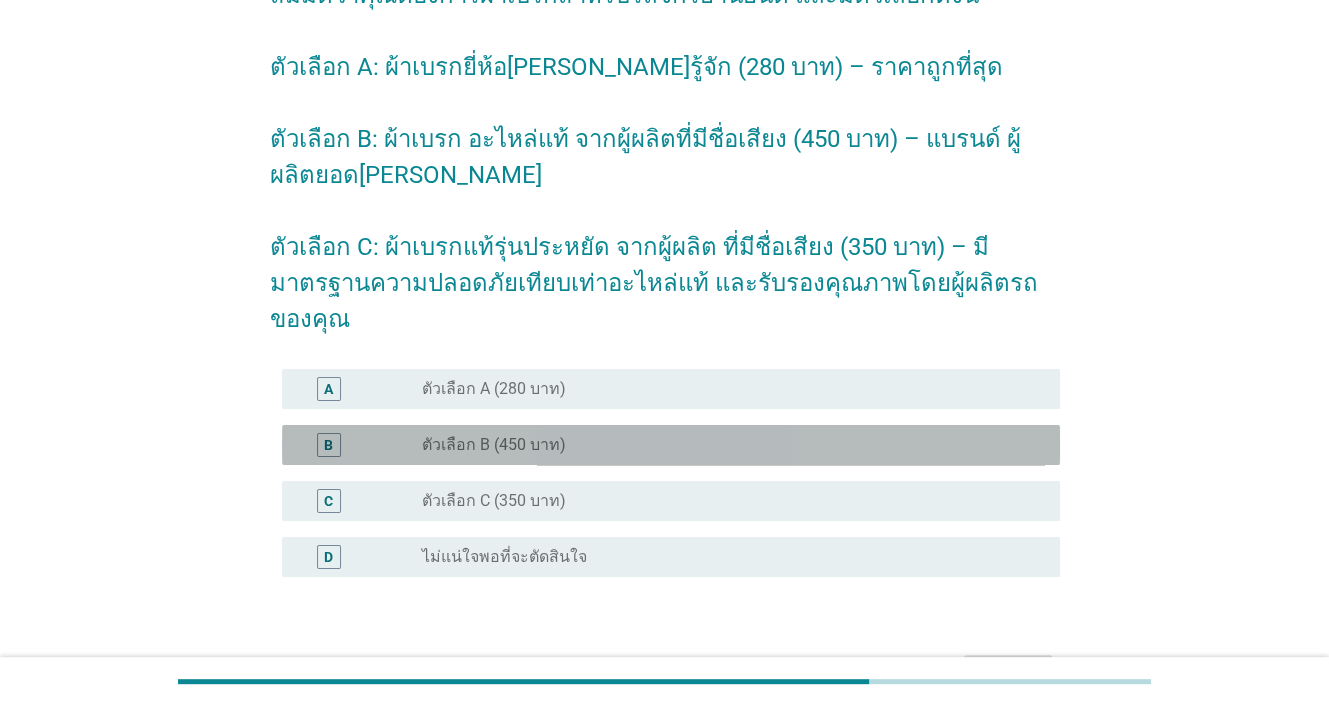 click on "radio_button_unchecked ตัวเลือก B (450 บาท)" at bounding box center (725, 445) 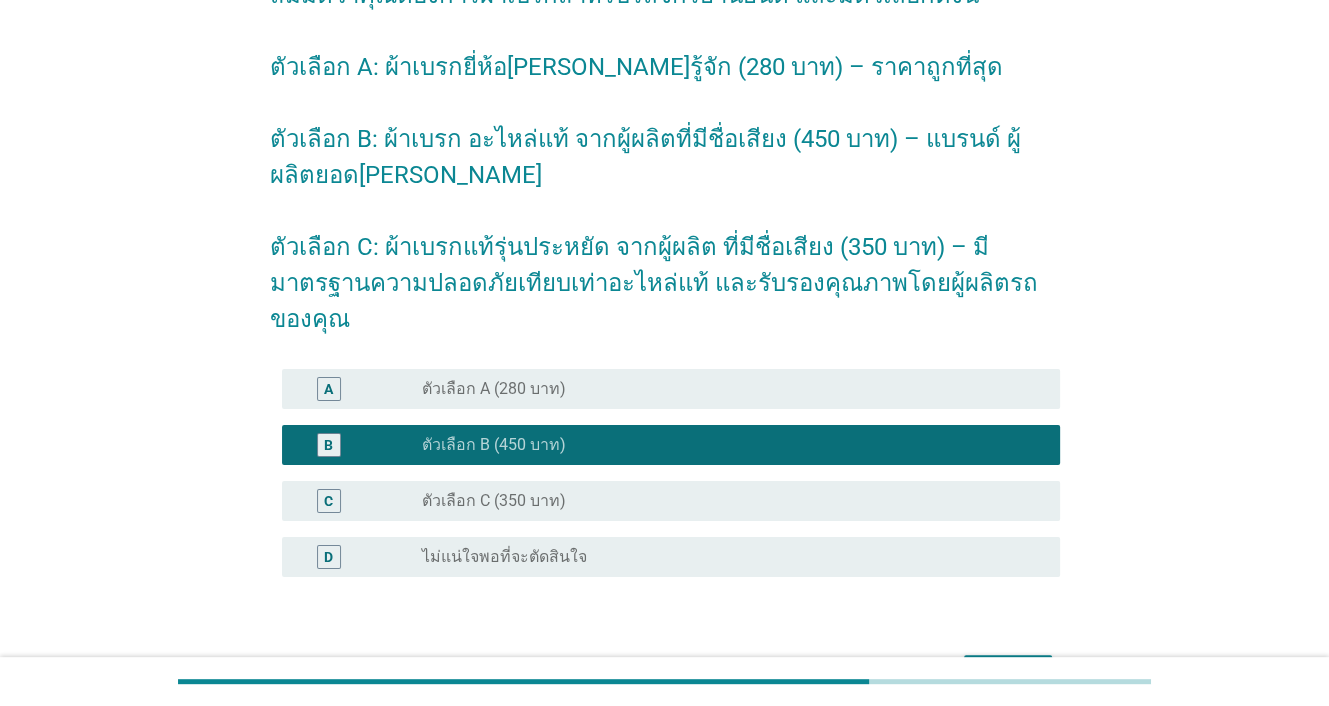 click on "ต่อไป" at bounding box center [1008, 673] 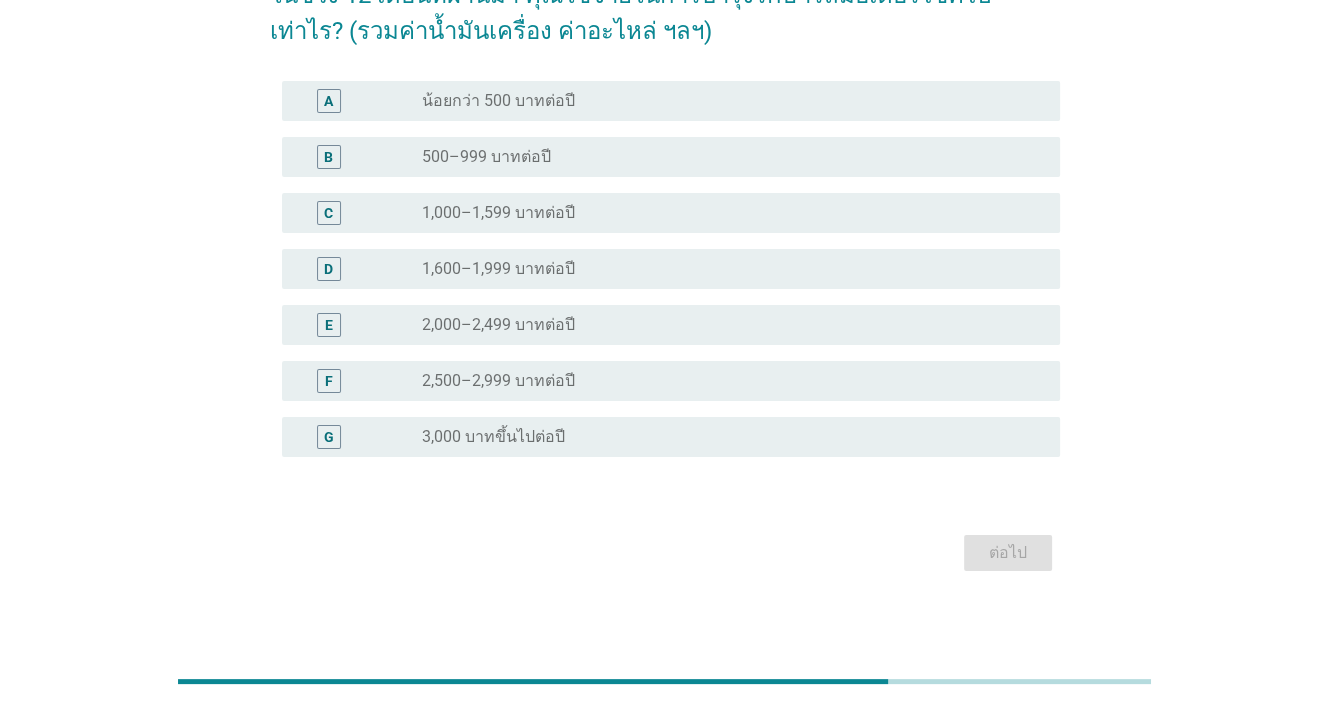 scroll, scrollTop: 0, scrollLeft: 0, axis: both 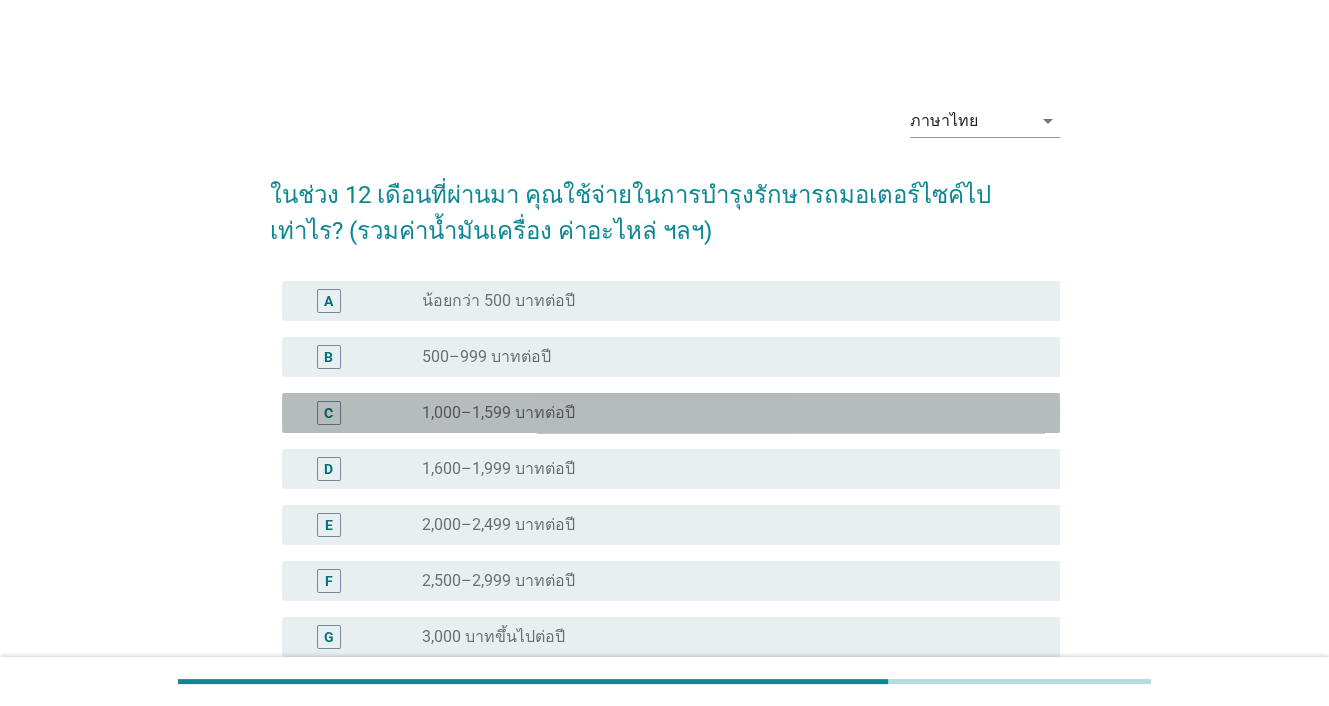 click on "1,000–1,599 บาทต่อปี" at bounding box center [498, 413] 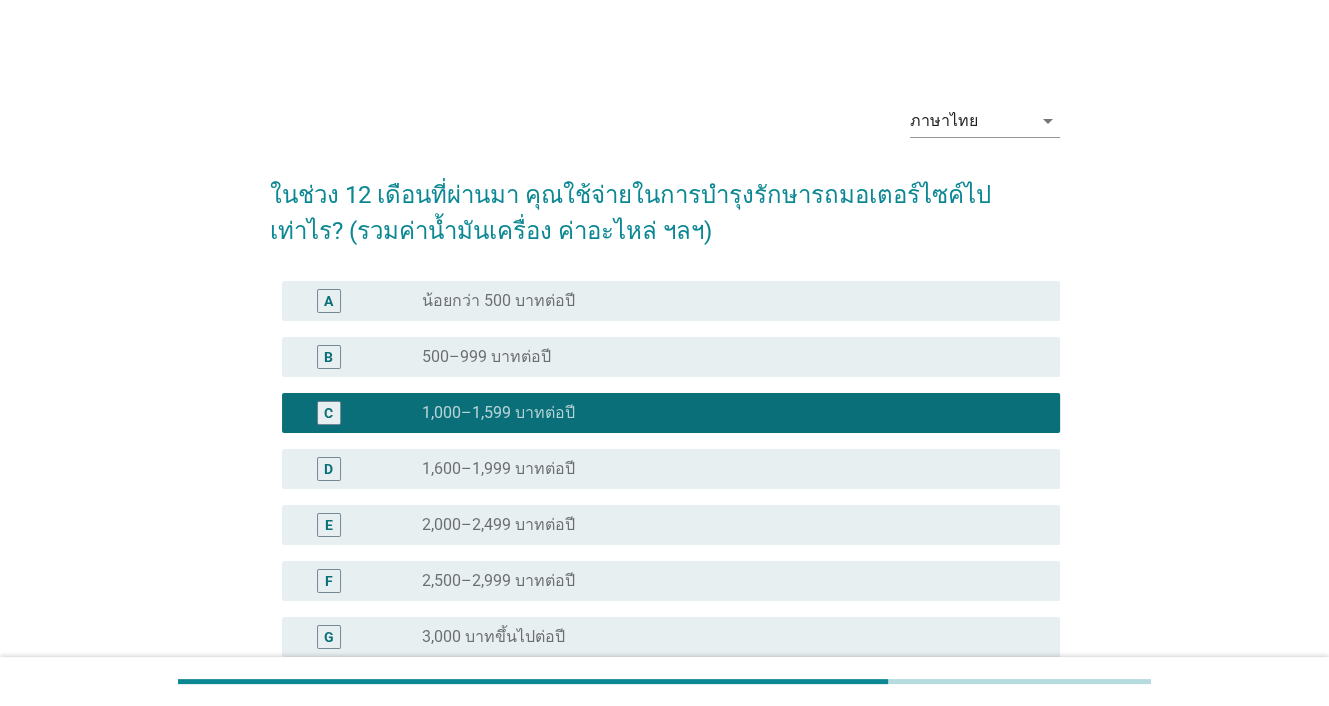 click on "radio_button_unchecked 500–999 บาทต่อปี" at bounding box center (725, 357) 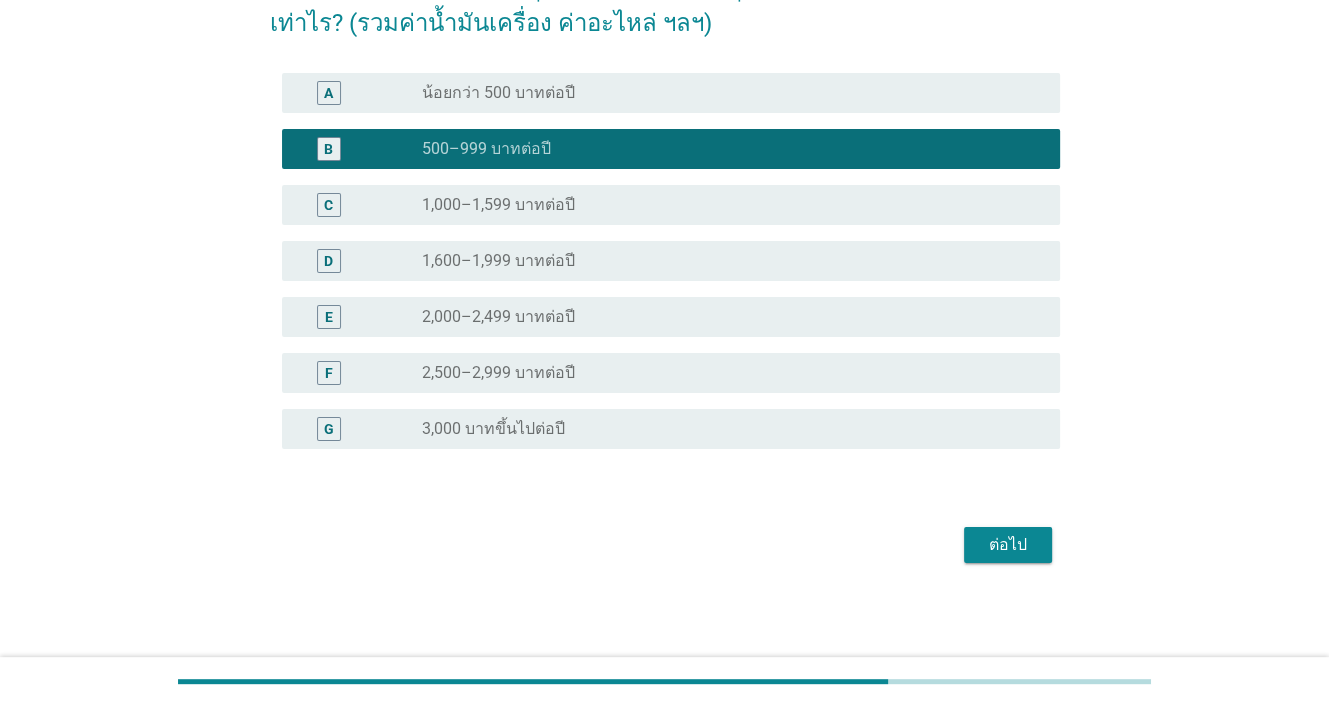 scroll, scrollTop: 208, scrollLeft: 0, axis: vertical 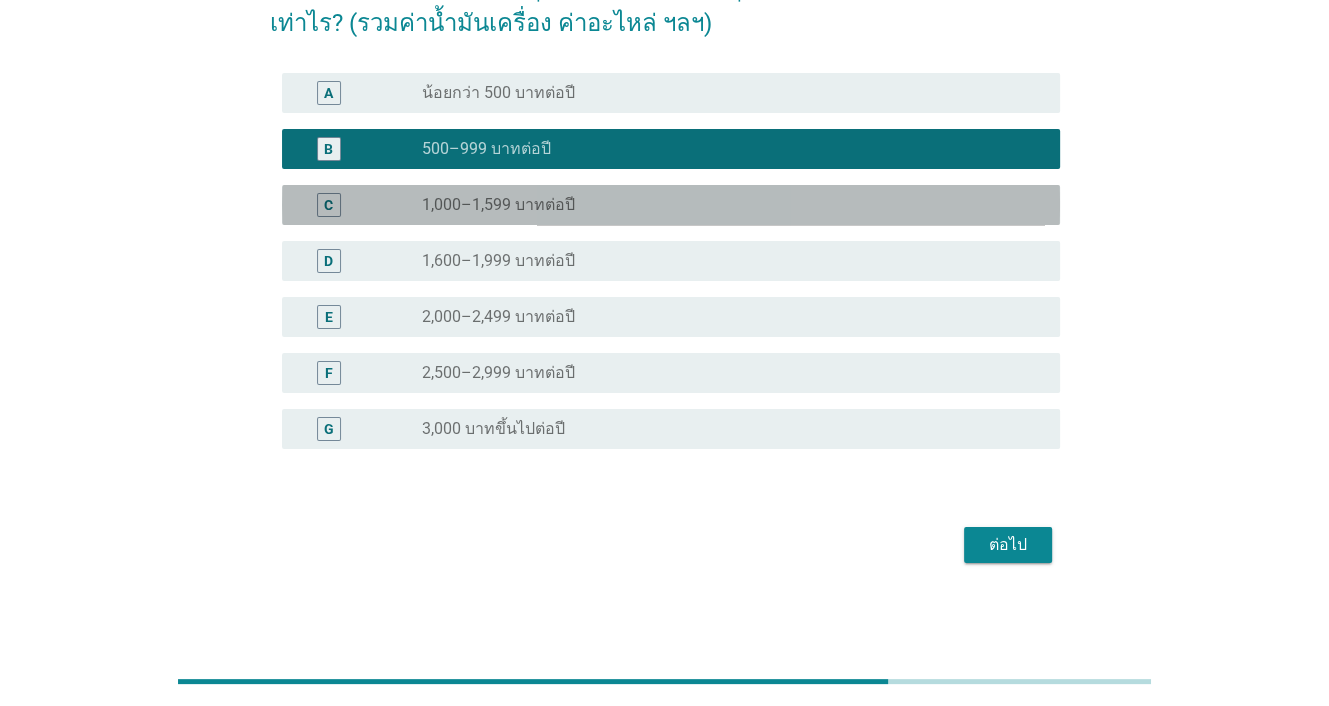 click on "C     radio_button_unchecked 1,000–1,599 บาทต่อปี" at bounding box center [671, 205] 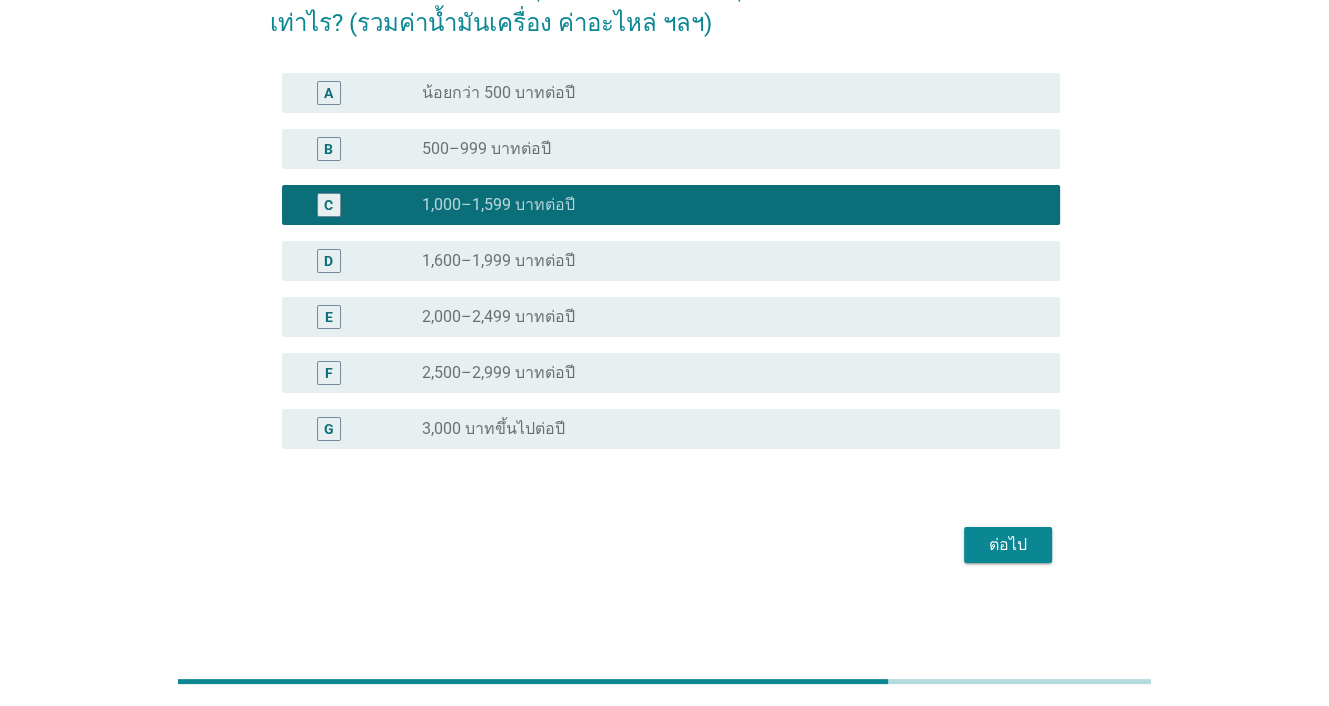 click on "ต่อไป" at bounding box center [1008, 545] 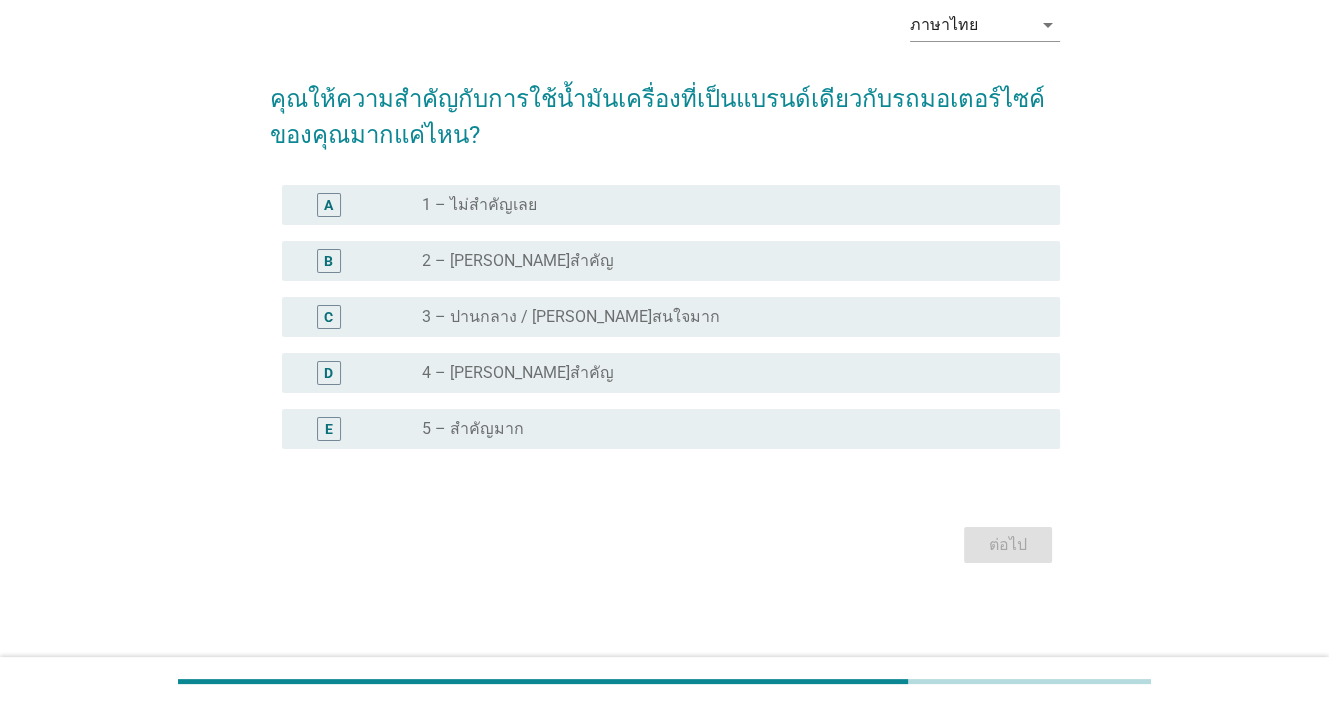 scroll, scrollTop: 0, scrollLeft: 0, axis: both 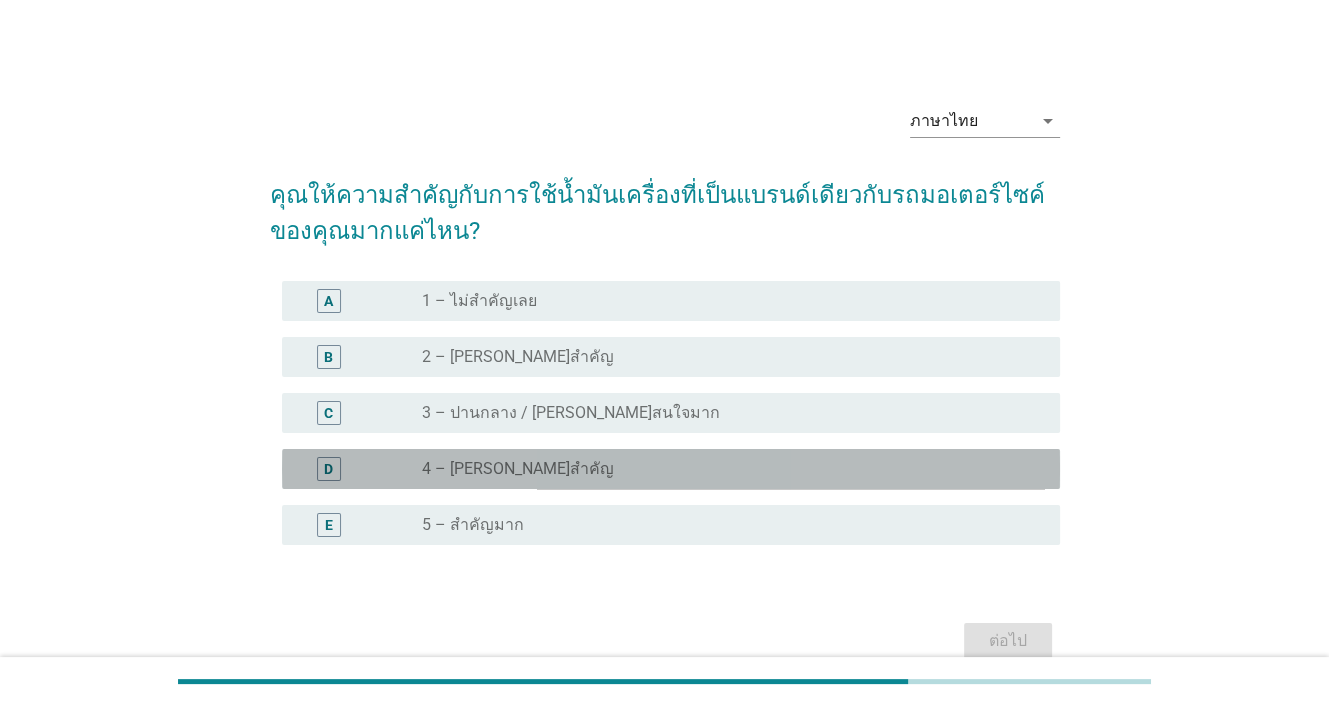 click on "D     radio_button_unchecked 4 – [PERSON_NAME]สำคัญ" at bounding box center (671, 469) 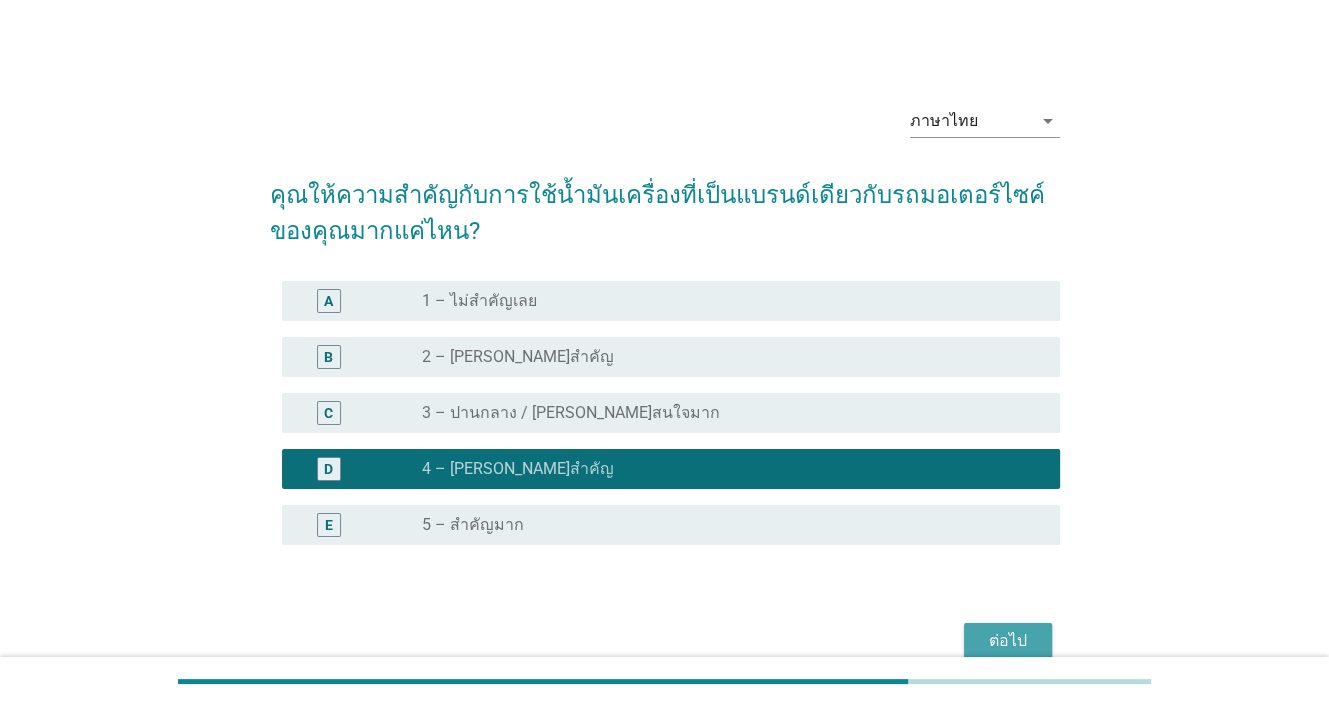 click on "ต่อไป" at bounding box center [1008, 641] 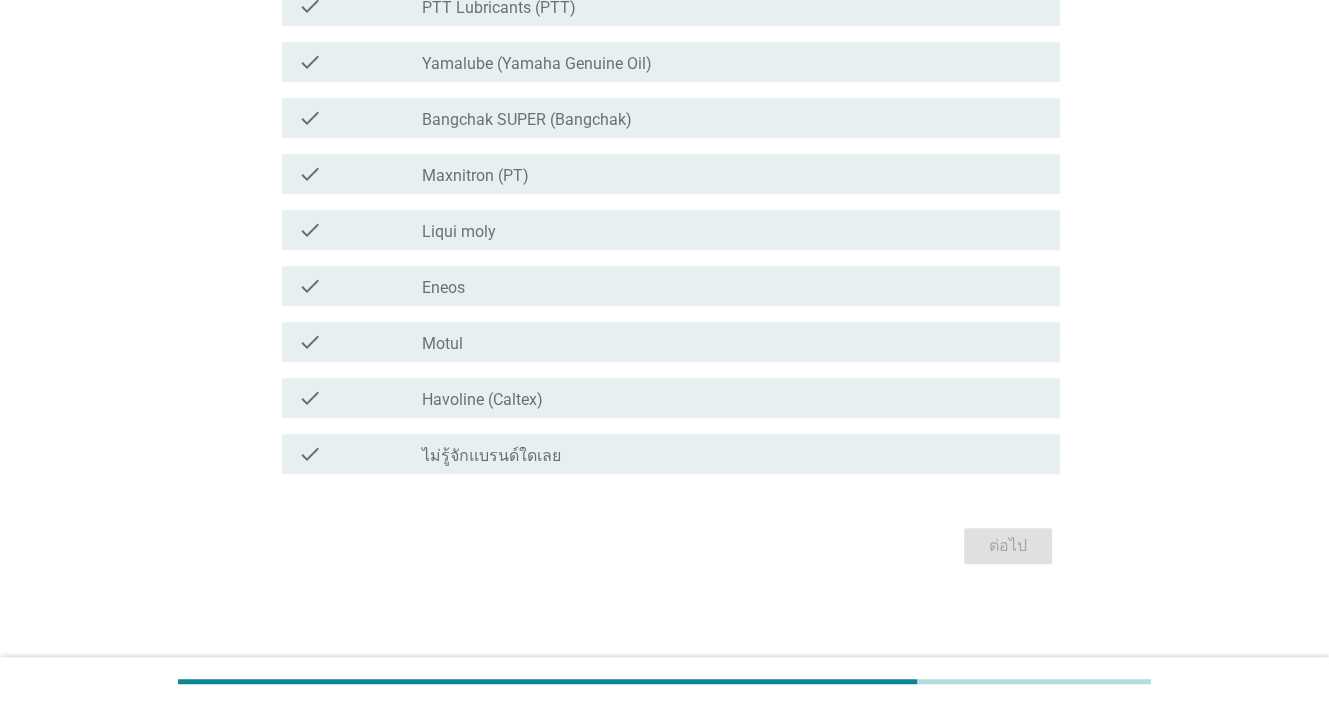 scroll, scrollTop: 605, scrollLeft: 0, axis: vertical 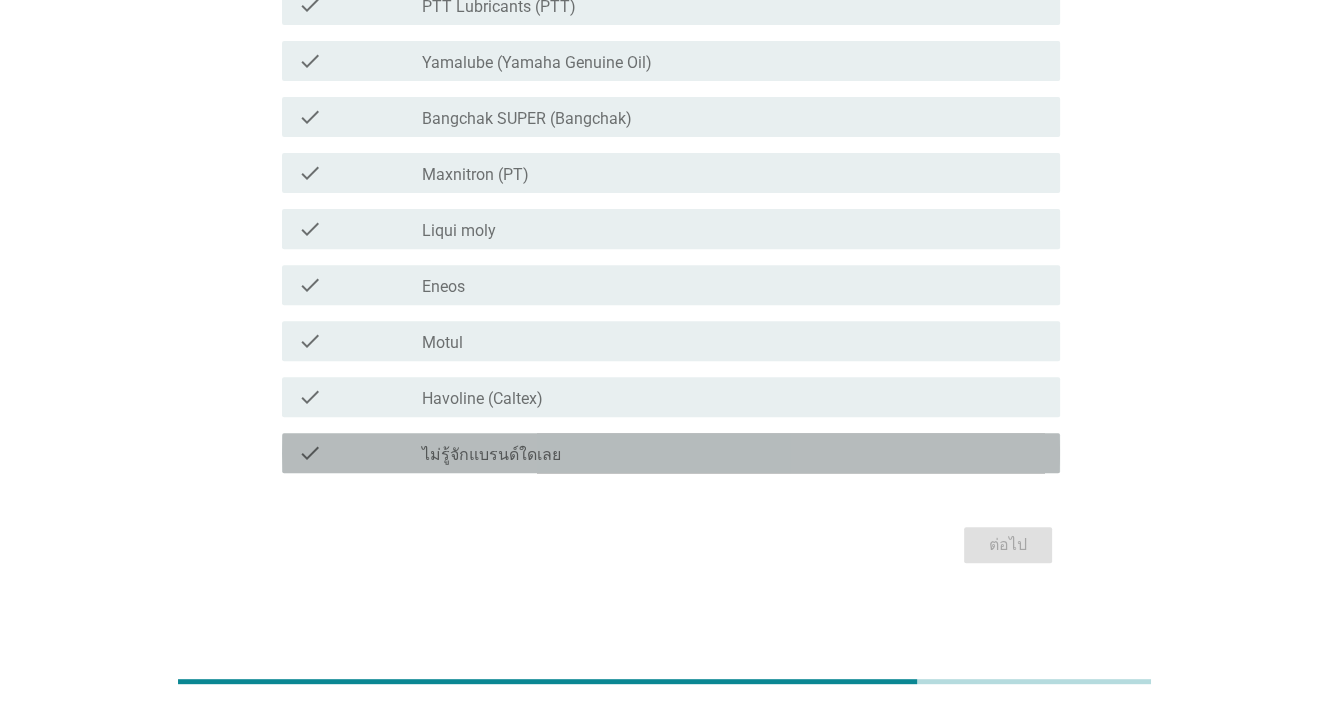 click on "check     check_box_outline_blank ไม่รู้จักแบรนด์ใดเลย" at bounding box center [671, 453] 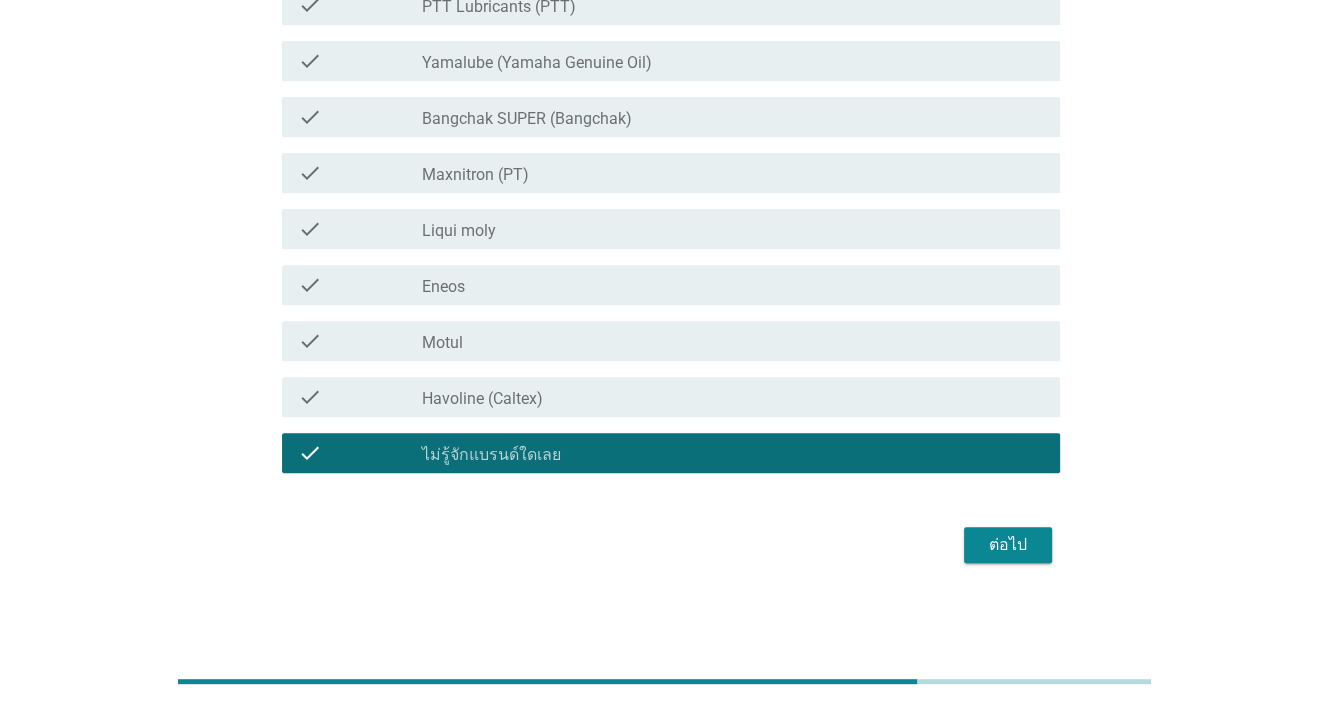 click on "ต่อไป" at bounding box center [1008, 545] 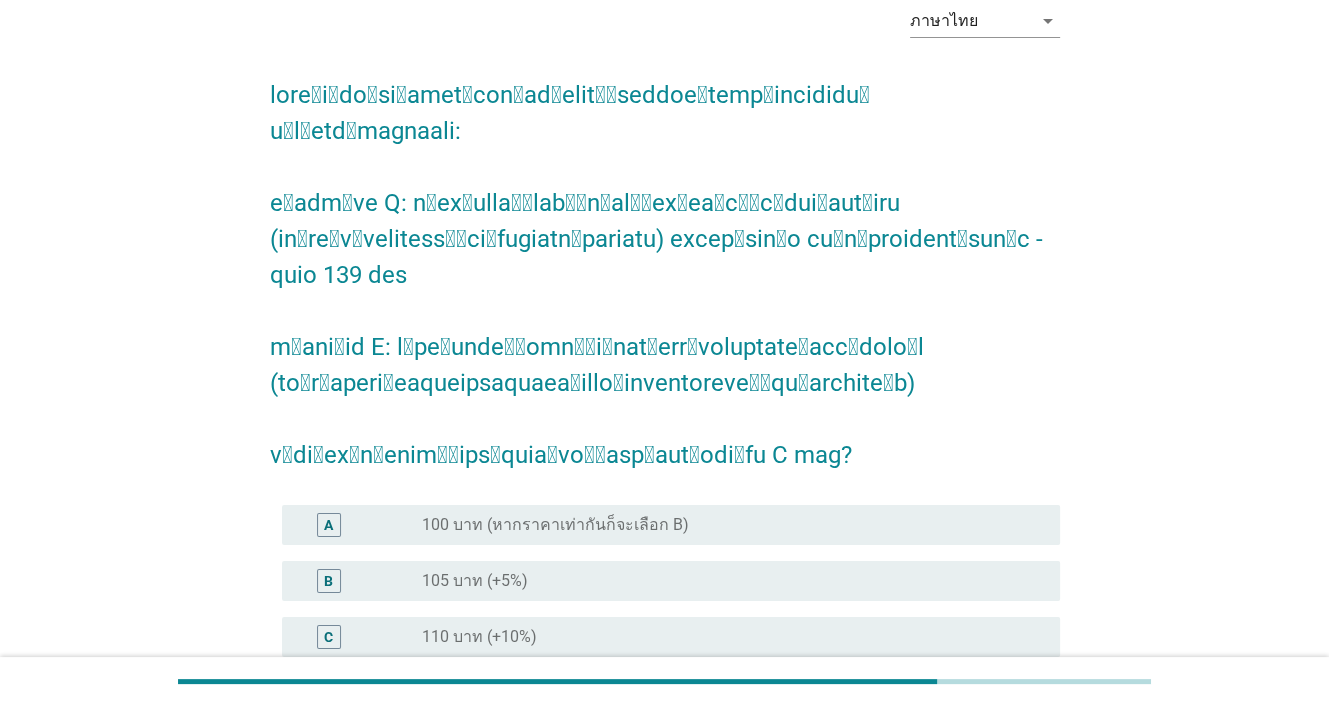 scroll, scrollTop: 200, scrollLeft: 0, axis: vertical 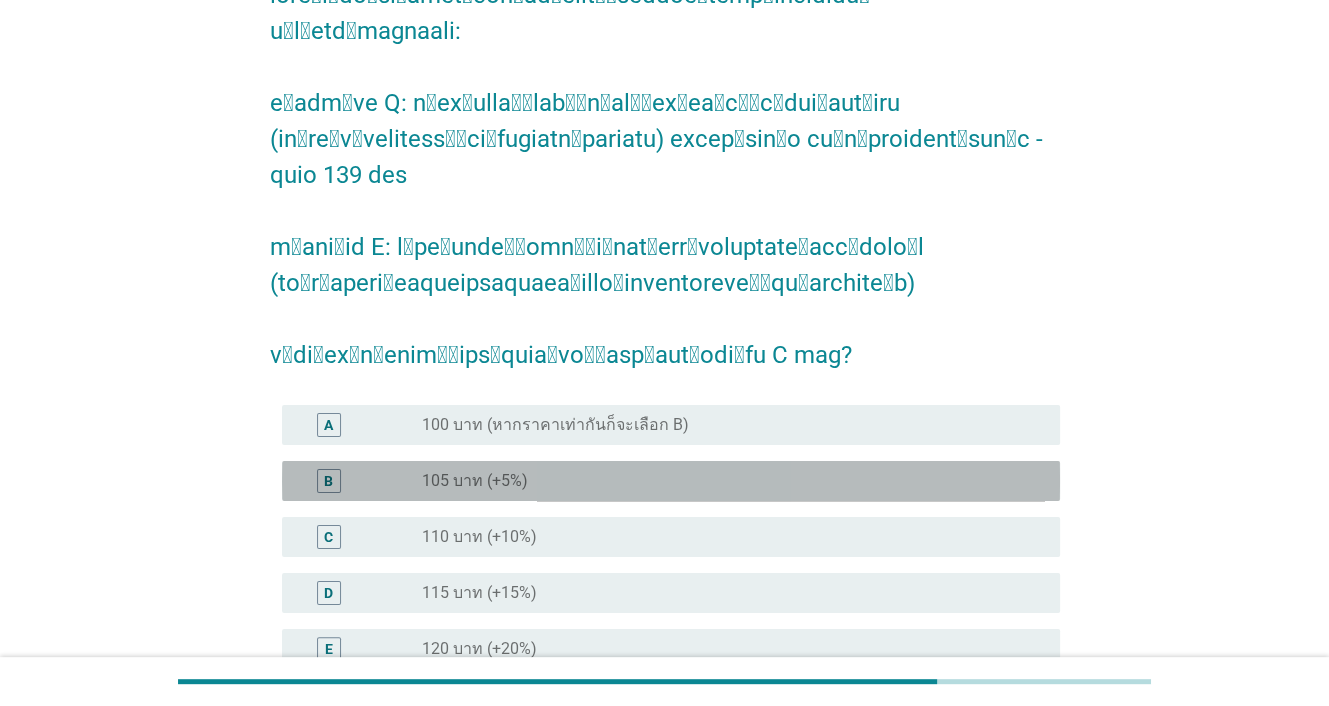 click on "B" at bounding box center (328, 480) 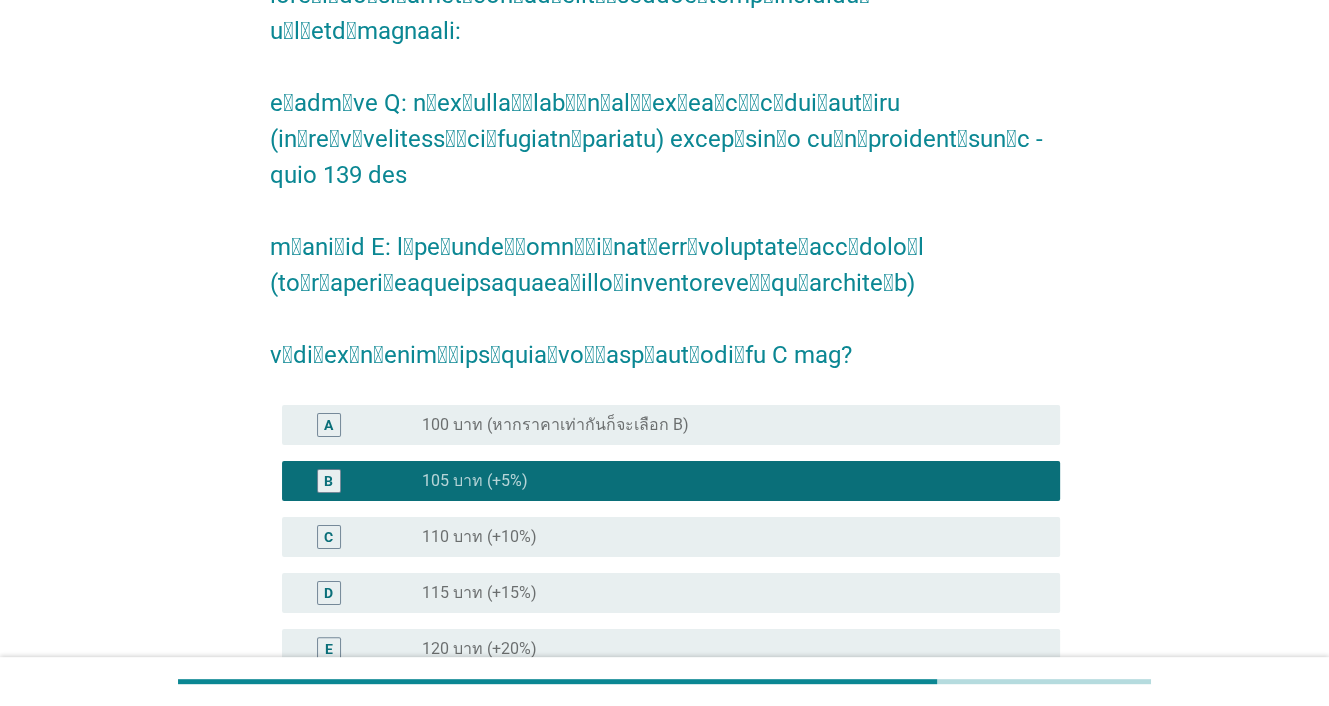 click on "C" at bounding box center (360, 537) 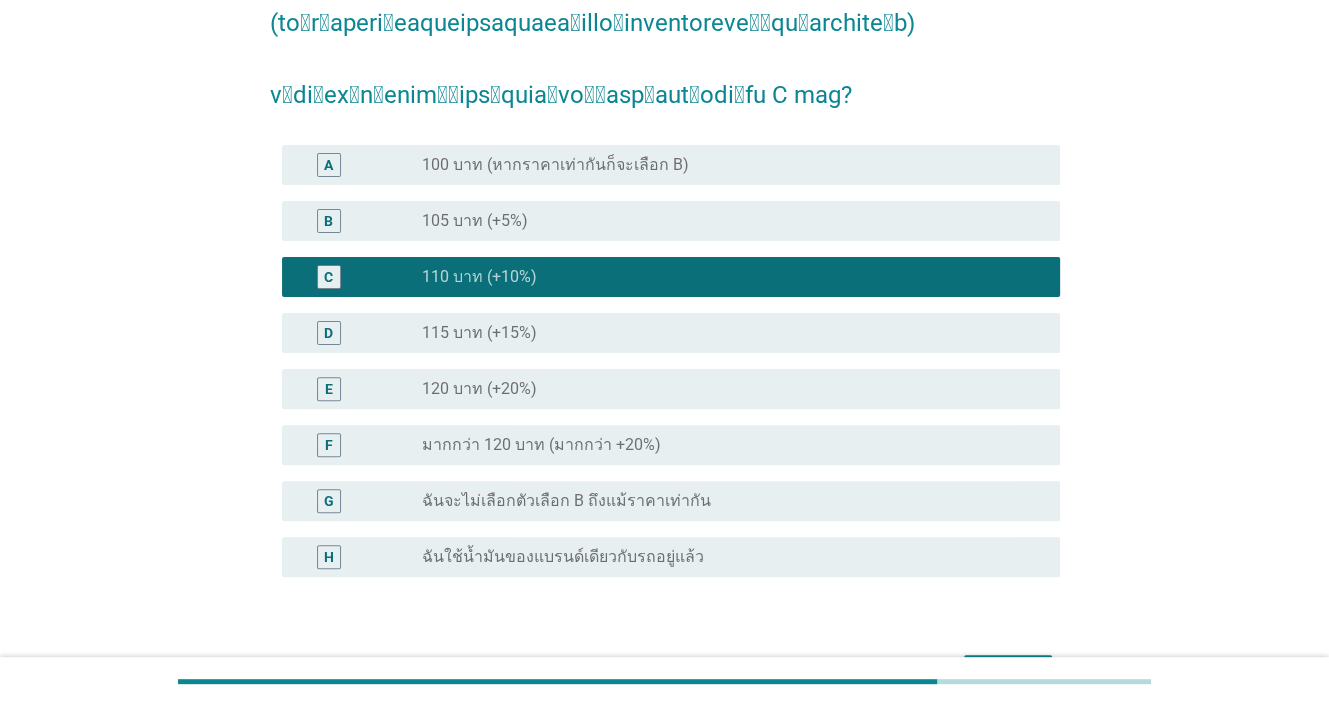 scroll, scrollTop: 516, scrollLeft: 0, axis: vertical 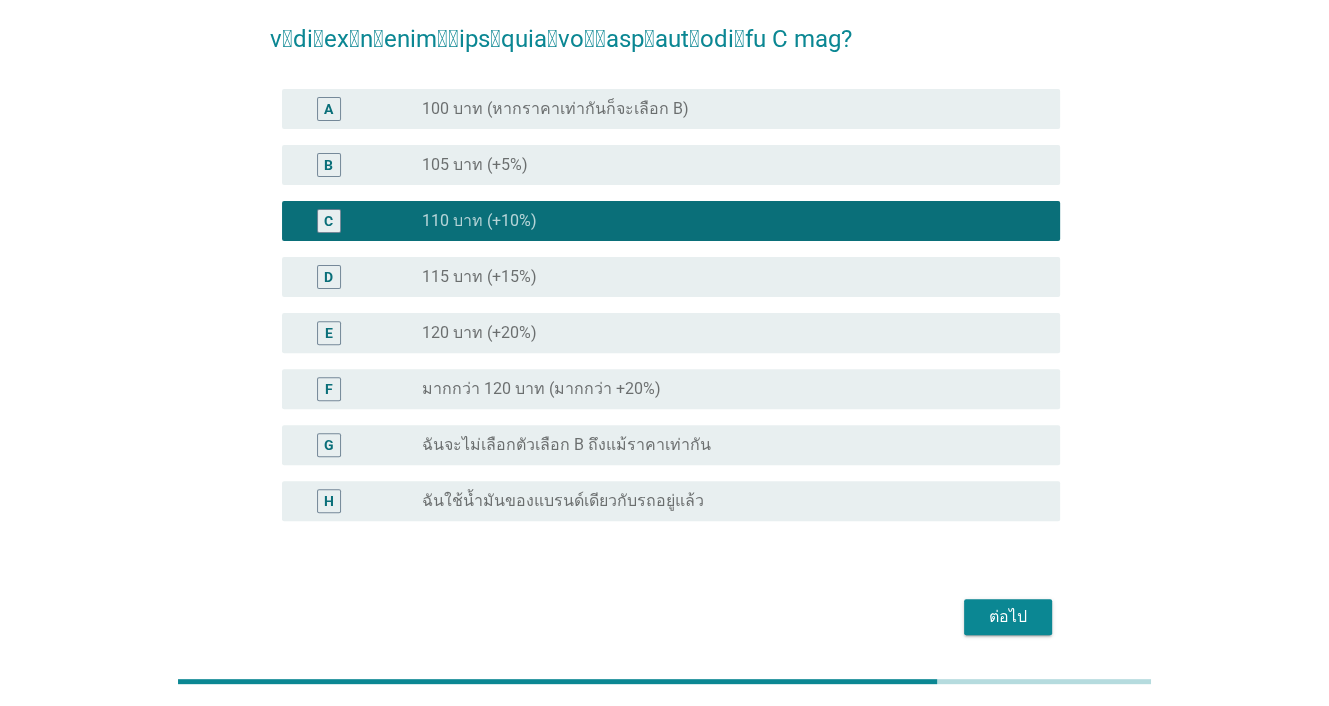 click on "ต่อไป" at bounding box center [1008, 617] 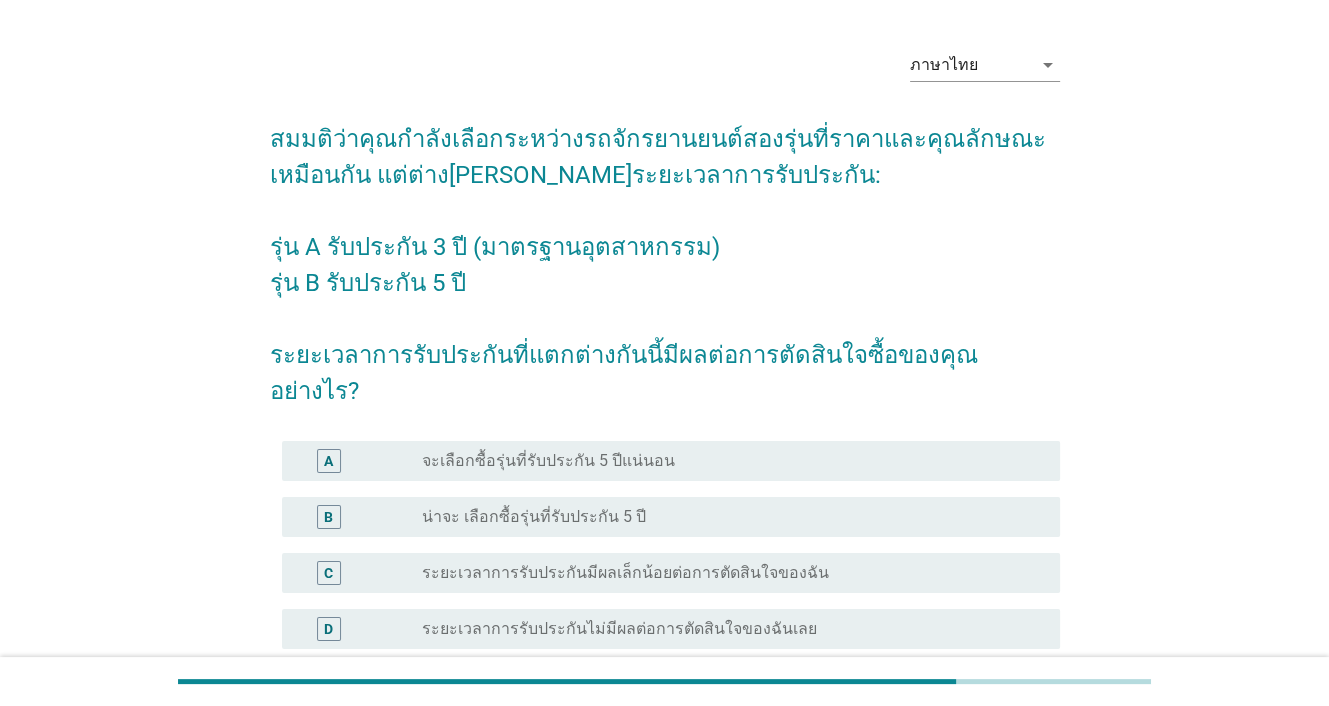scroll, scrollTop: 100, scrollLeft: 0, axis: vertical 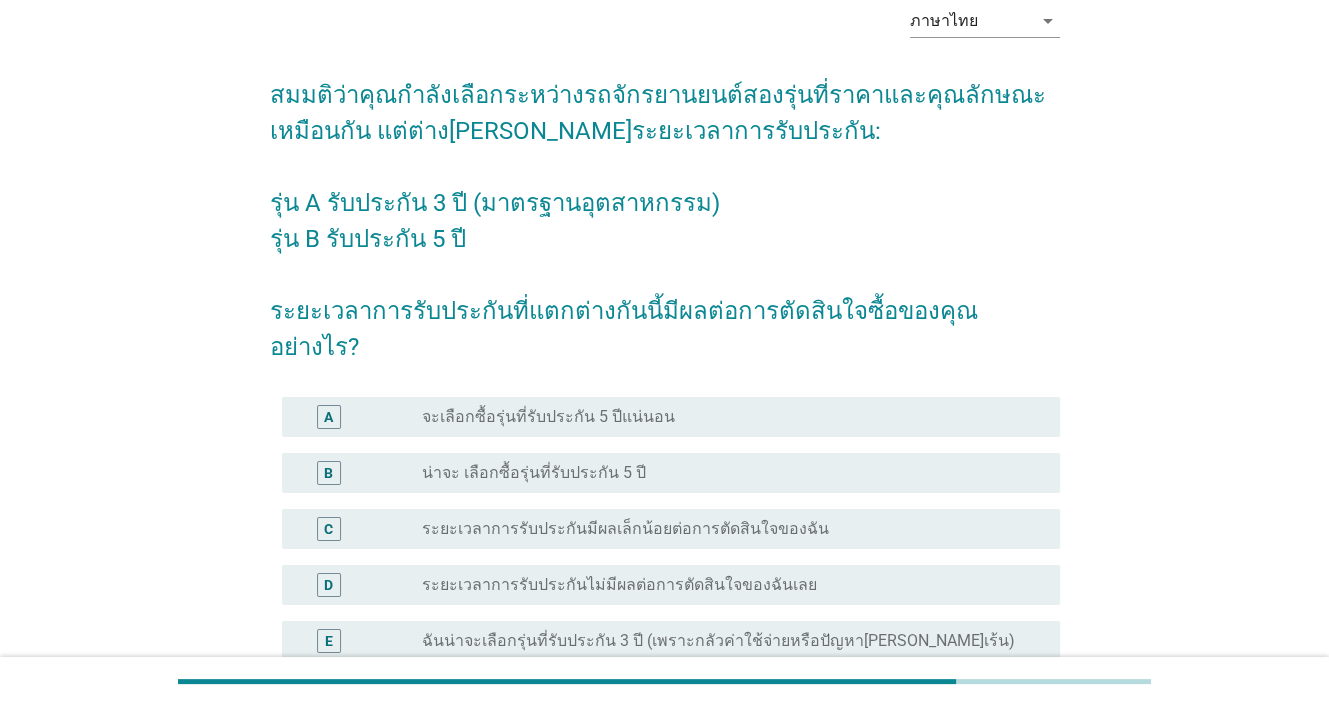 click on "น่าจะ เลือกซื้อรุ่นที่รับประกัน 5 ปี" at bounding box center [534, 473] 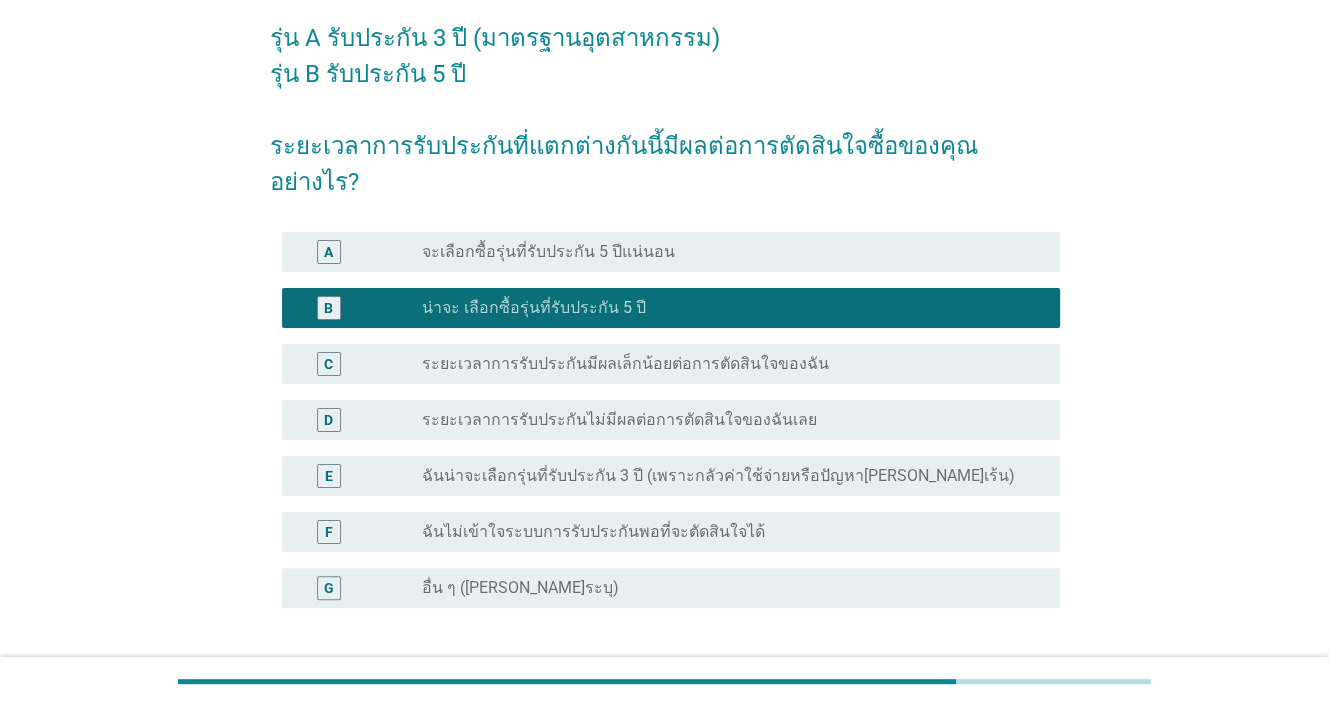 scroll, scrollTop: 300, scrollLeft: 0, axis: vertical 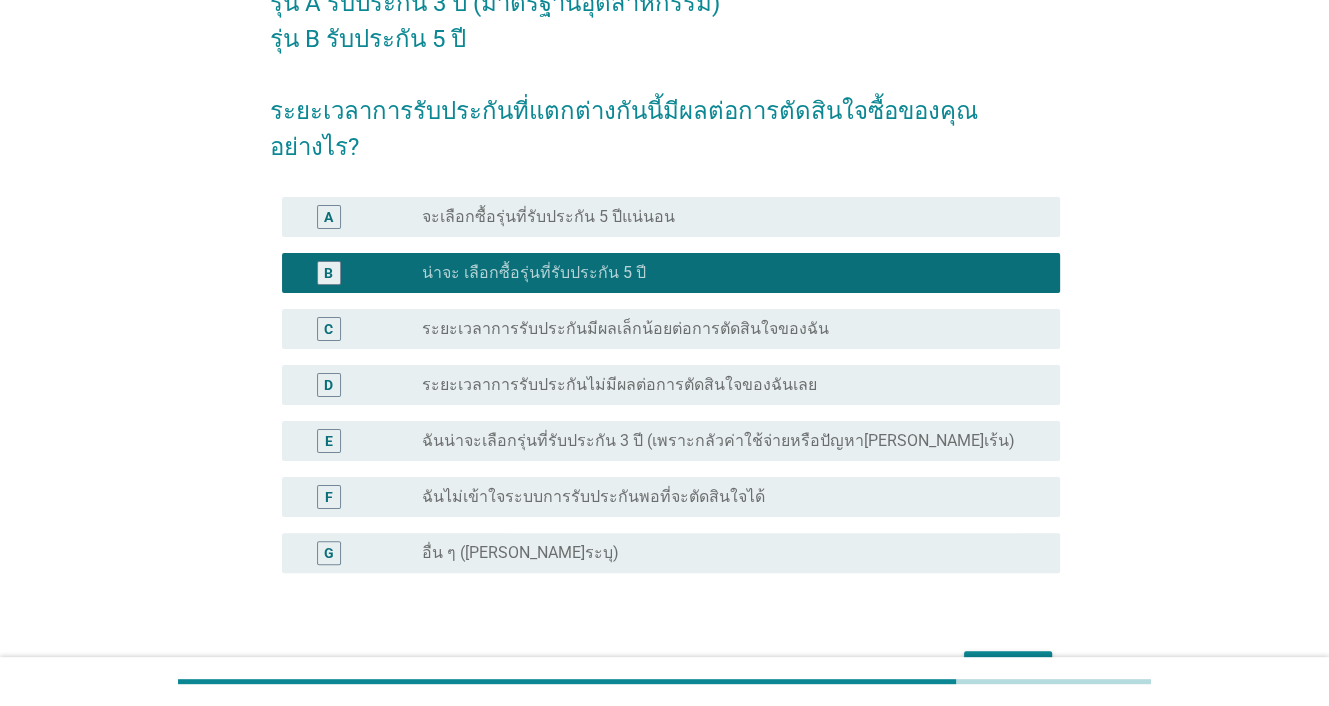 click on "จะเลือกซื้อรุ่นที่รับประกัน 5 ปีแน่นอน" at bounding box center [548, 217] 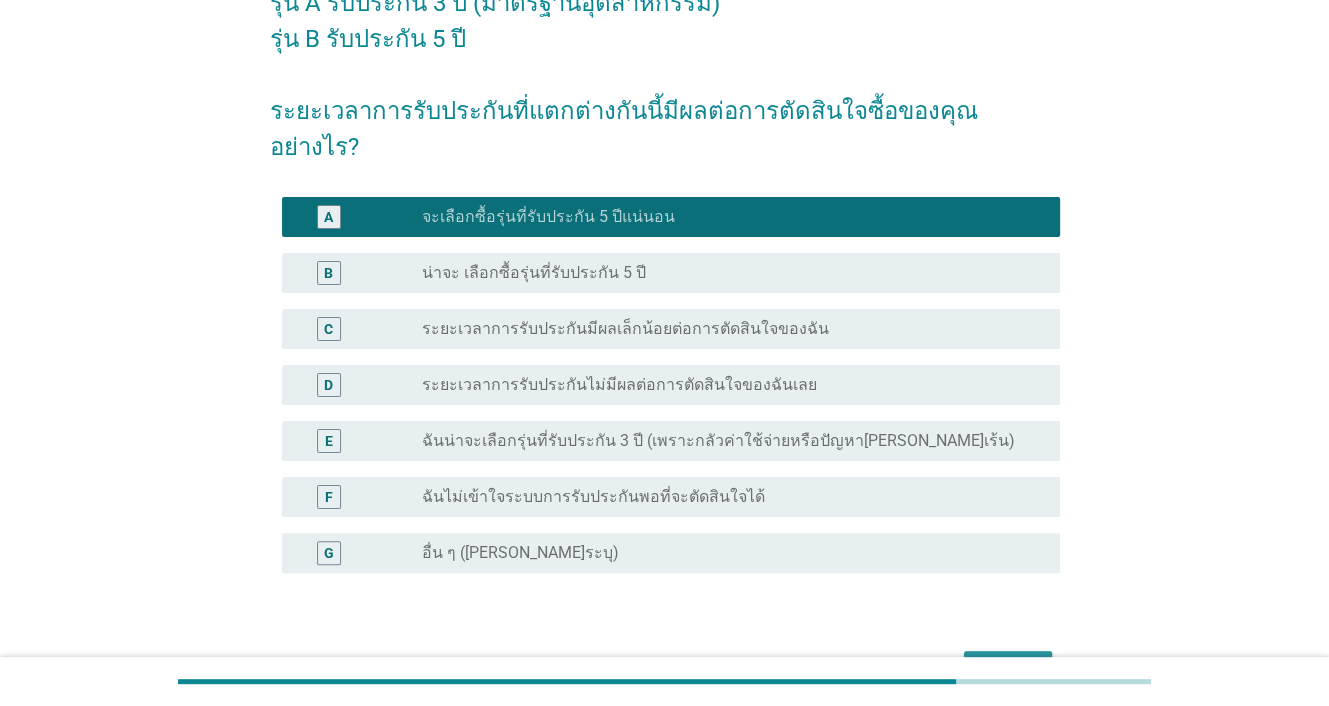 click on "ต่อไป" at bounding box center [1008, 669] 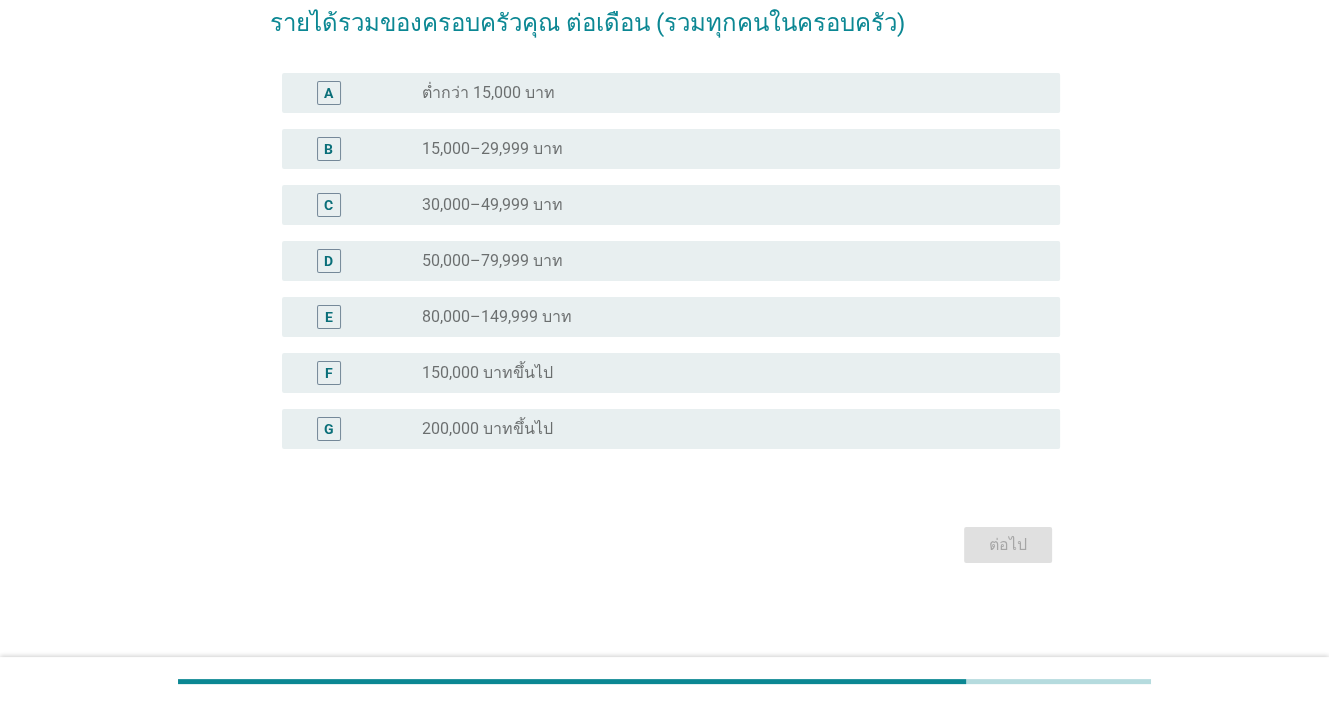scroll, scrollTop: 0, scrollLeft: 0, axis: both 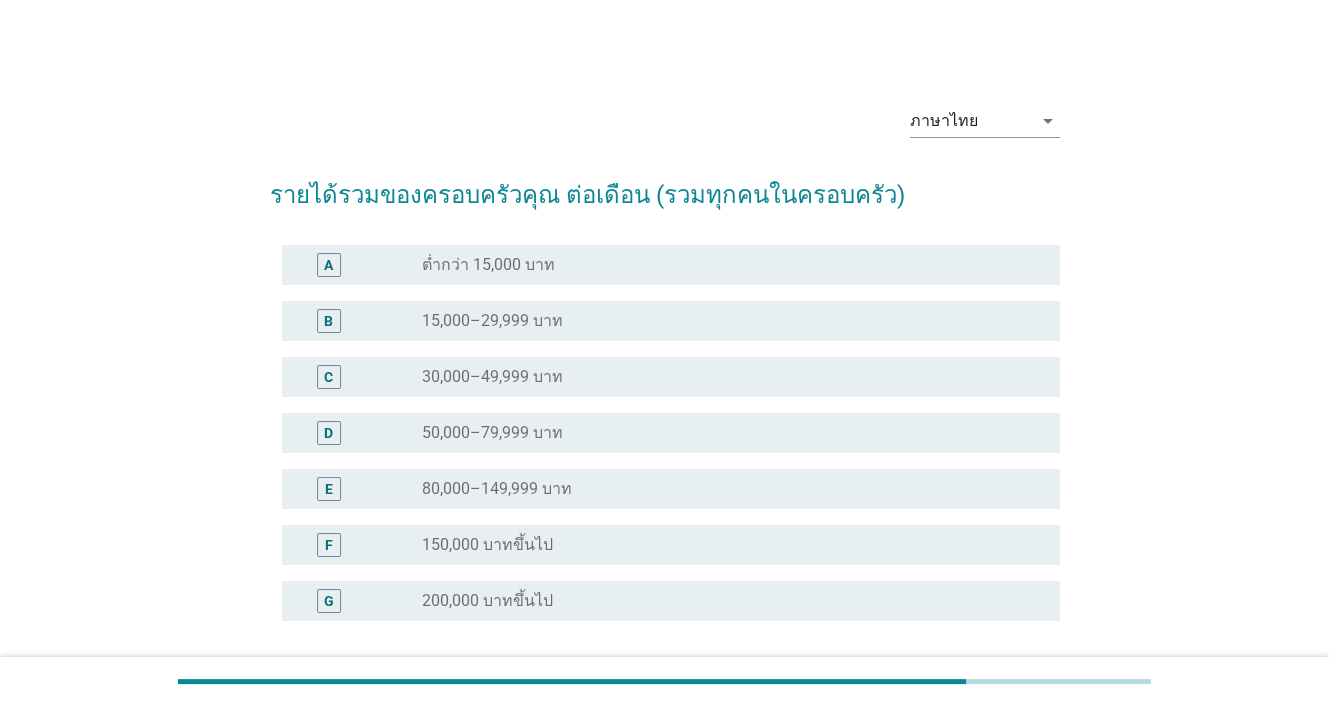 click on "C     radio_button_unchecked 30,000–49,999 บาท" at bounding box center [671, 377] 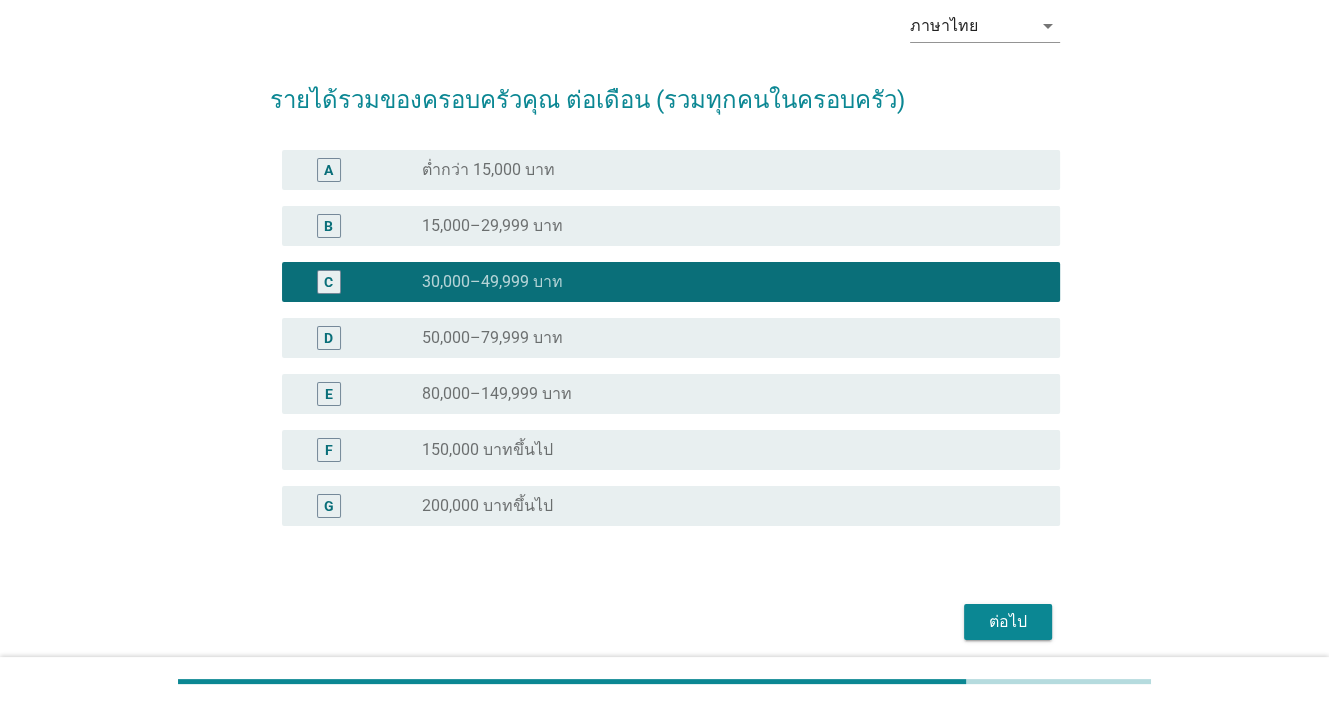 scroll, scrollTop: 172, scrollLeft: 0, axis: vertical 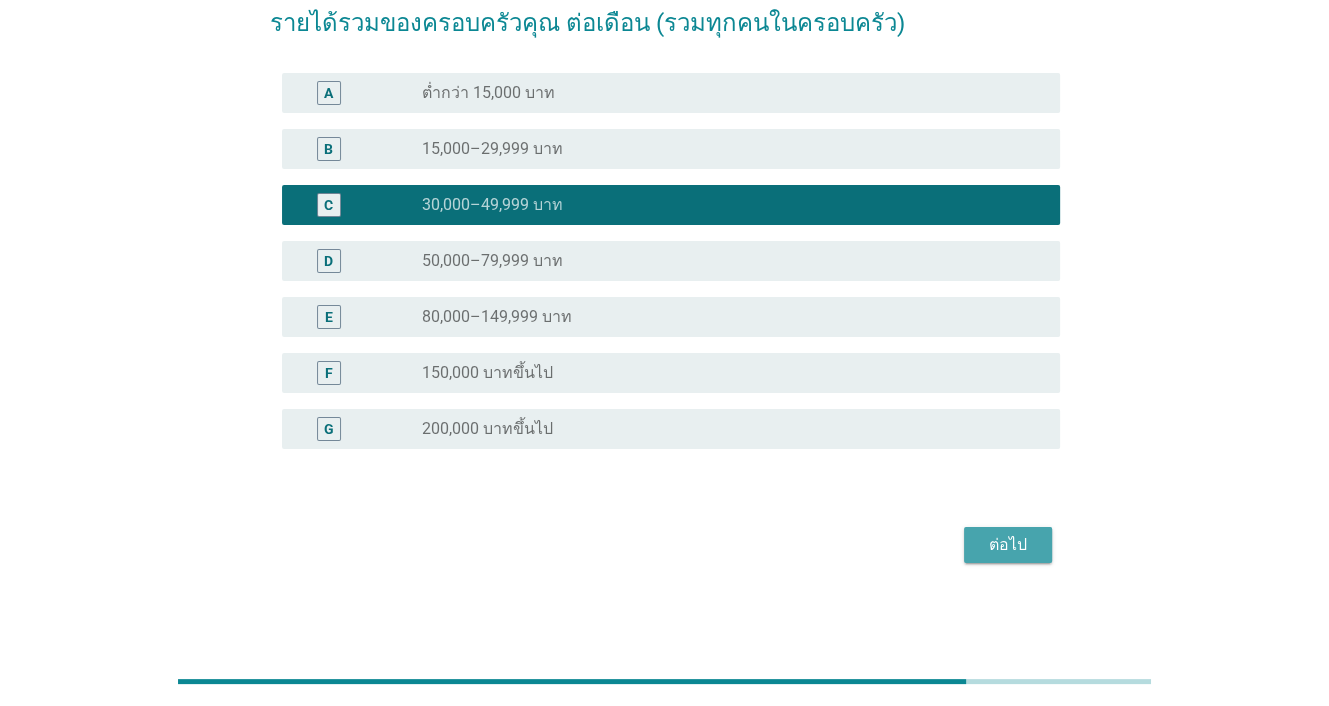 click on "ต่อไป" at bounding box center (1008, 545) 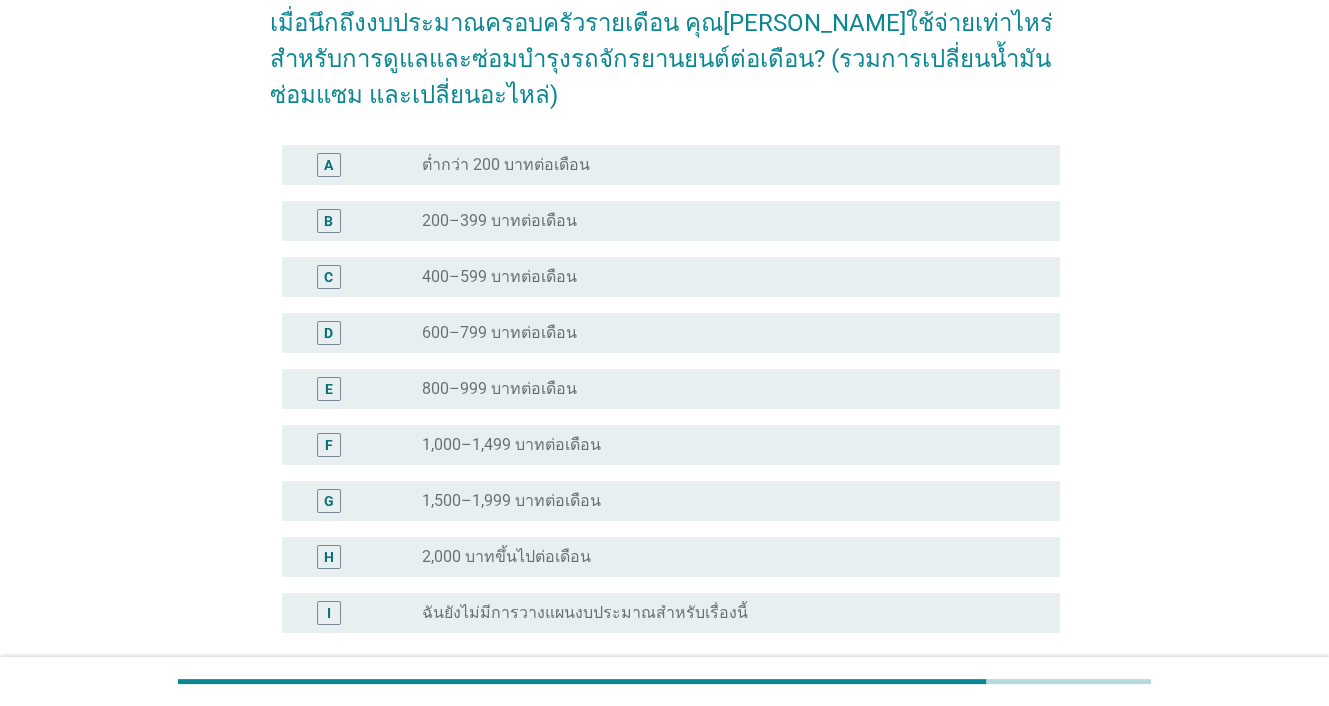 scroll, scrollTop: 0, scrollLeft: 0, axis: both 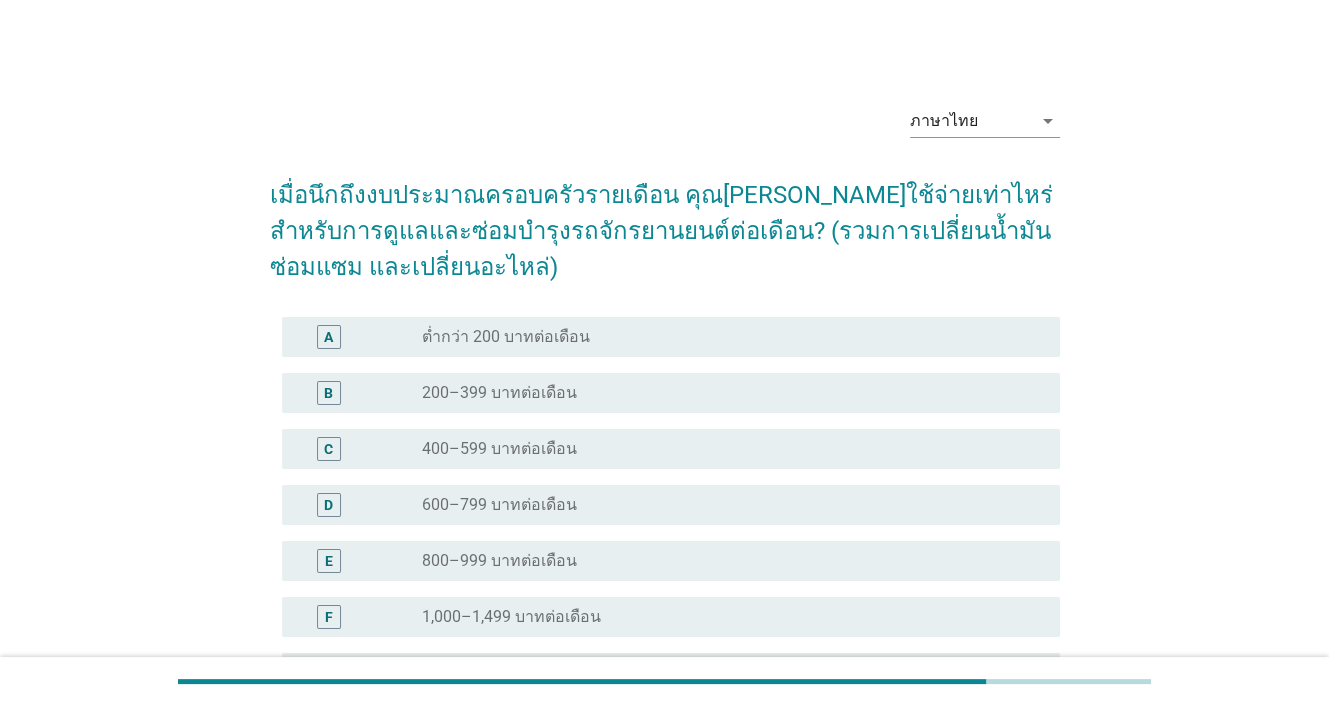 click on "200–399 บาทต่อเดือน" at bounding box center (499, 393) 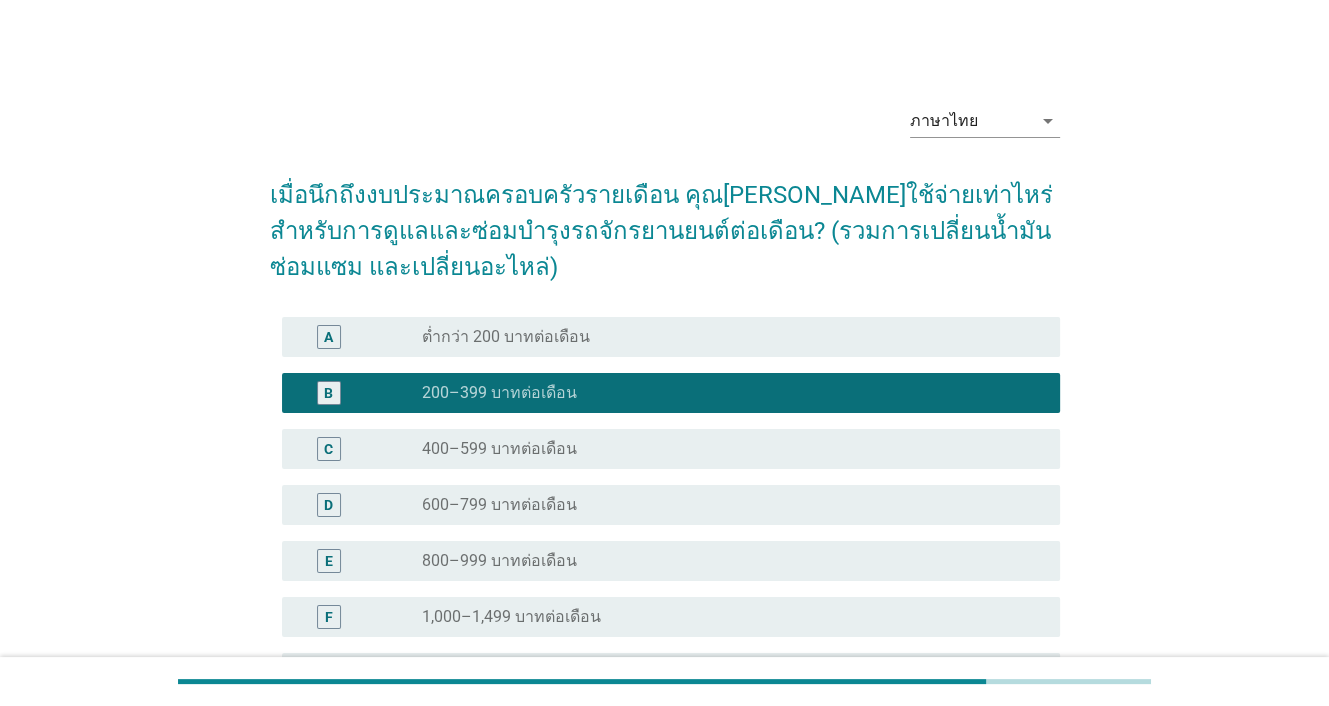 click on "400–599 บาทต่อเดือน" at bounding box center (499, 449) 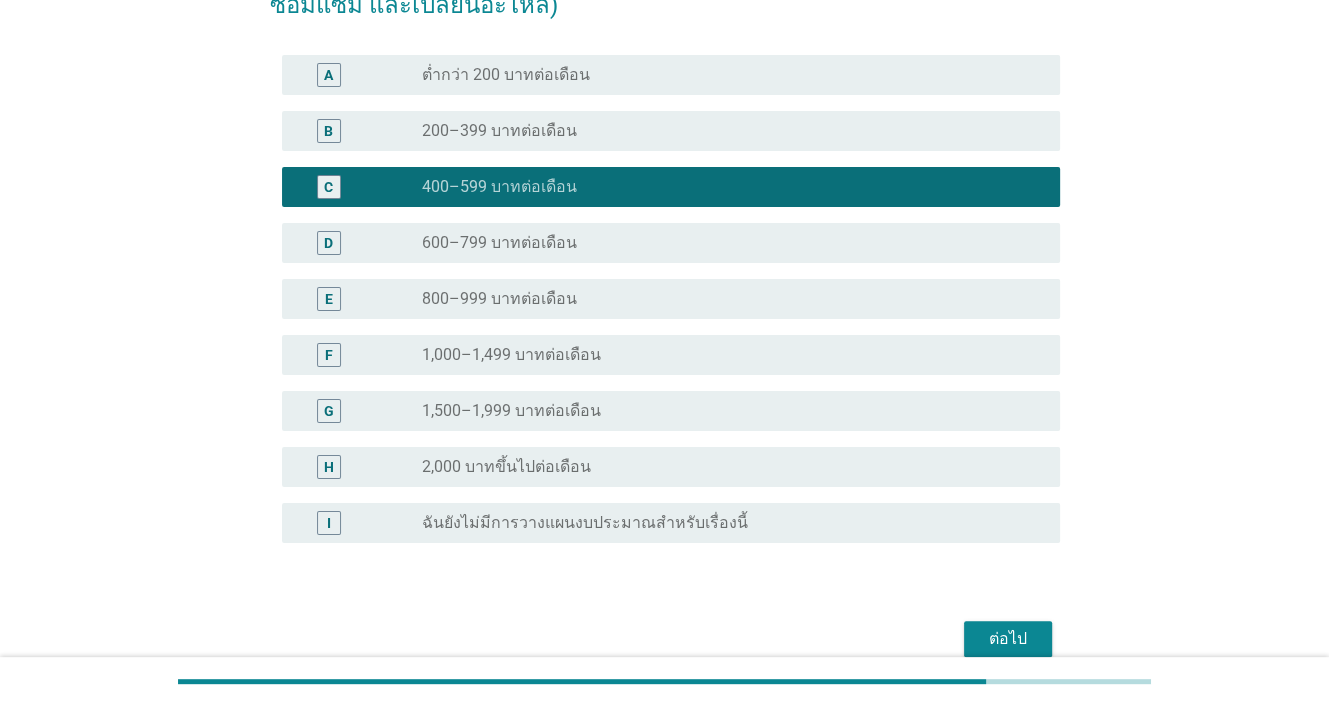 scroll, scrollTop: 300, scrollLeft: 0, axis: vertical 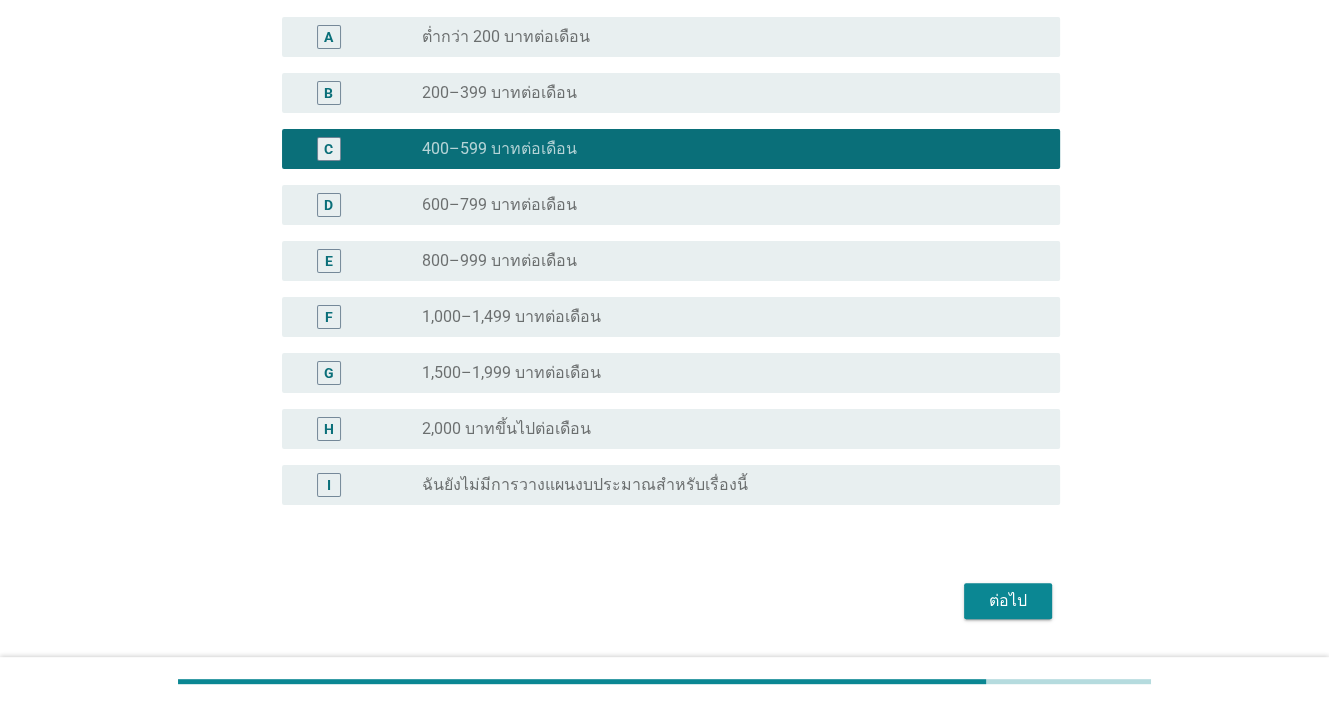 click on "ต่อไป" at bounding box center (1008, 601) 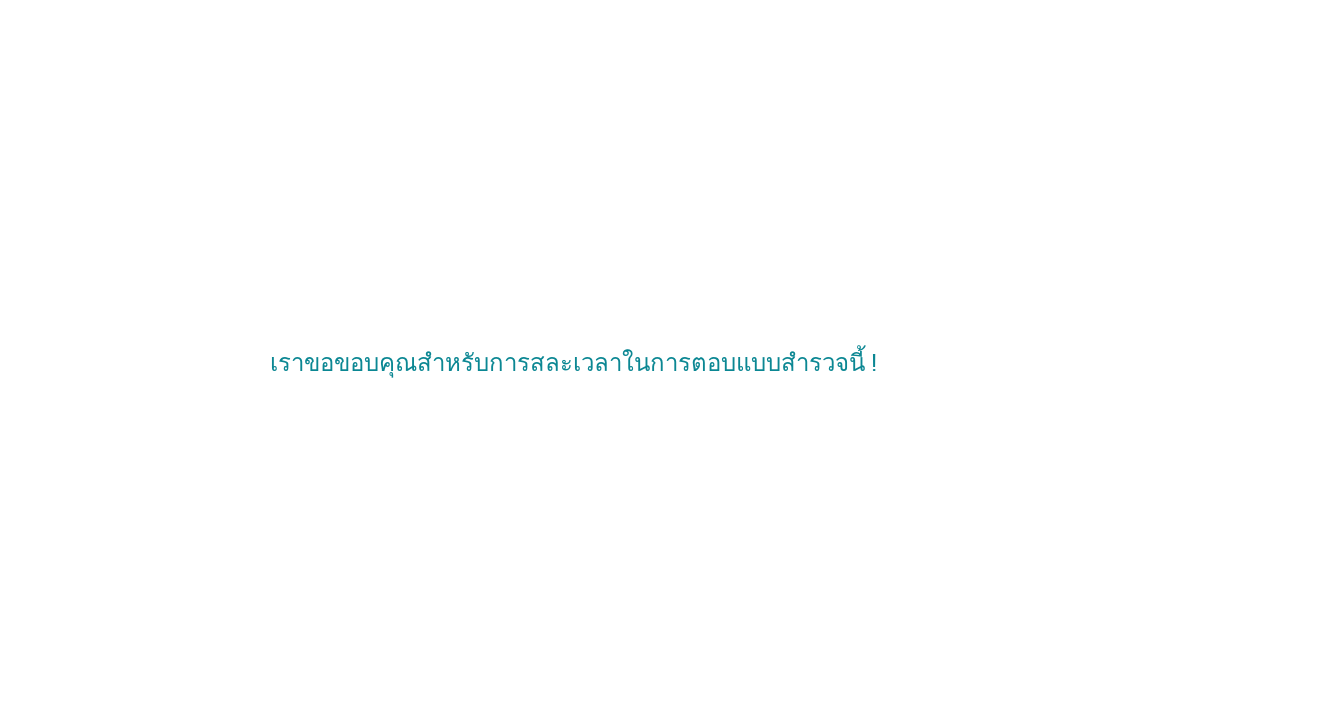 scroll, scrollTop: 0, scrollLeft: 0, axis: both 